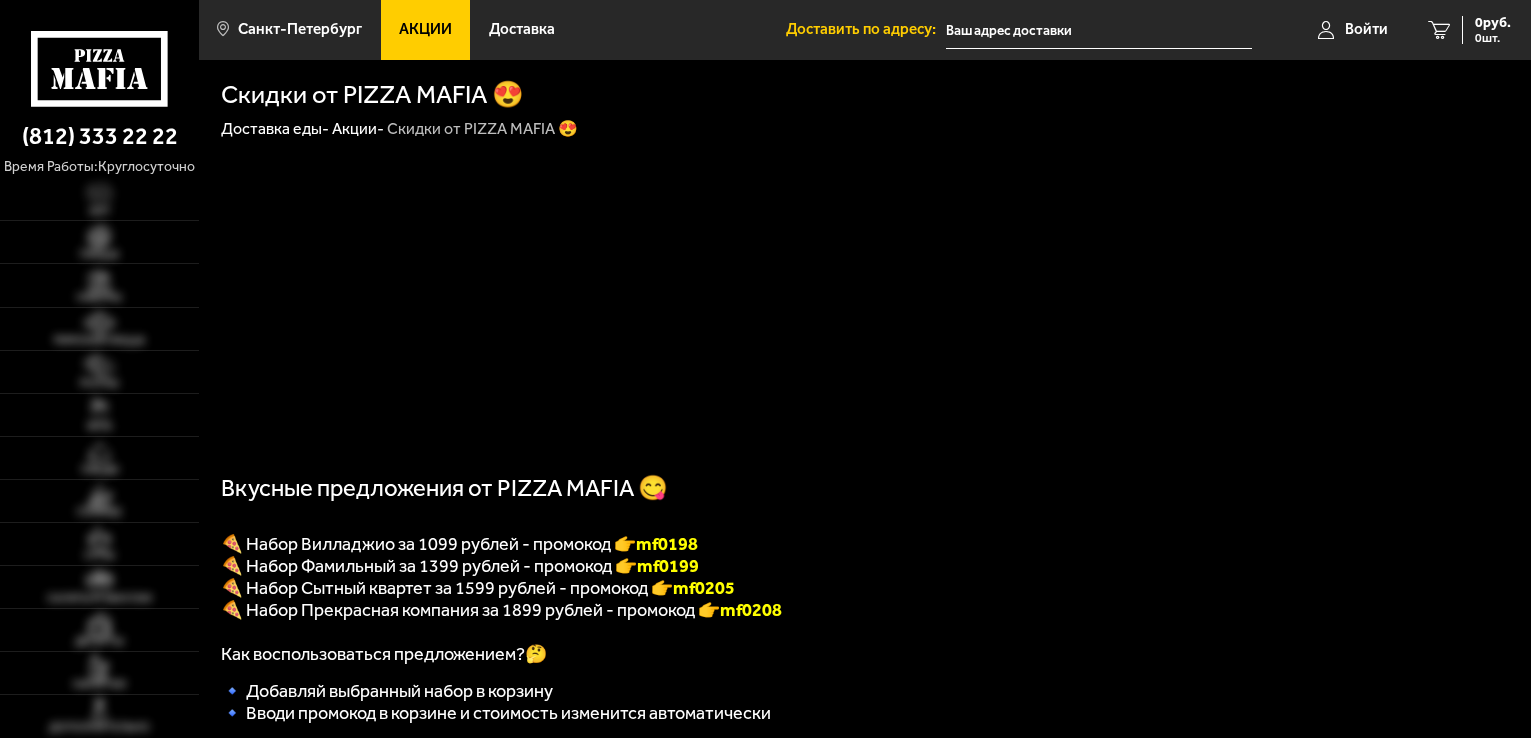 scroll, scrollTop: 0, scrollLeft: 0, axis: both 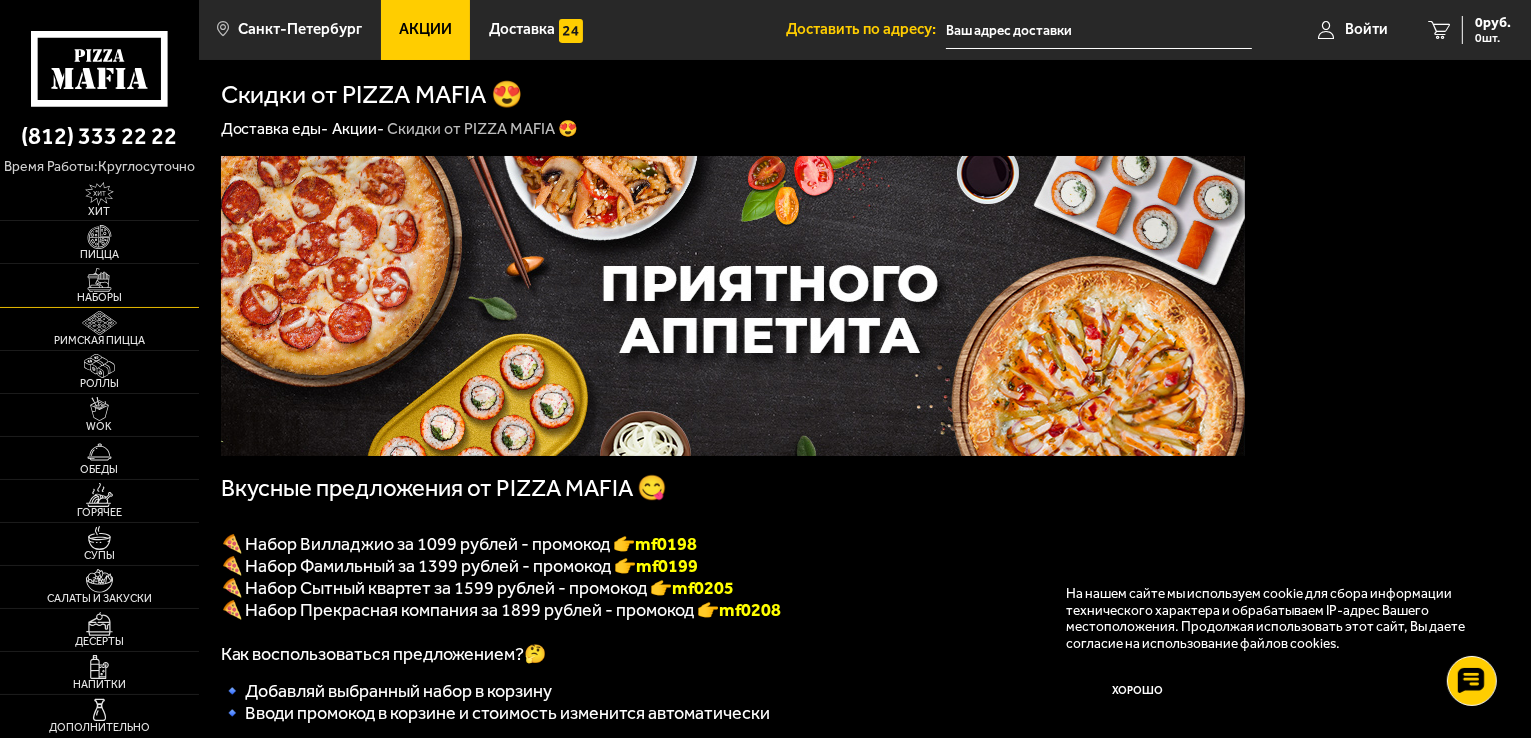 click at bounding box center (99, 280) 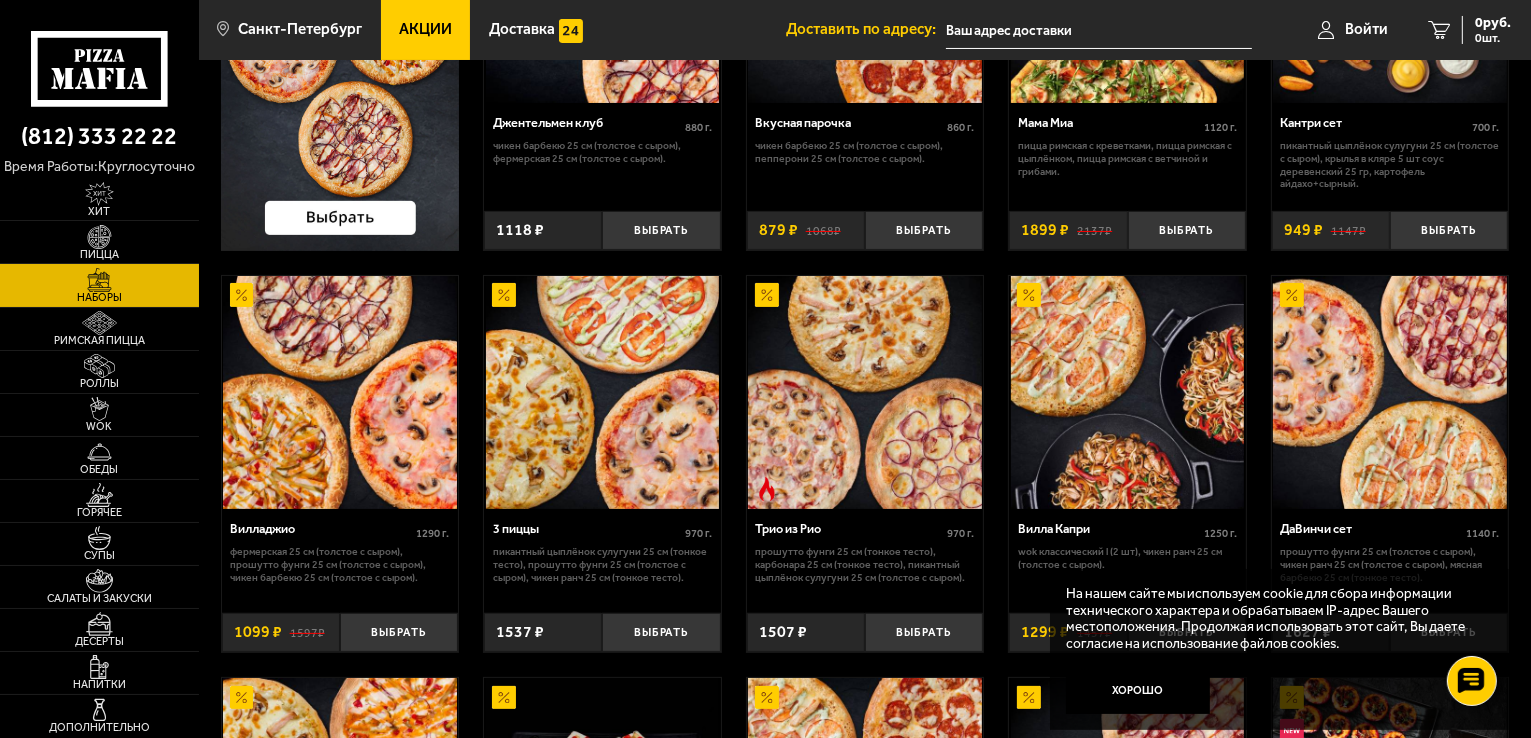 scroll, scrollTop: 300, scrollLeft: 0, axis: vertical 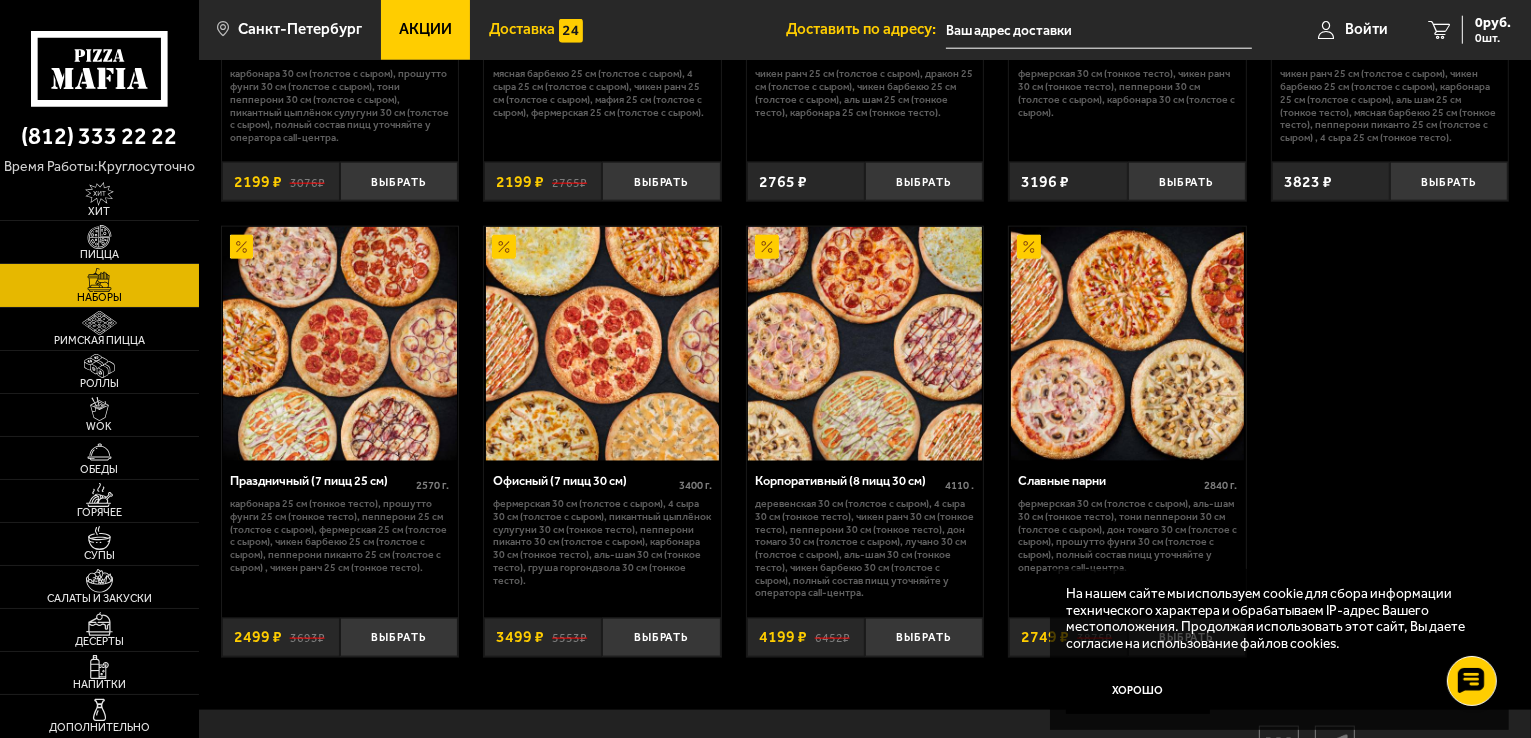 click on "Доставка" at bounding box center [522, 29] 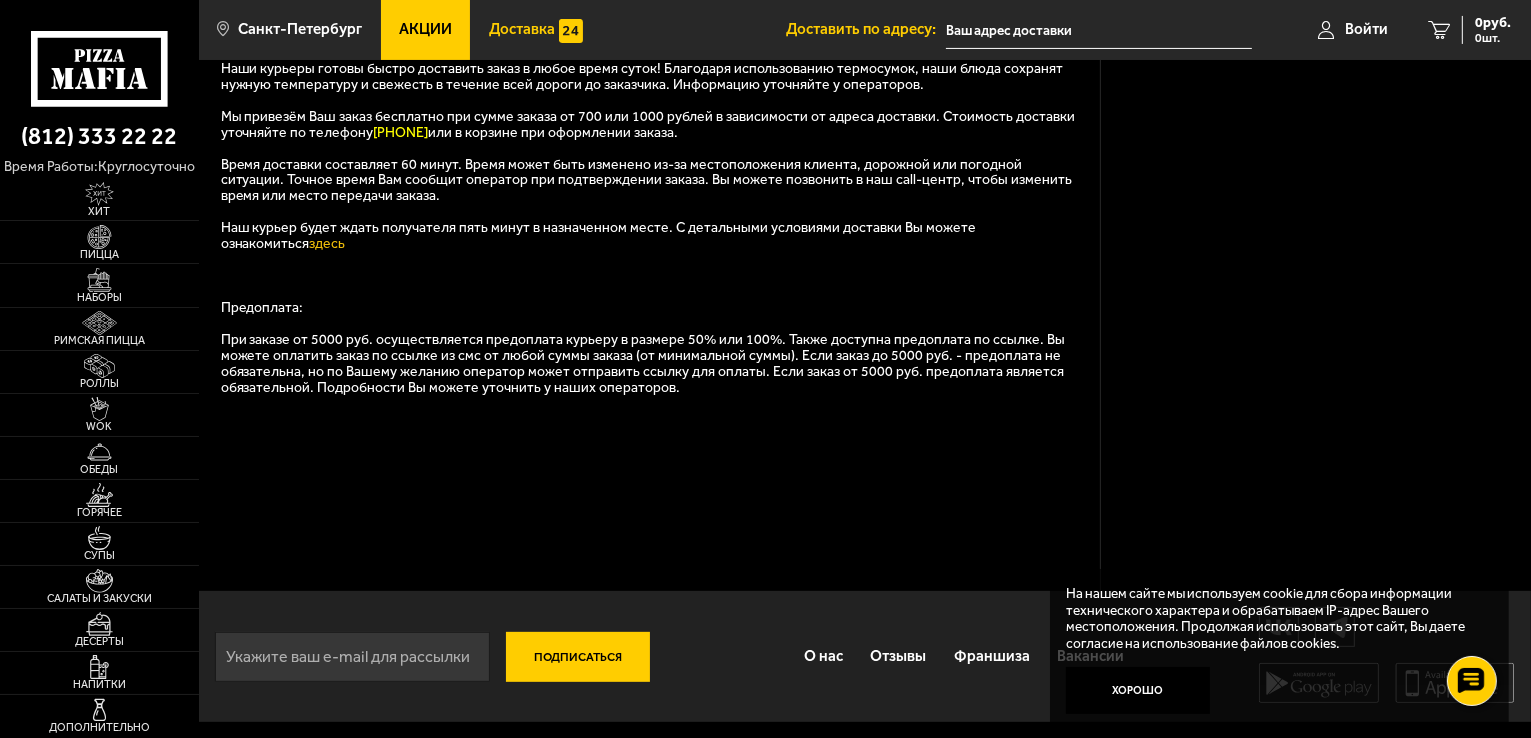 scroll, scrollTop: 0, scrollLeft: 0, axis: both 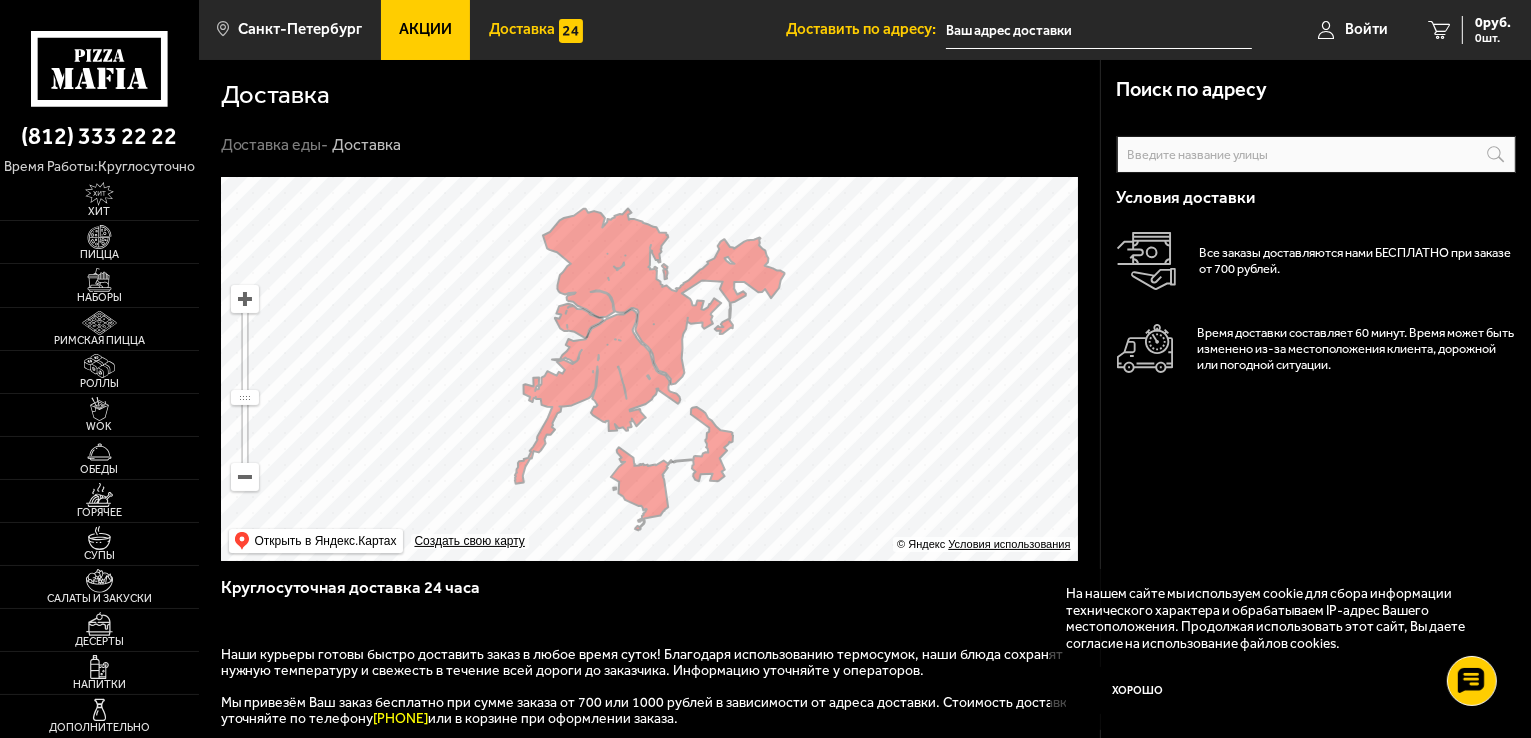 click at bounding box center (1099, 30) 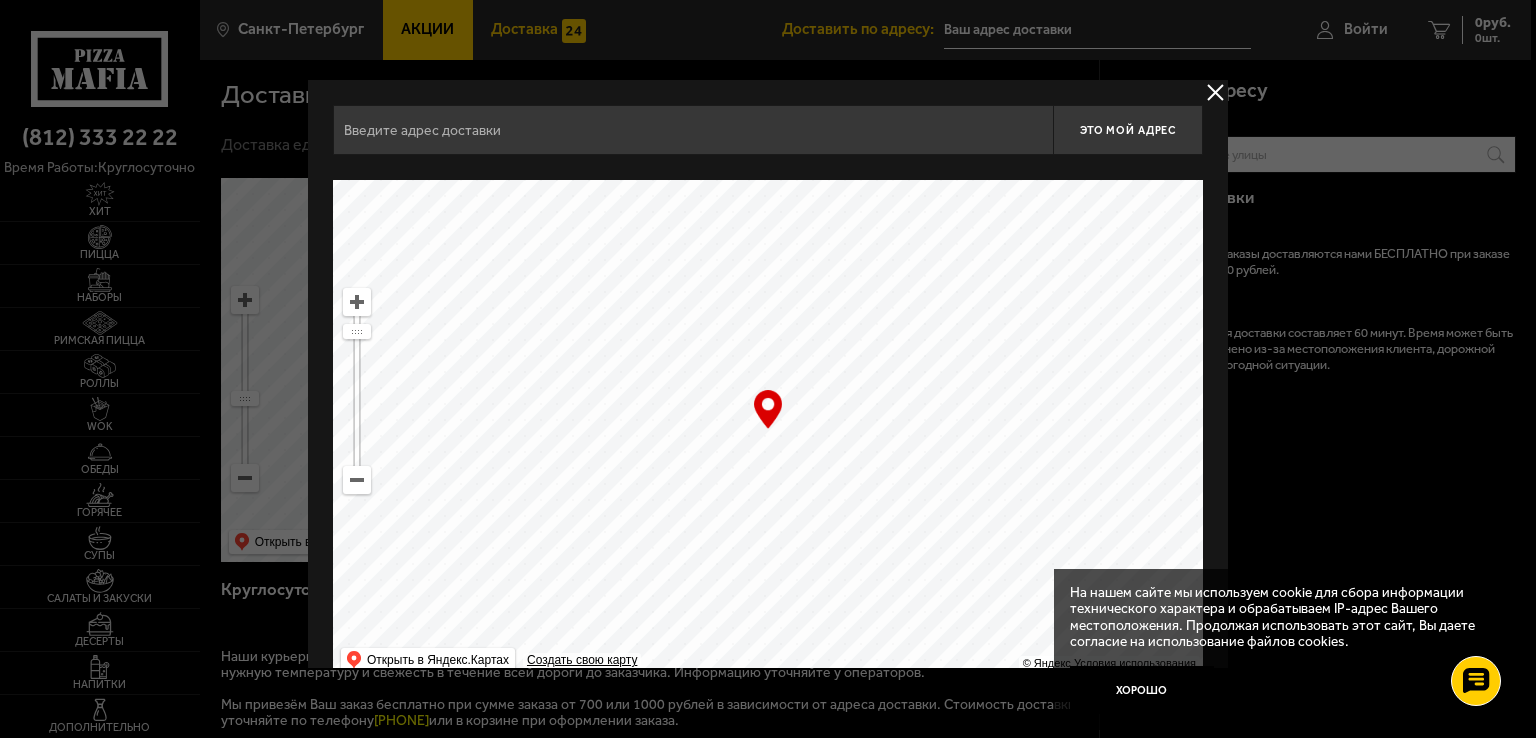 click at bounding box center (1215, 92) 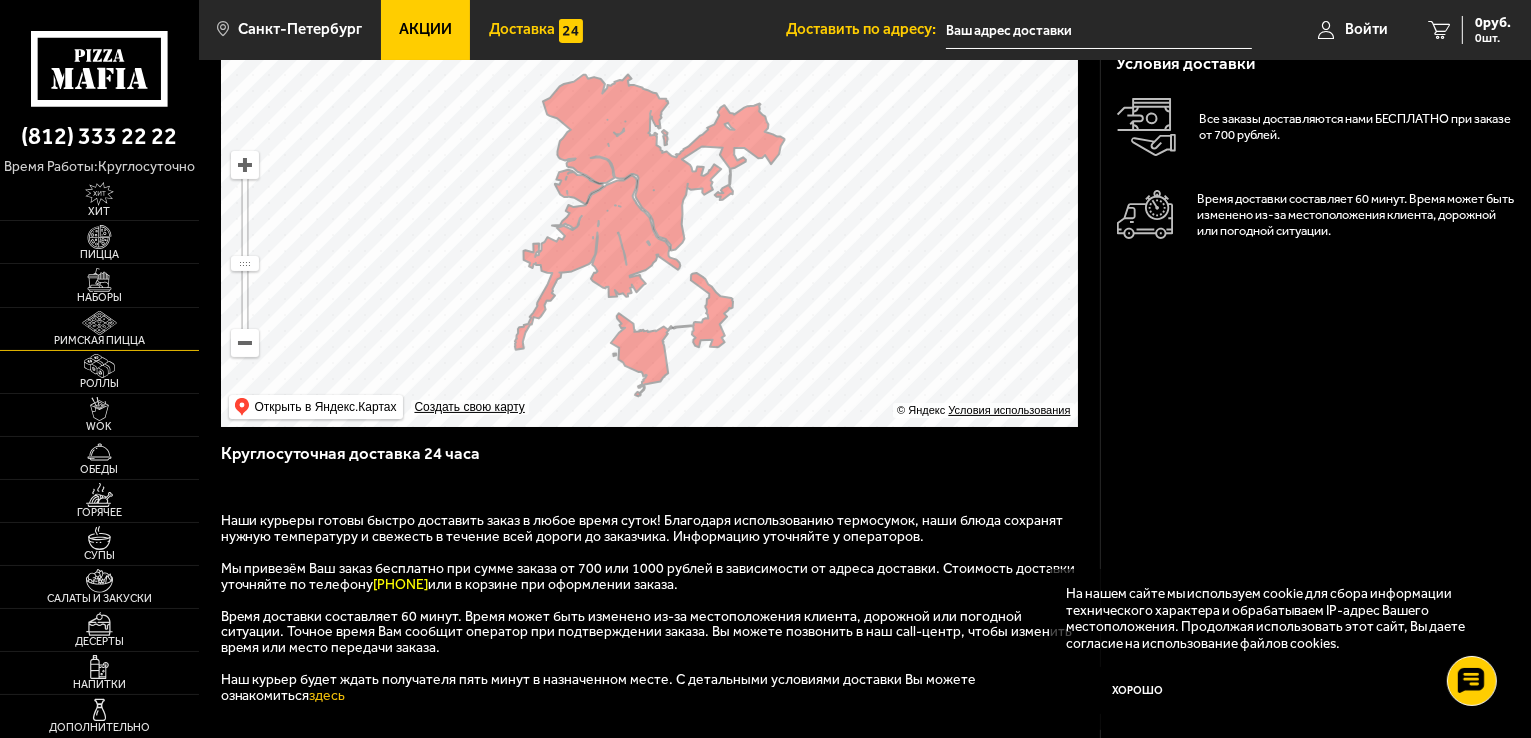 scroll, scrollTop: 101, scrollLeft: 0, axis: vertical 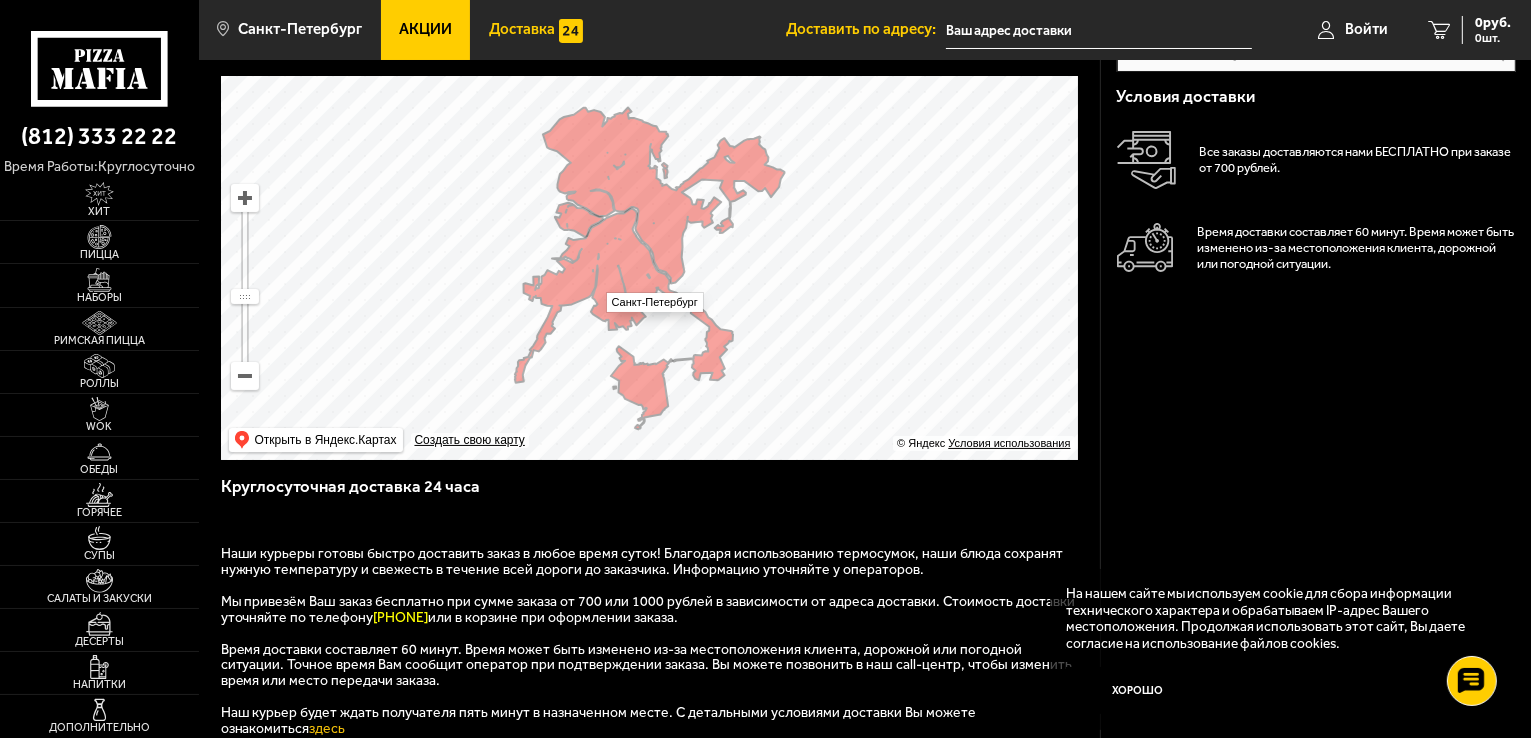 click at bounding box center [649, 268] 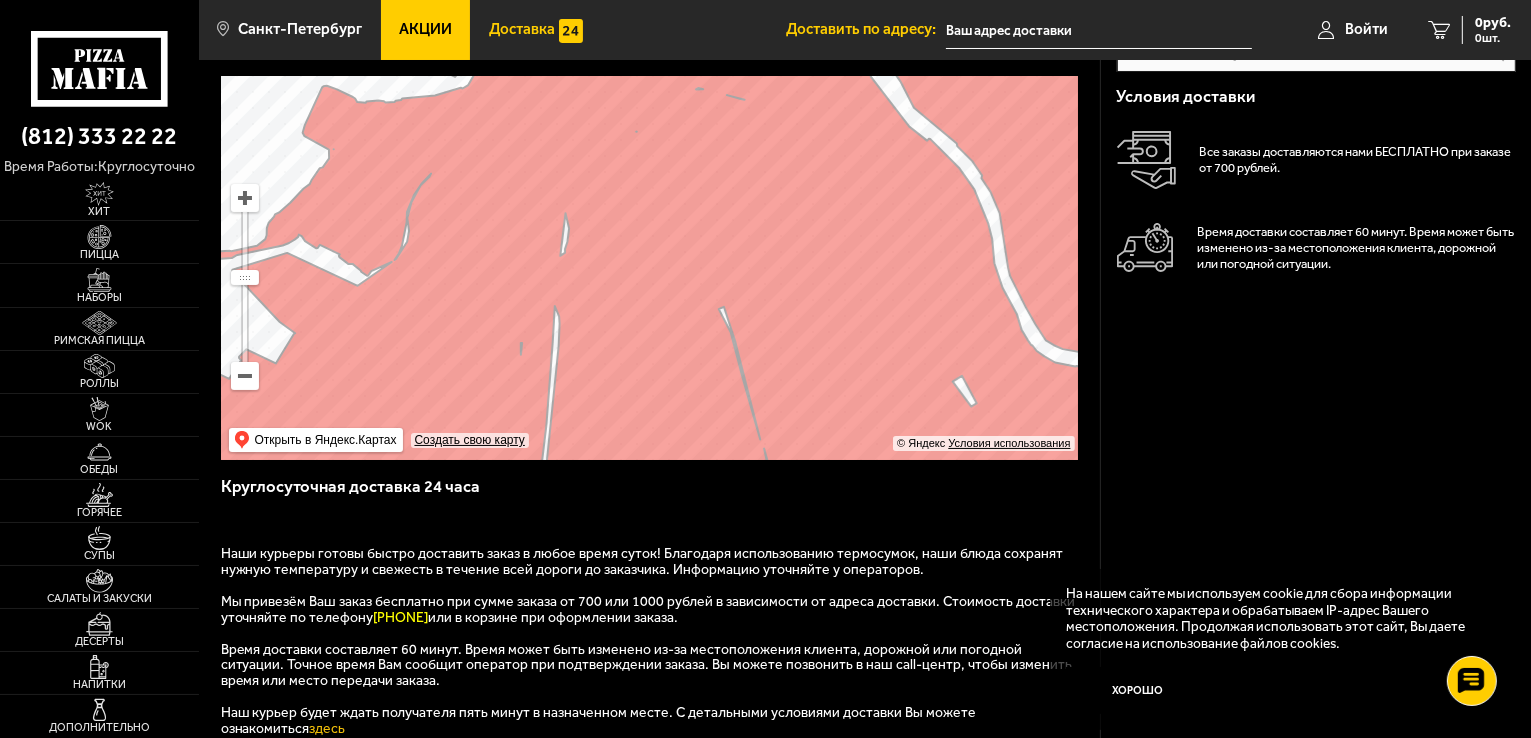 drag, startPoint x: 632, startPoint y: 275, endPoint x: 593, endPoint y: 486, distance: 214.57399 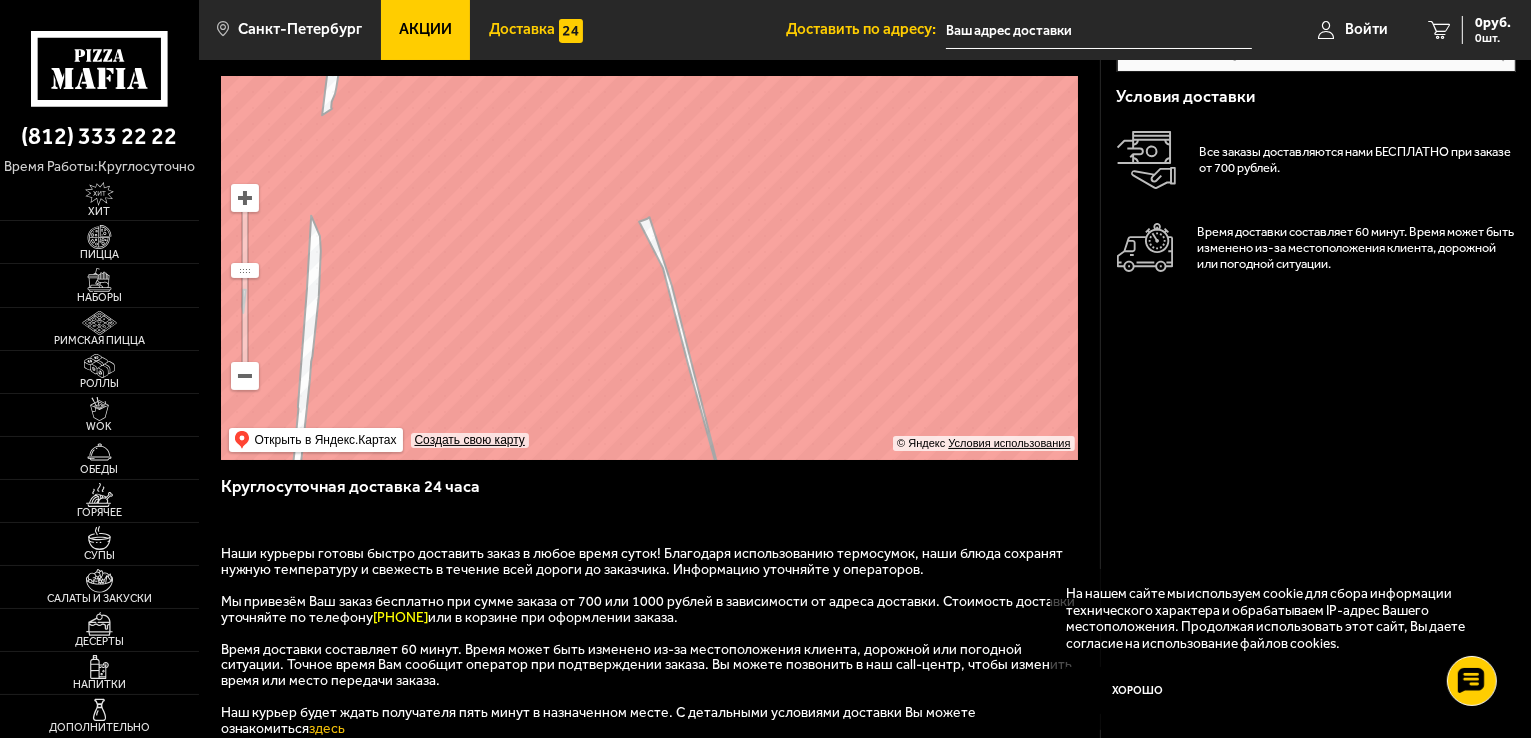 drag, startPoint x: 704, startPoint y: 326, endPoint x: 754, endPoint y: 23, distance: 307.09772 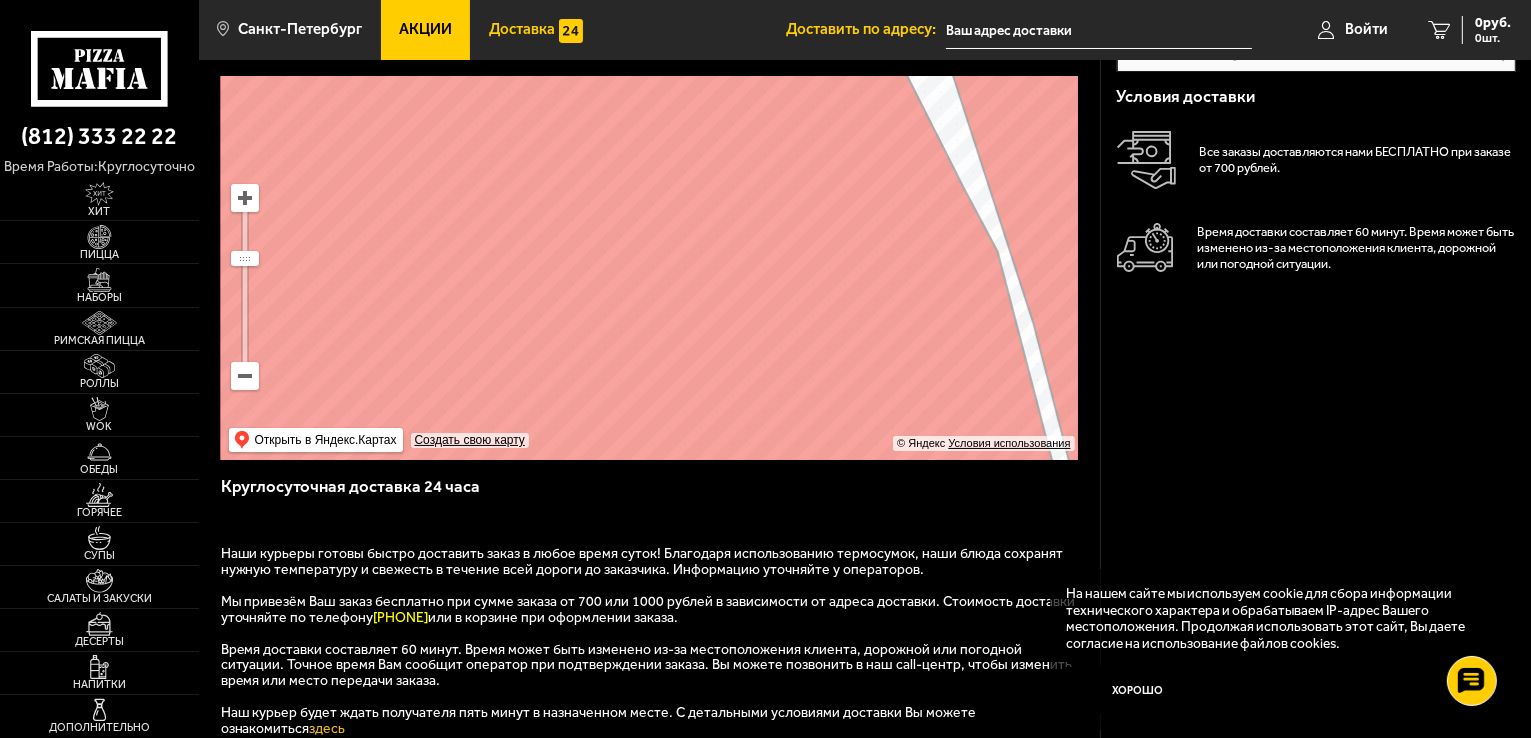 drag, startPoint x: 560, startPoint y: 291, endPoint x: 856, endPoint y: 120, distance: 341.84354 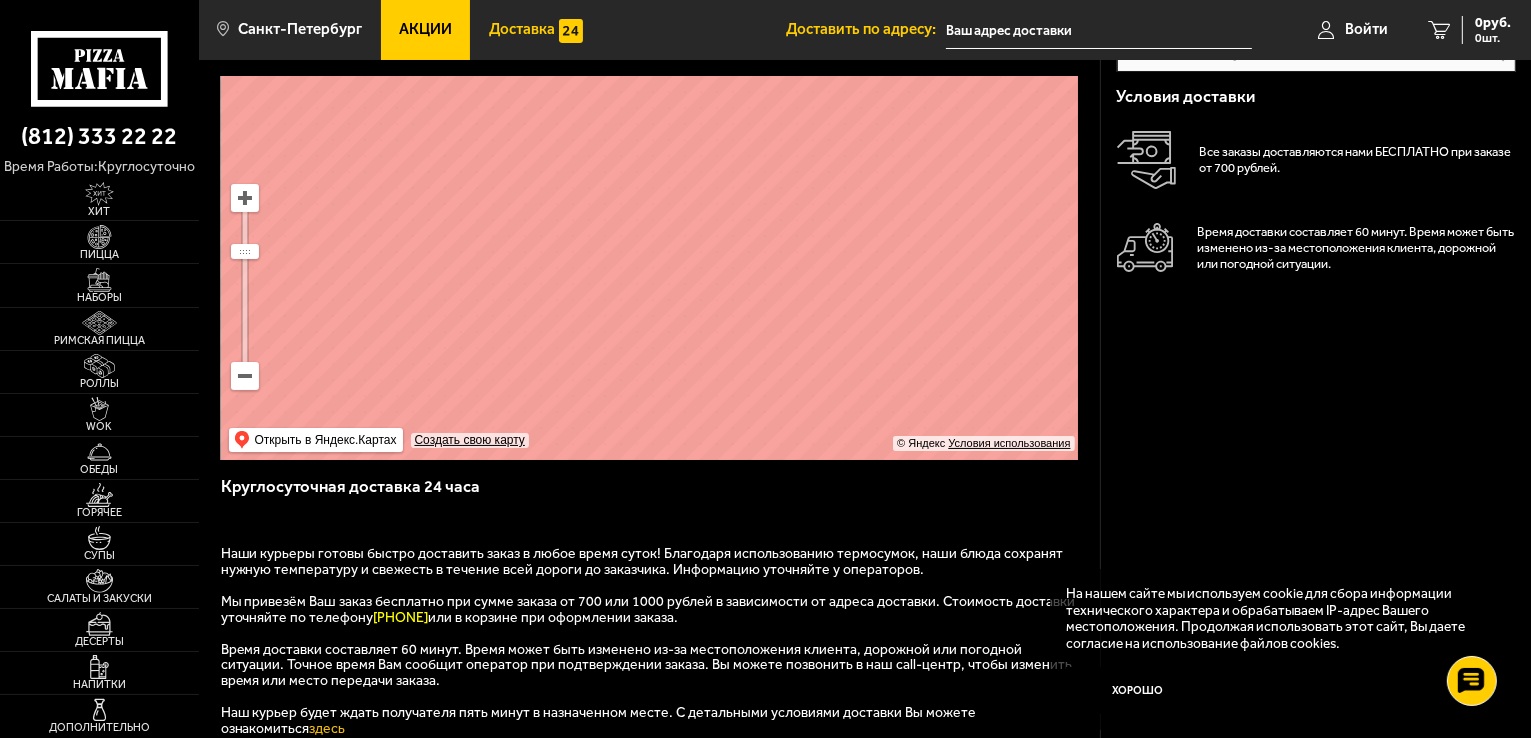 drag, startPoint x: 654, startPoint y: 299, endPoint x: 797, endPoint y: 61, distance: 277.65625 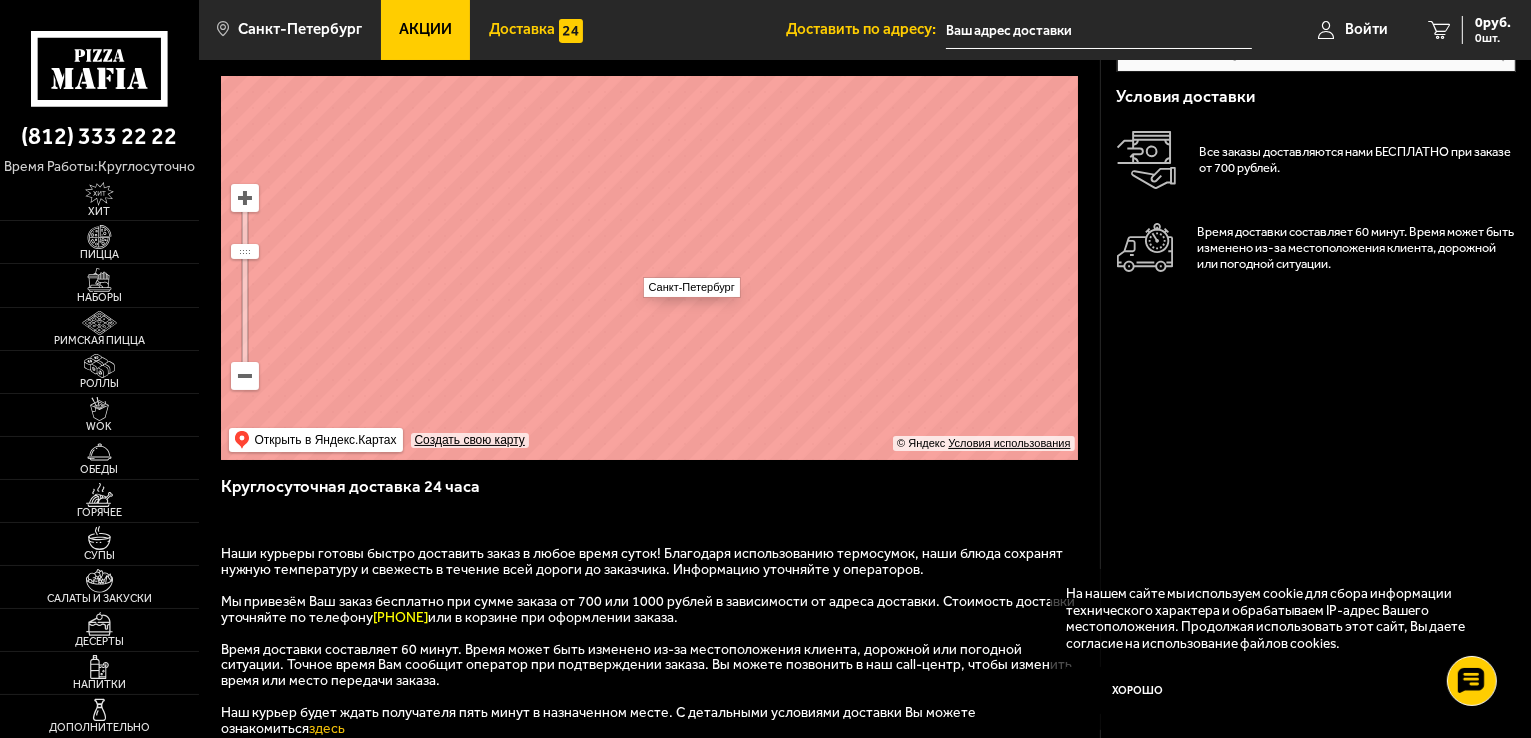click at bounding box center [649, 268] 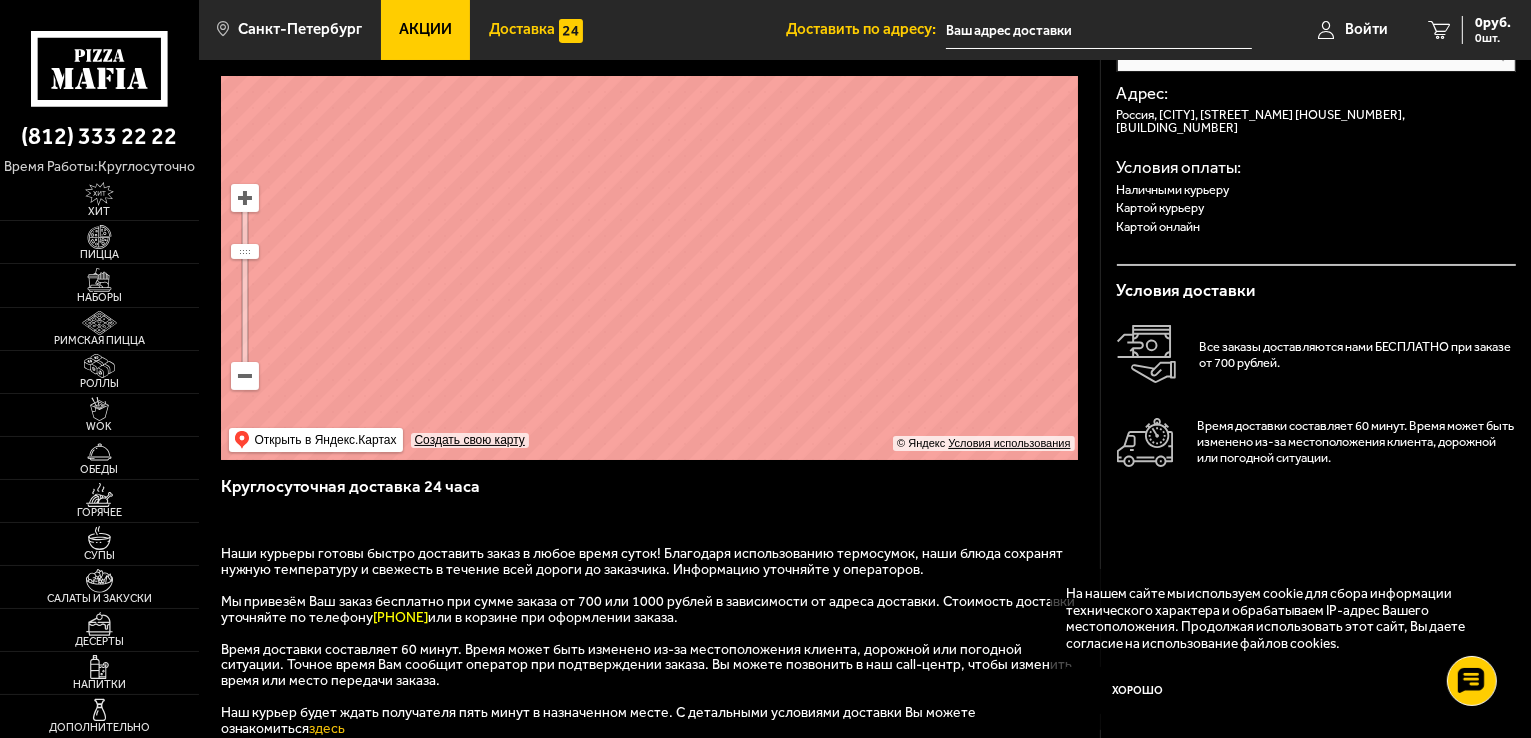 click on "Картой курьеру" at bounding box center (1316, 208) 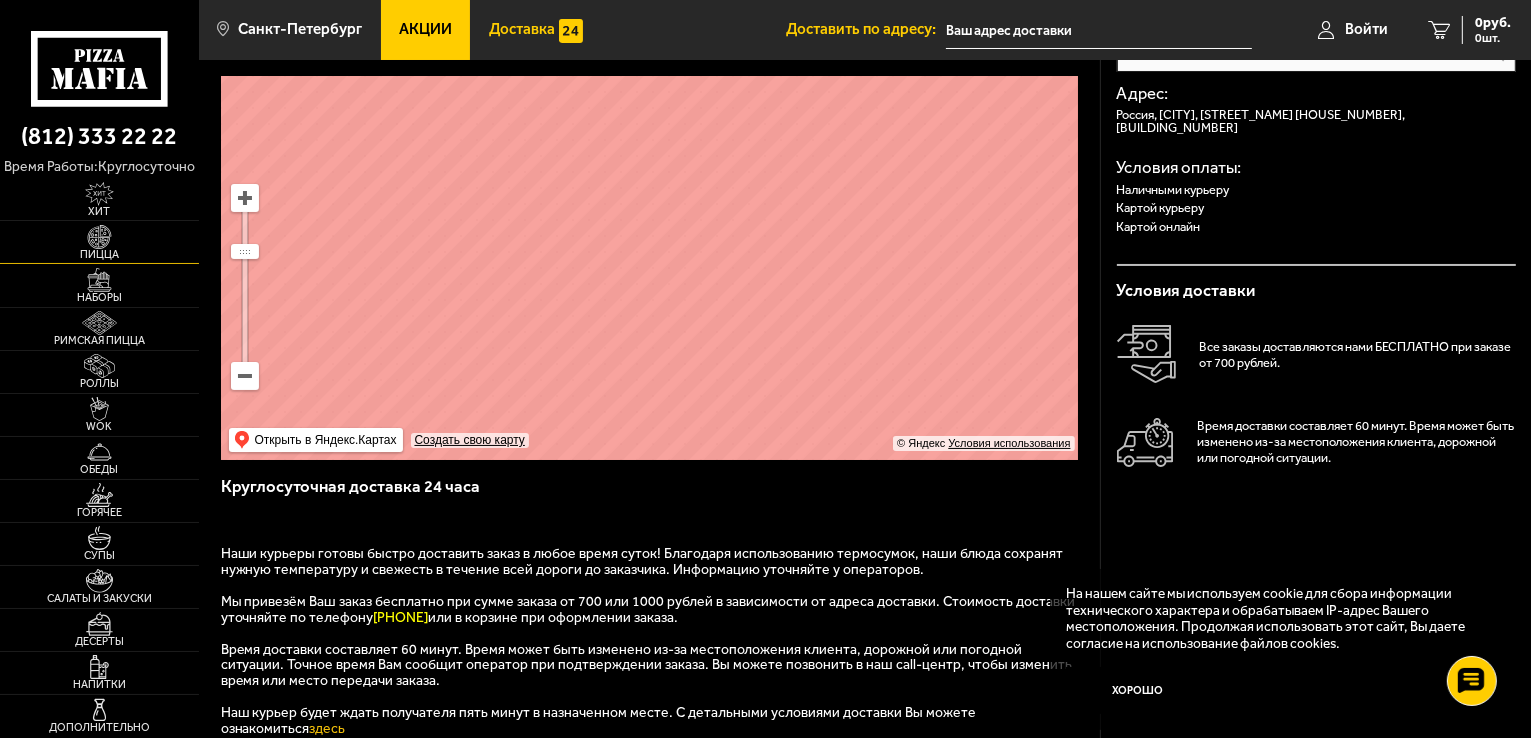 click on "Пицца" at bounding box center (99, 254) 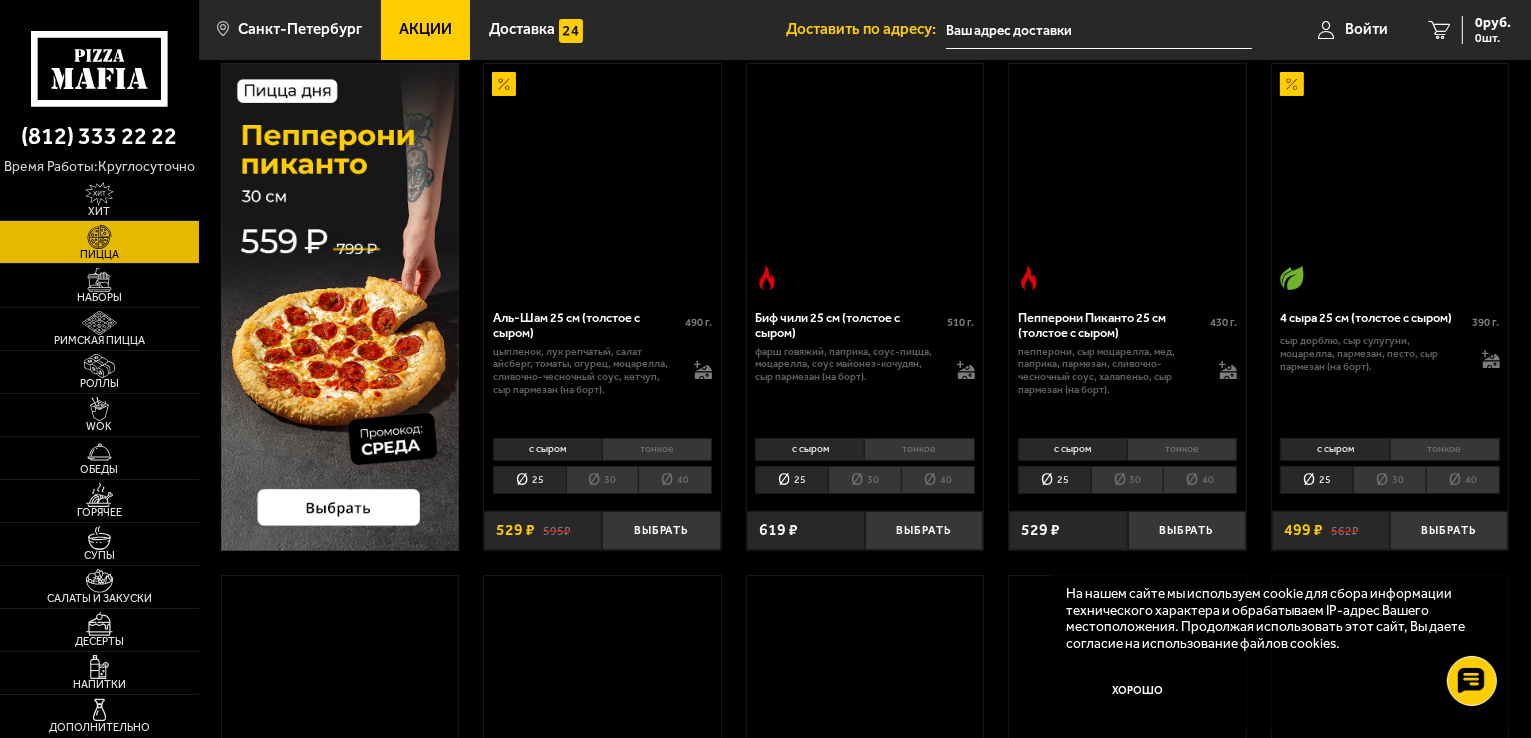 scroll, scrollTop: 0, scrollLeft: 0, axis: both 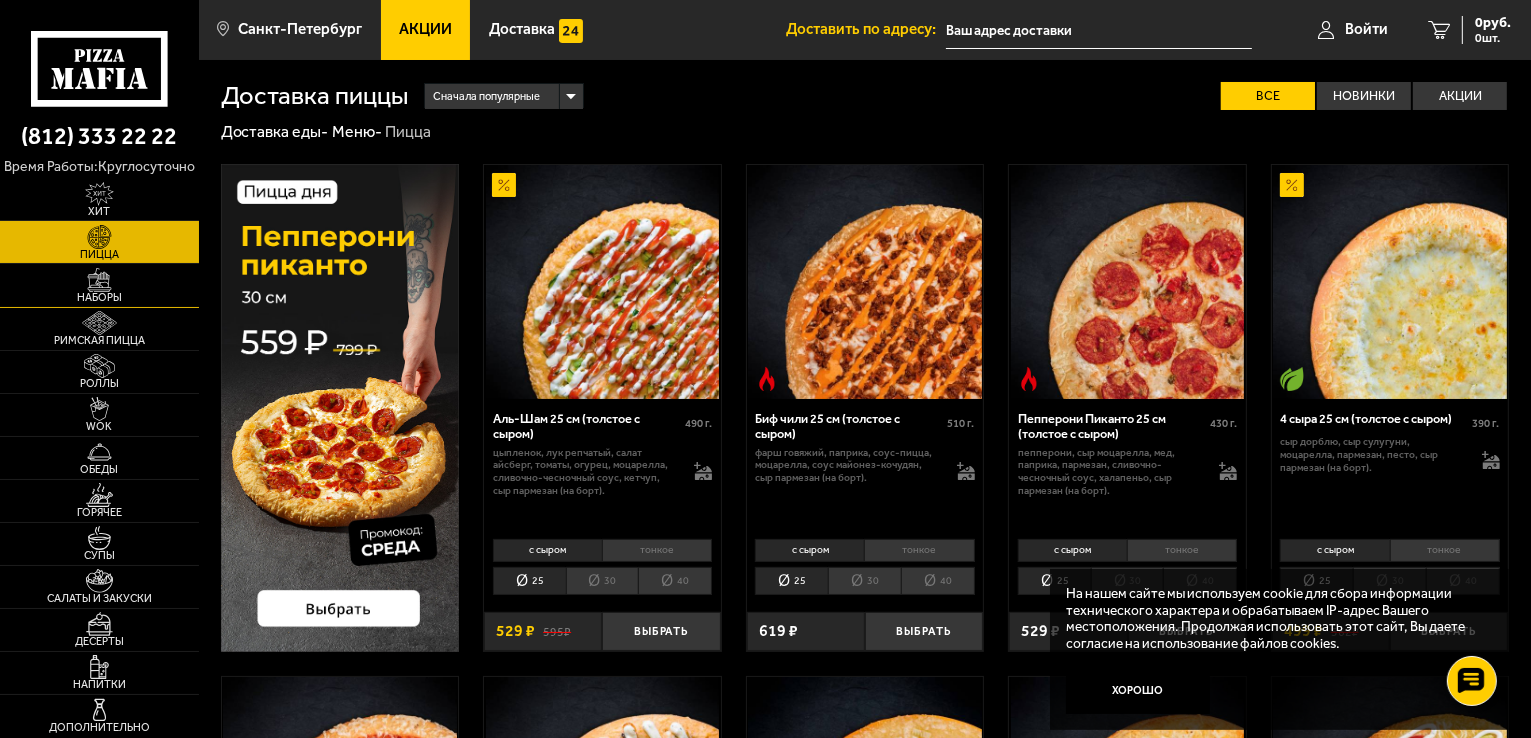 click at bounding box center (99, 280) 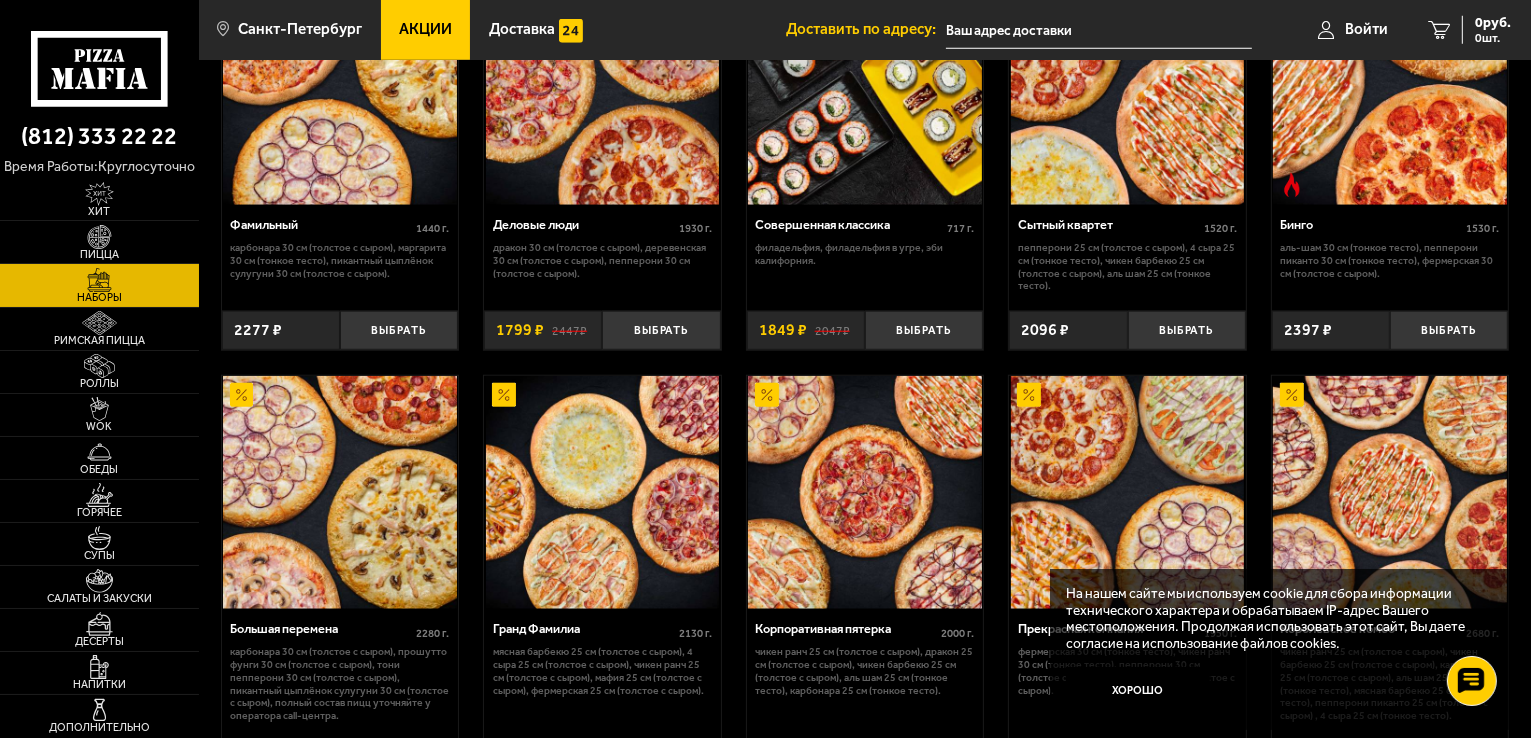 scroll, scrollTop: 1735, scrollLeft: 0, axis: vertical 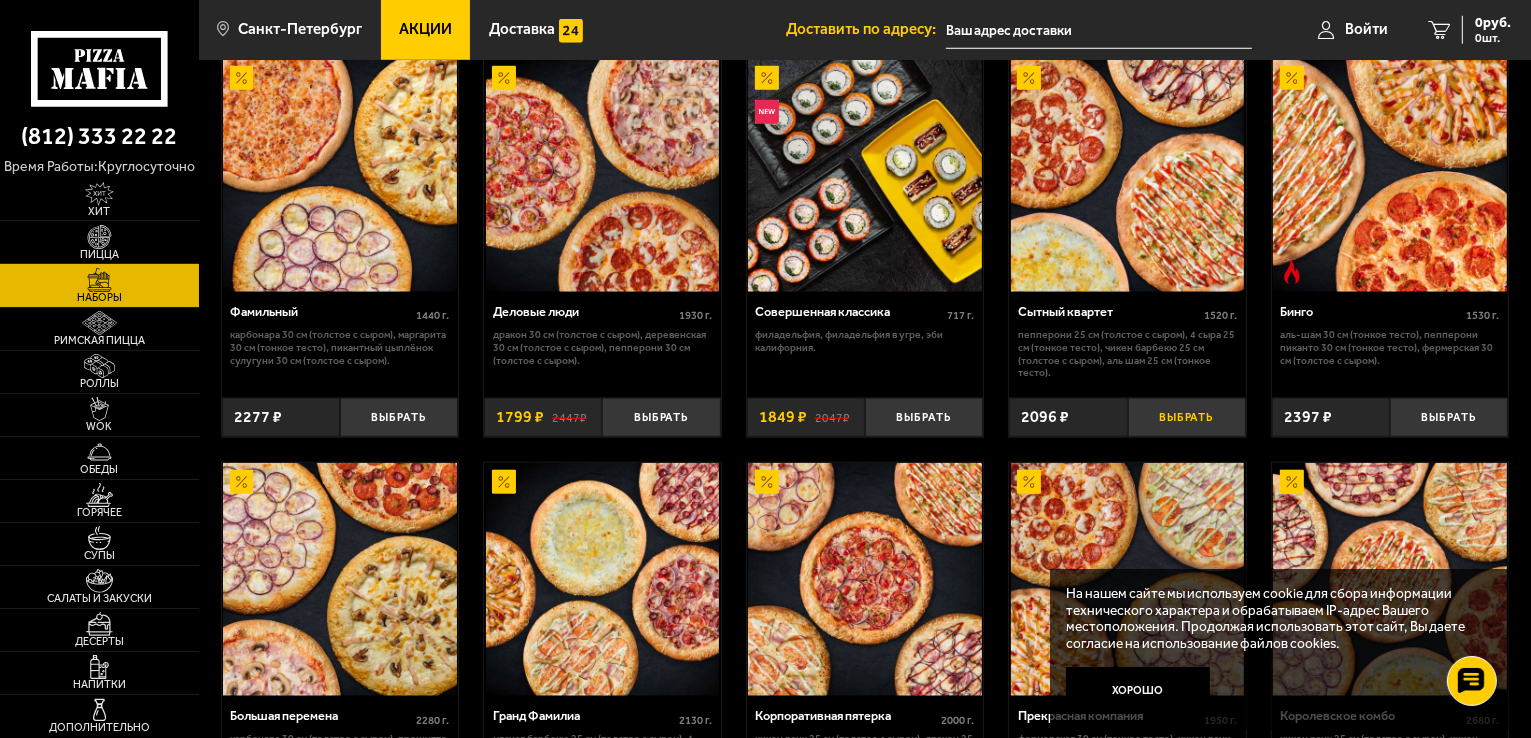 click on "Выбрать" at bounding box center (1187, 417) 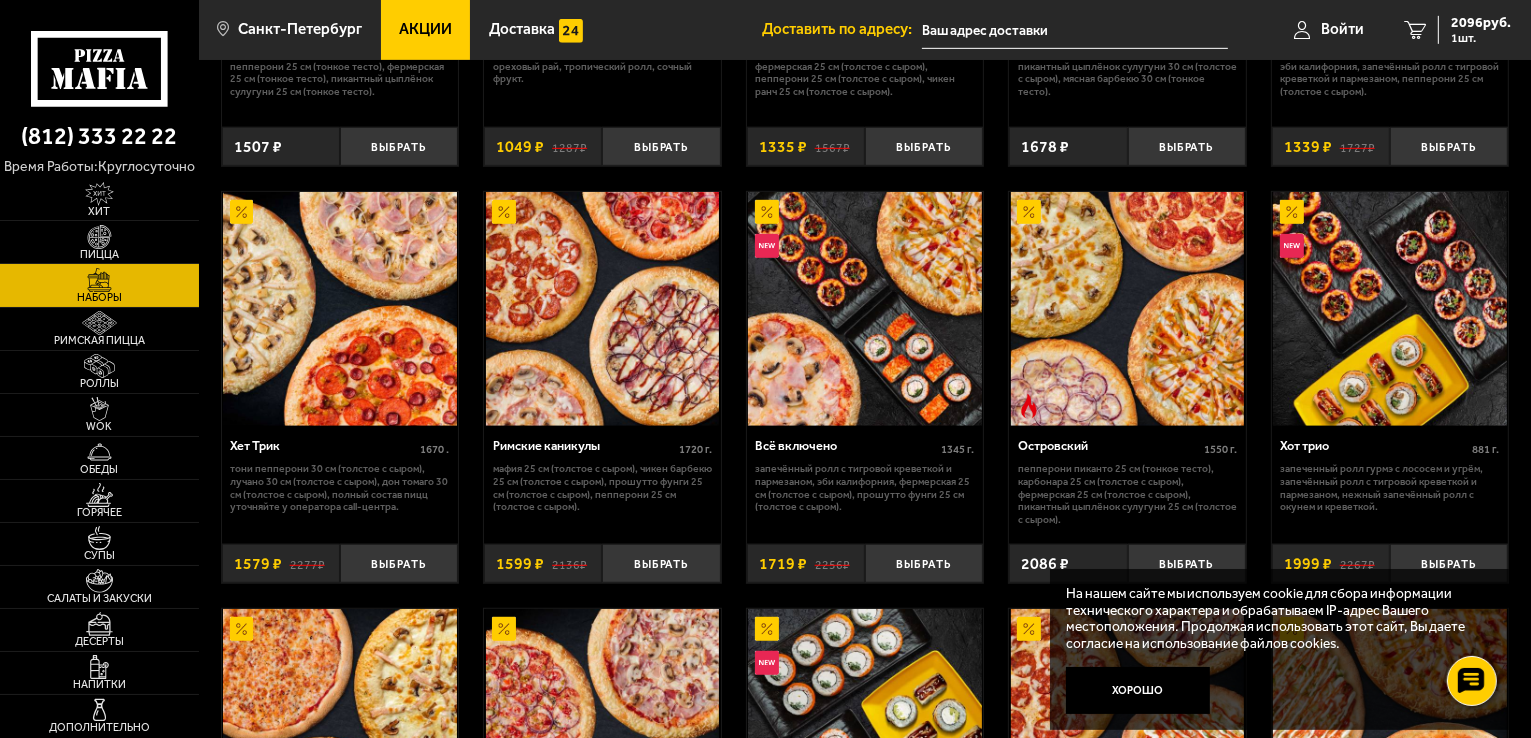 scroll, scrollTop: 1135, scrollLeft: 0, axis: vertical 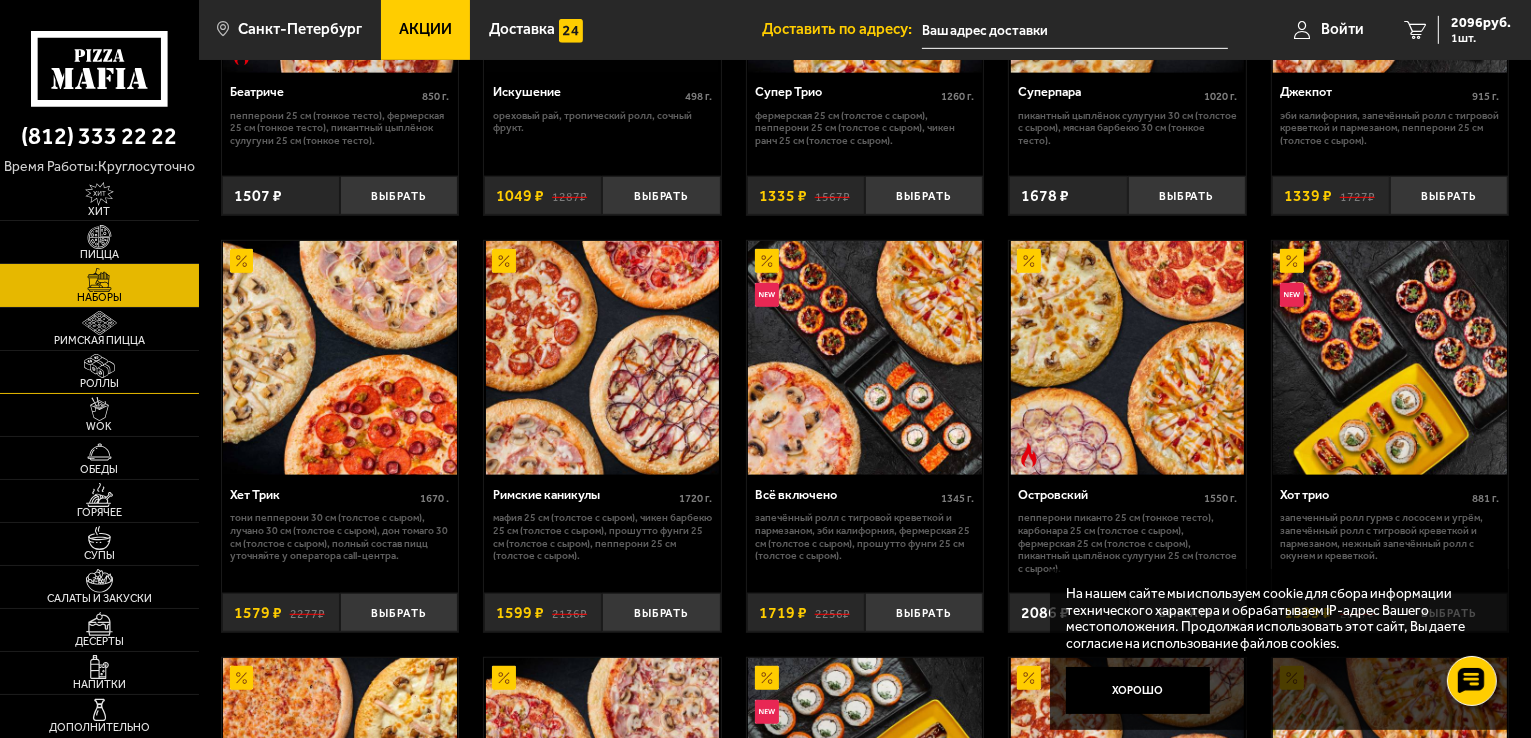 click at bounding box center [99, 366] 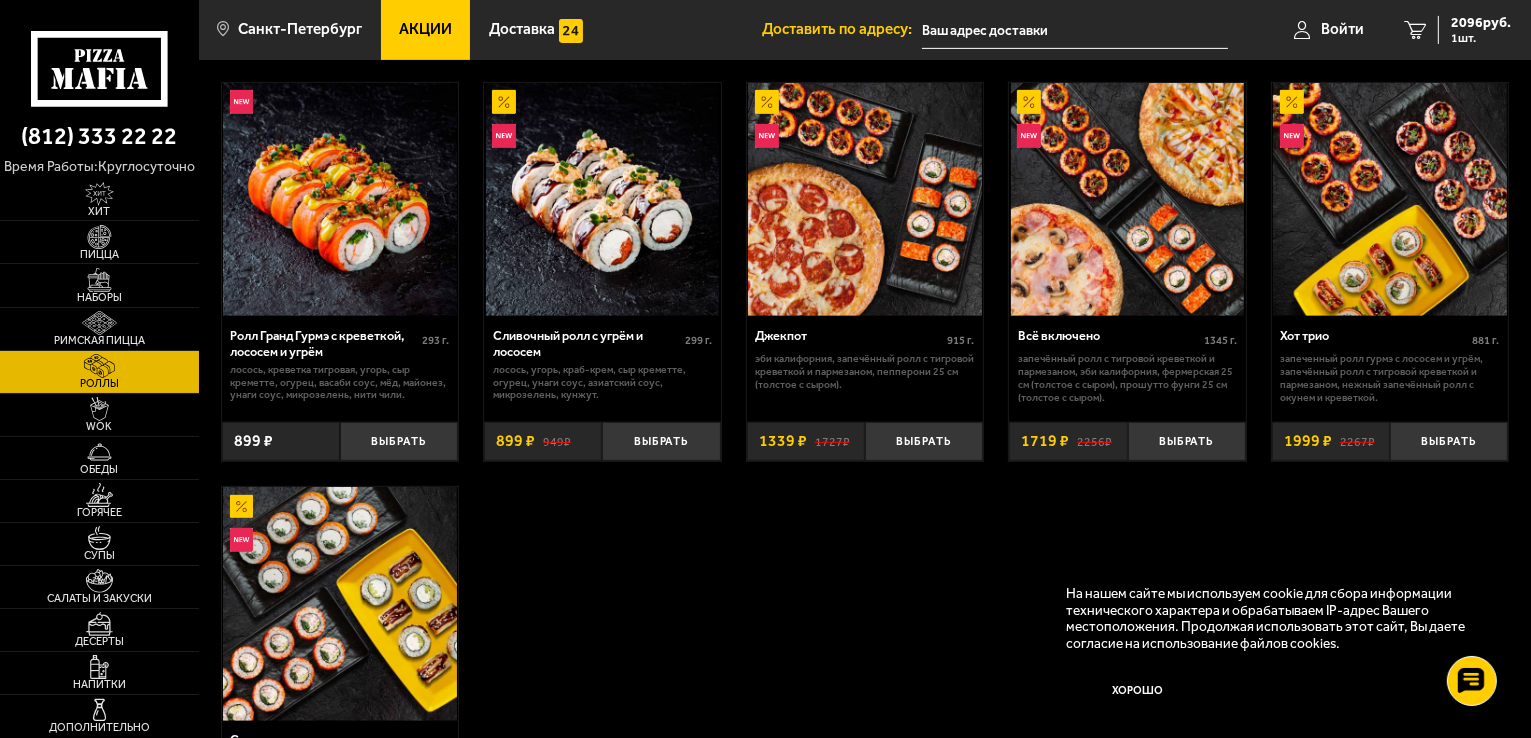 scroll, scrollTop: 1100, scrollLeft: 0, axis: vertical 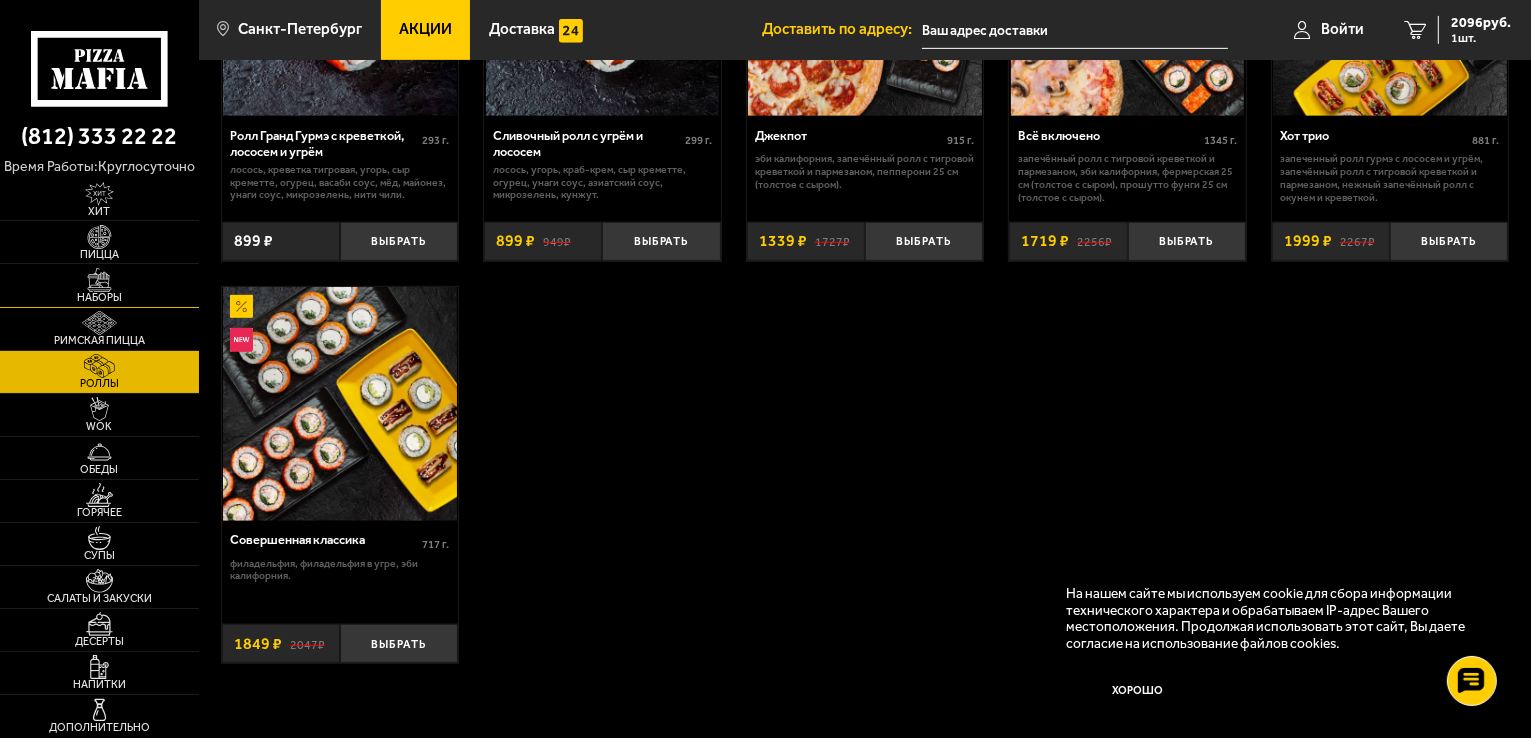 click at bounding box center [99, 280] 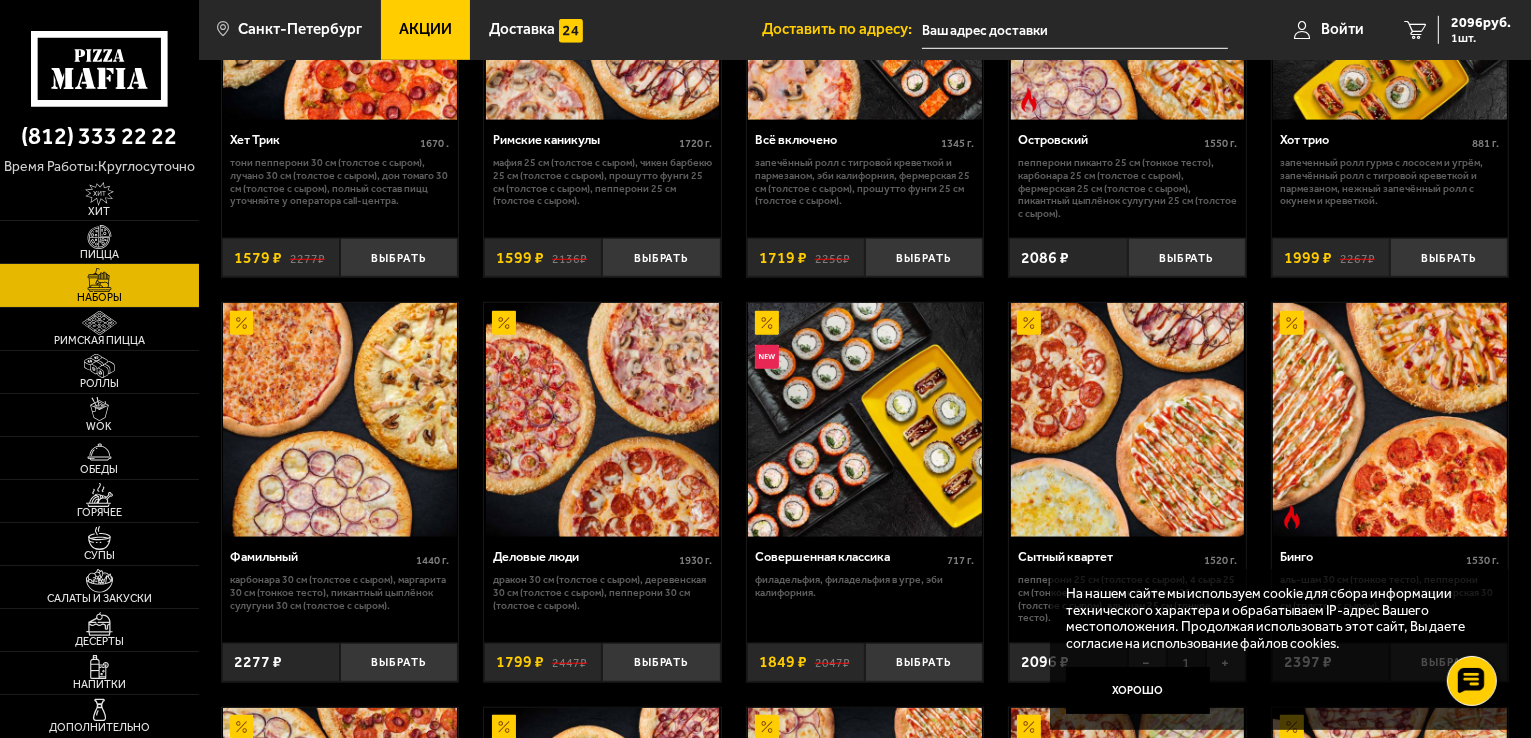 scroll, scrollTop: 1500, scrollLeft: 0, axis: vertical 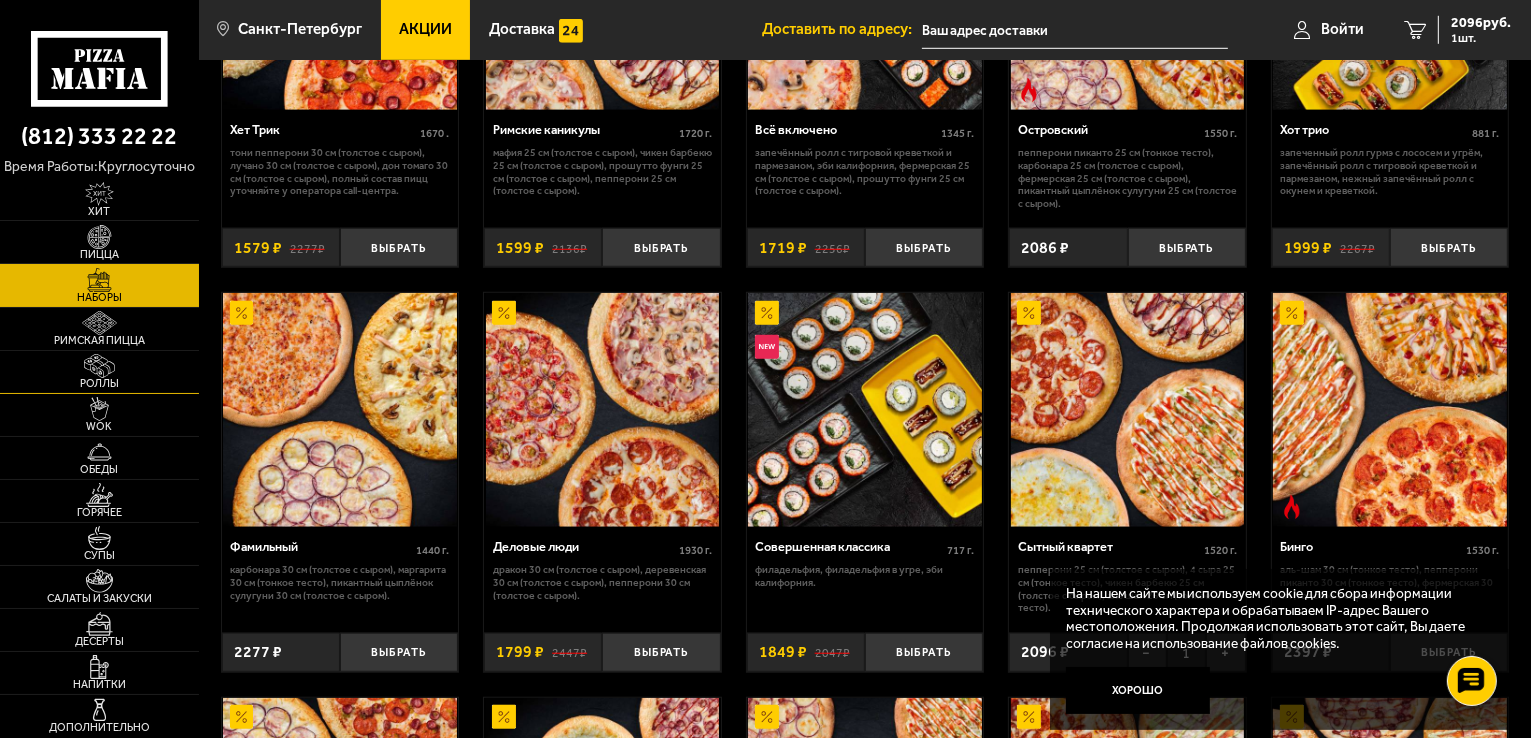 click at bounding box center [99, 366] 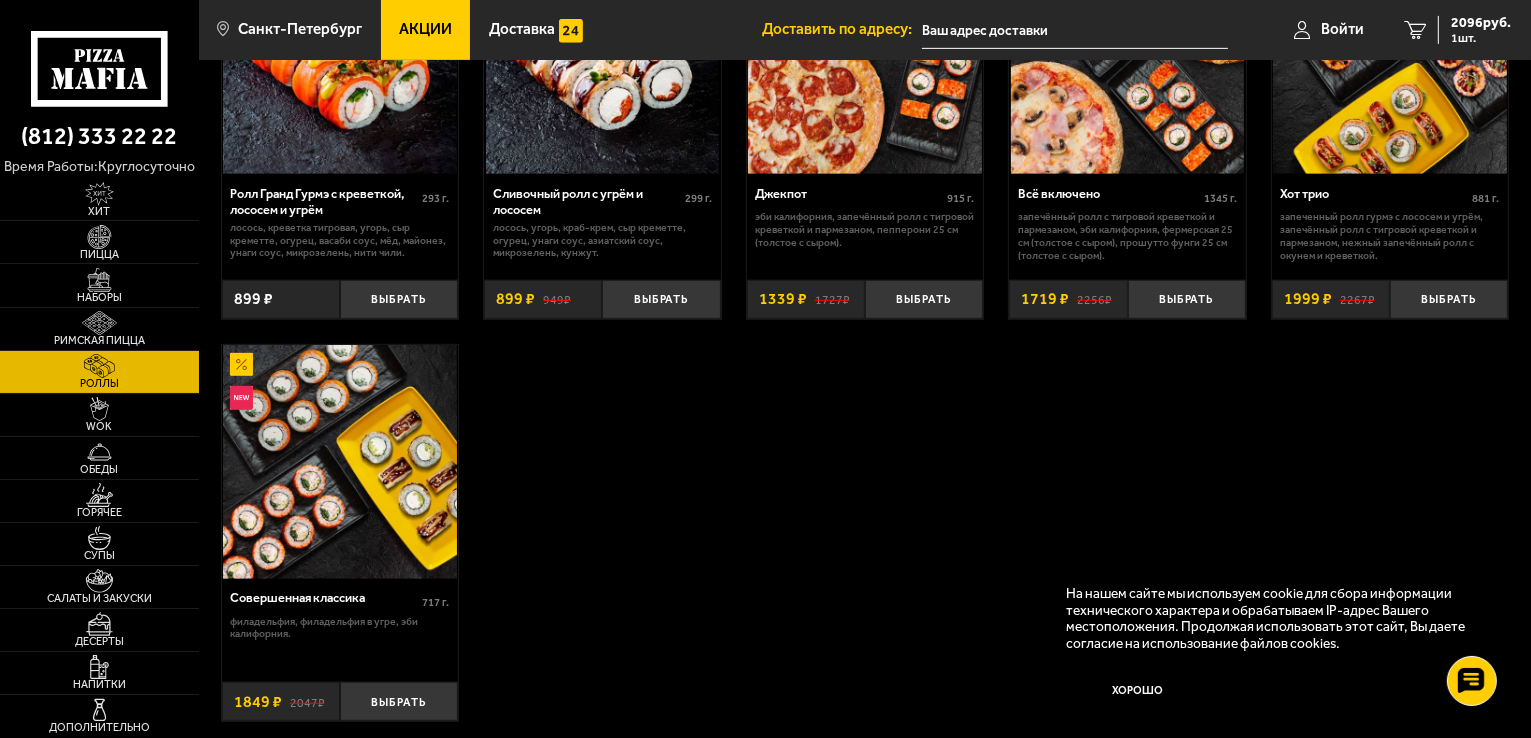 scroll, scrollTop: 1100, scrollLeft: 0, axis: vertical 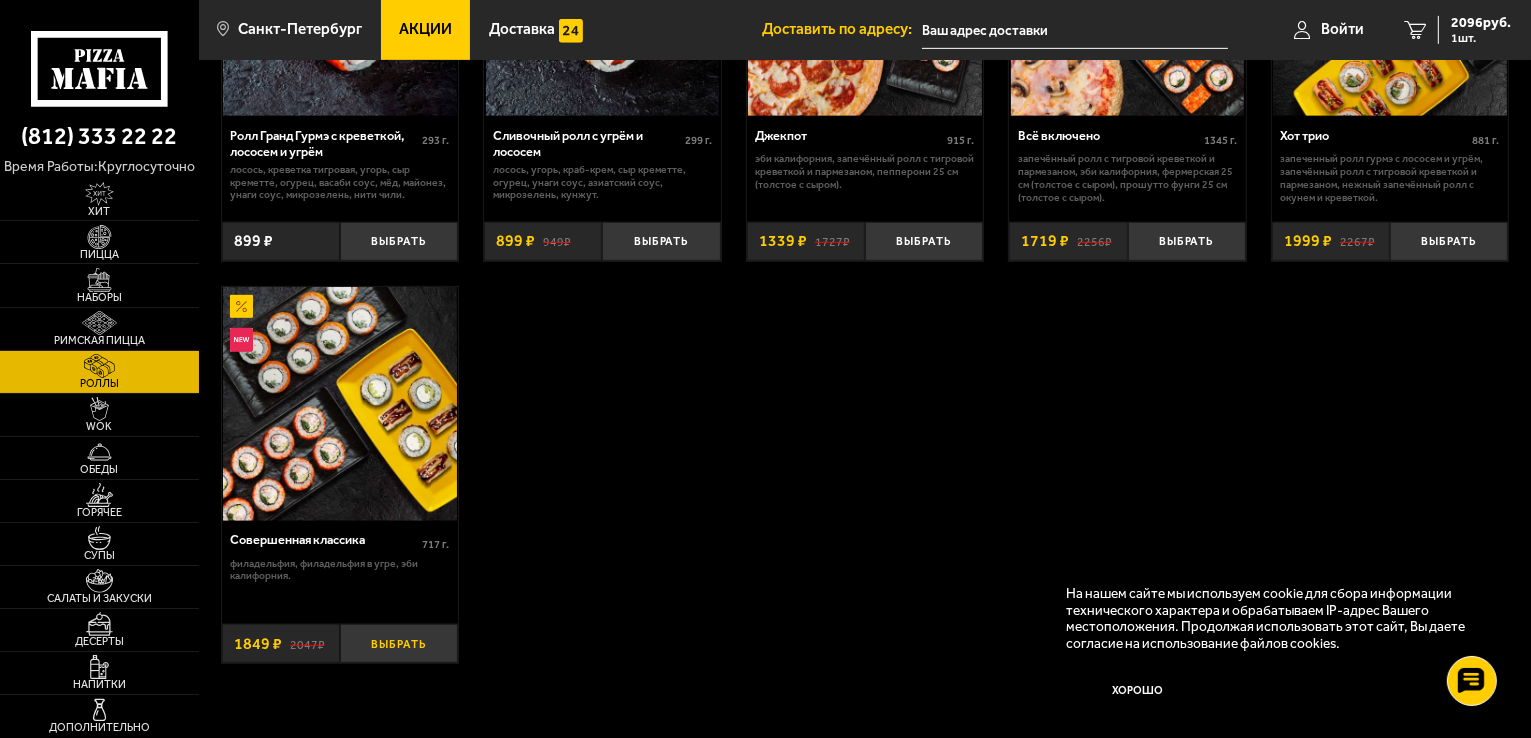 click on "Выбрать" at bounding box center (399, 643) 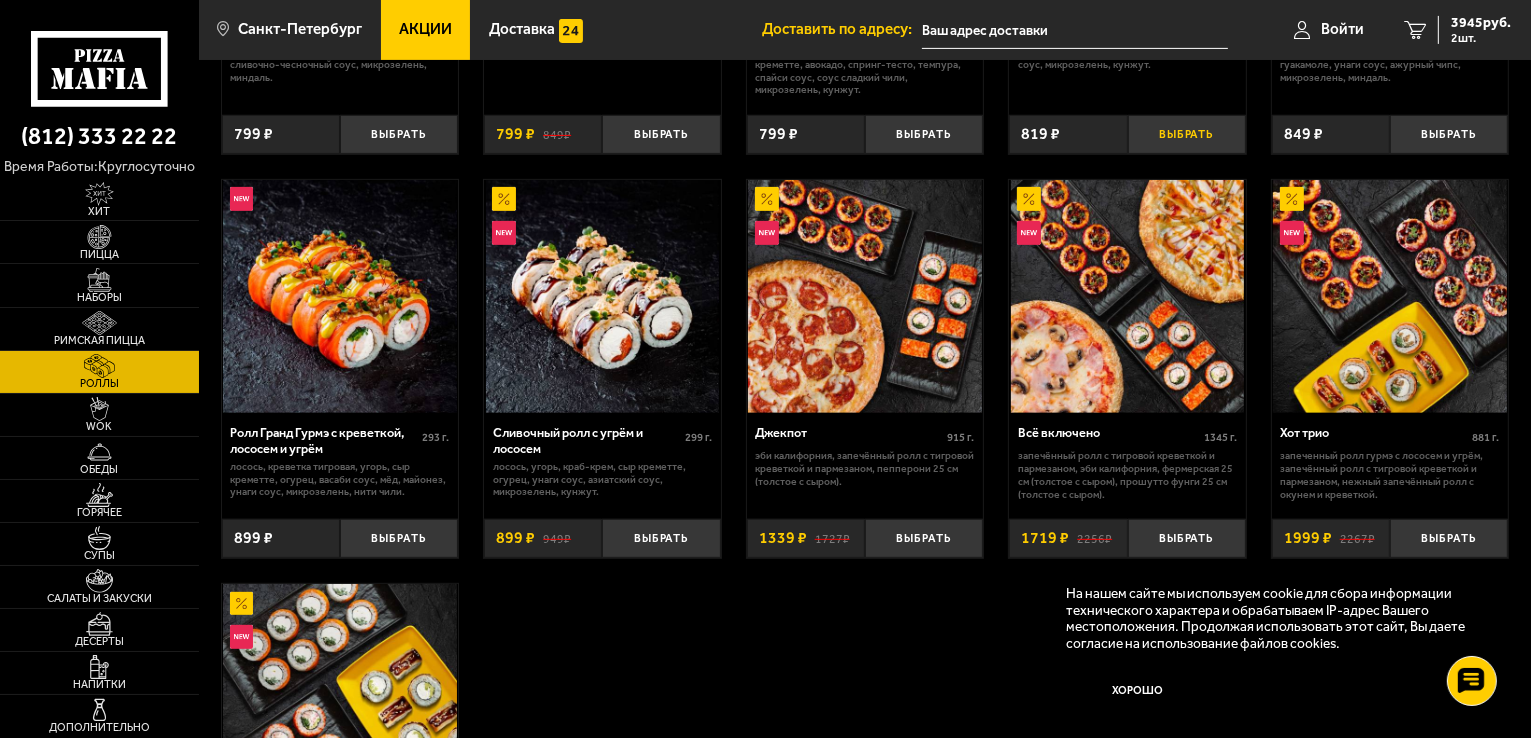 scroll, scrollTop: 700, scrollLeft: 0, axis: vertical 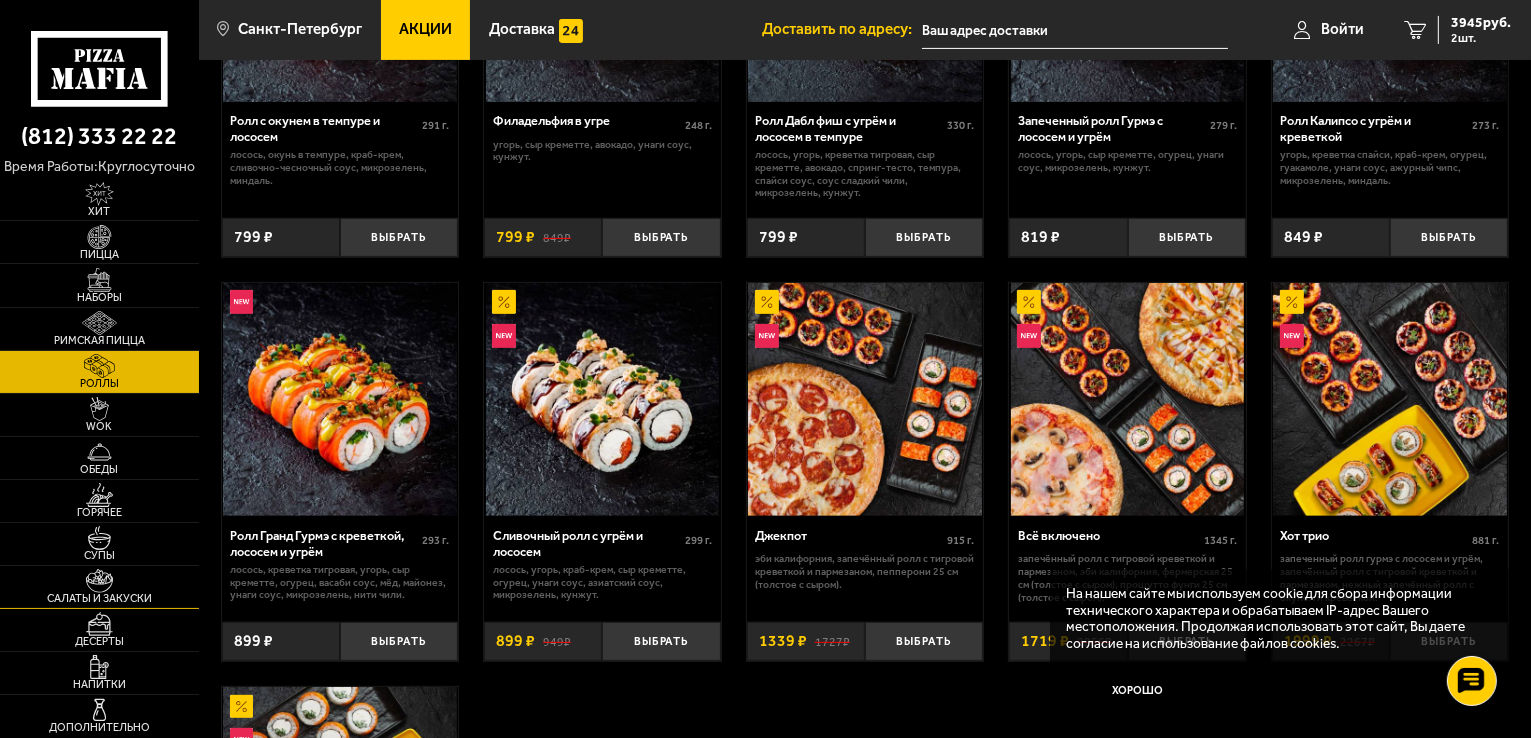 click on "Салаты и закуски" at bounding box center (99, 598) 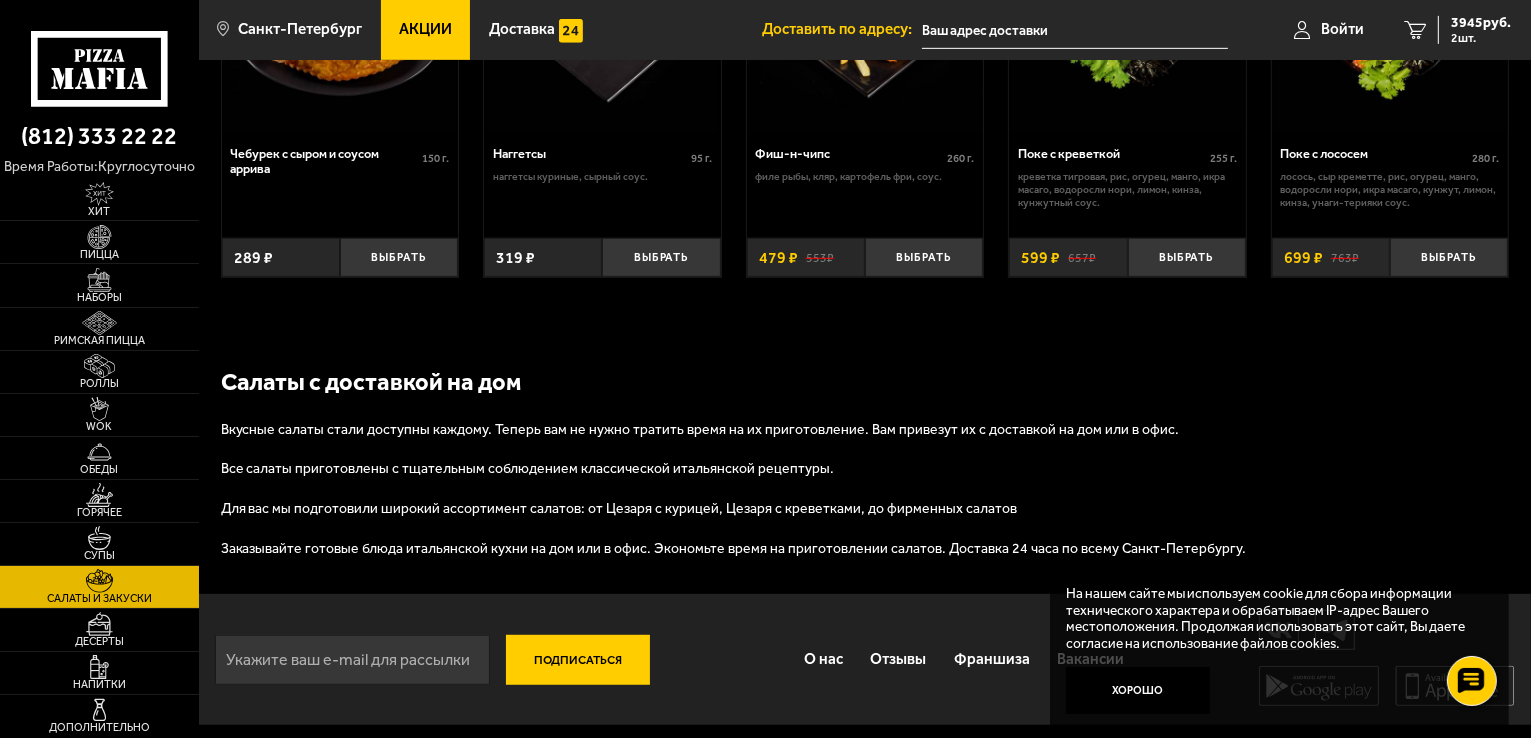 scroll, scrollTop: 1174, scrollLeft: 0, axis: vertical 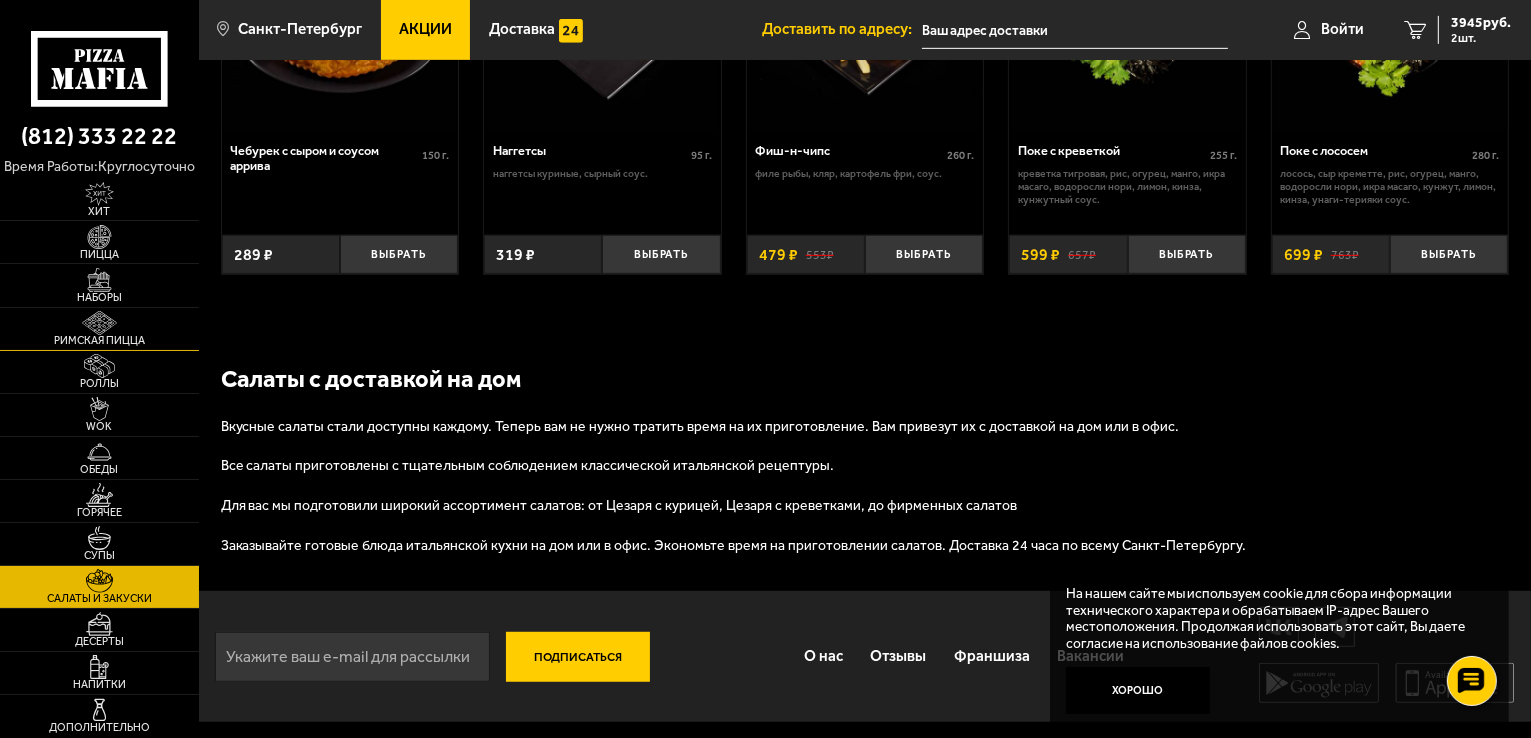 click at bounding box center (99, 323) 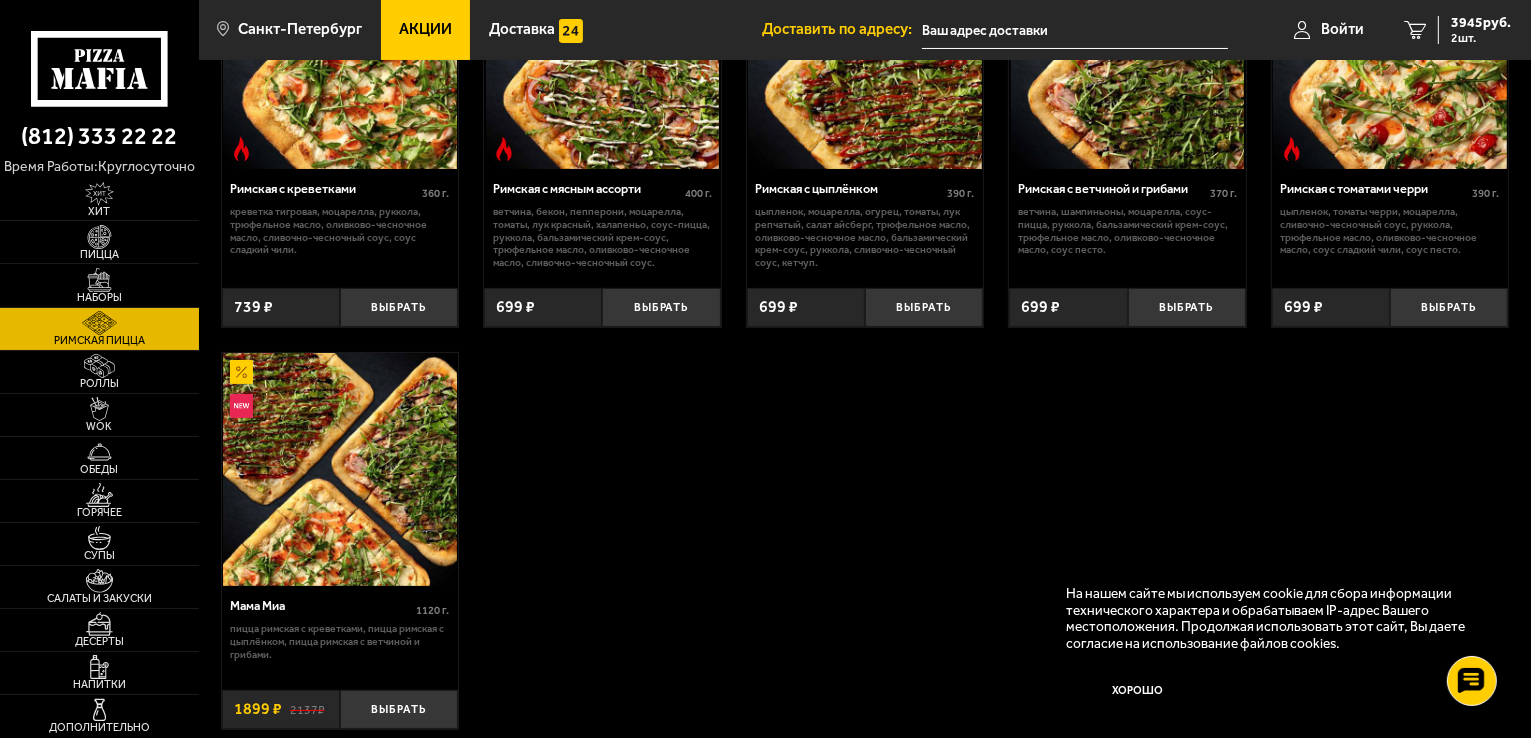 scroll, scrollTop: 0, scrollLeft: 0, axis: both 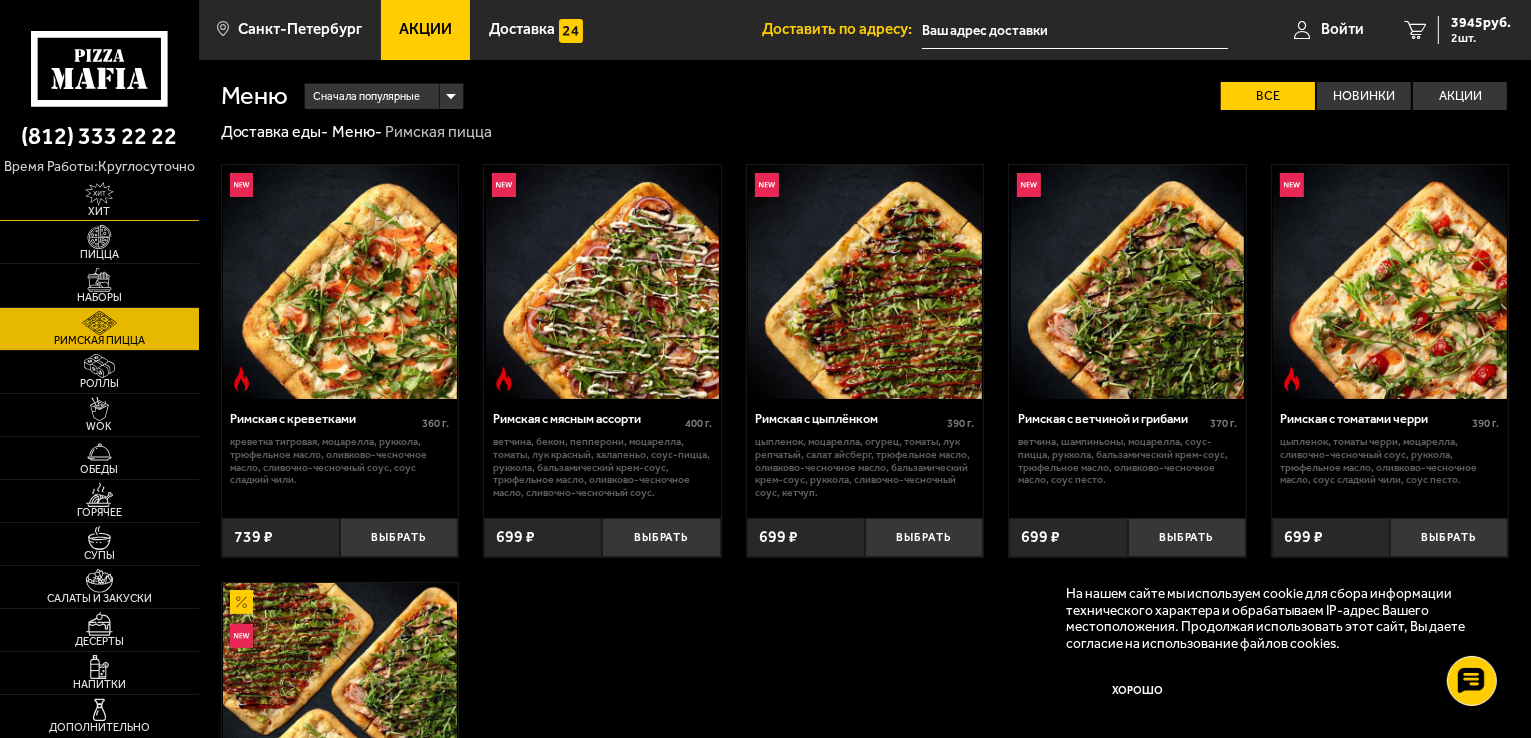 click at bounding box center [99, 194] 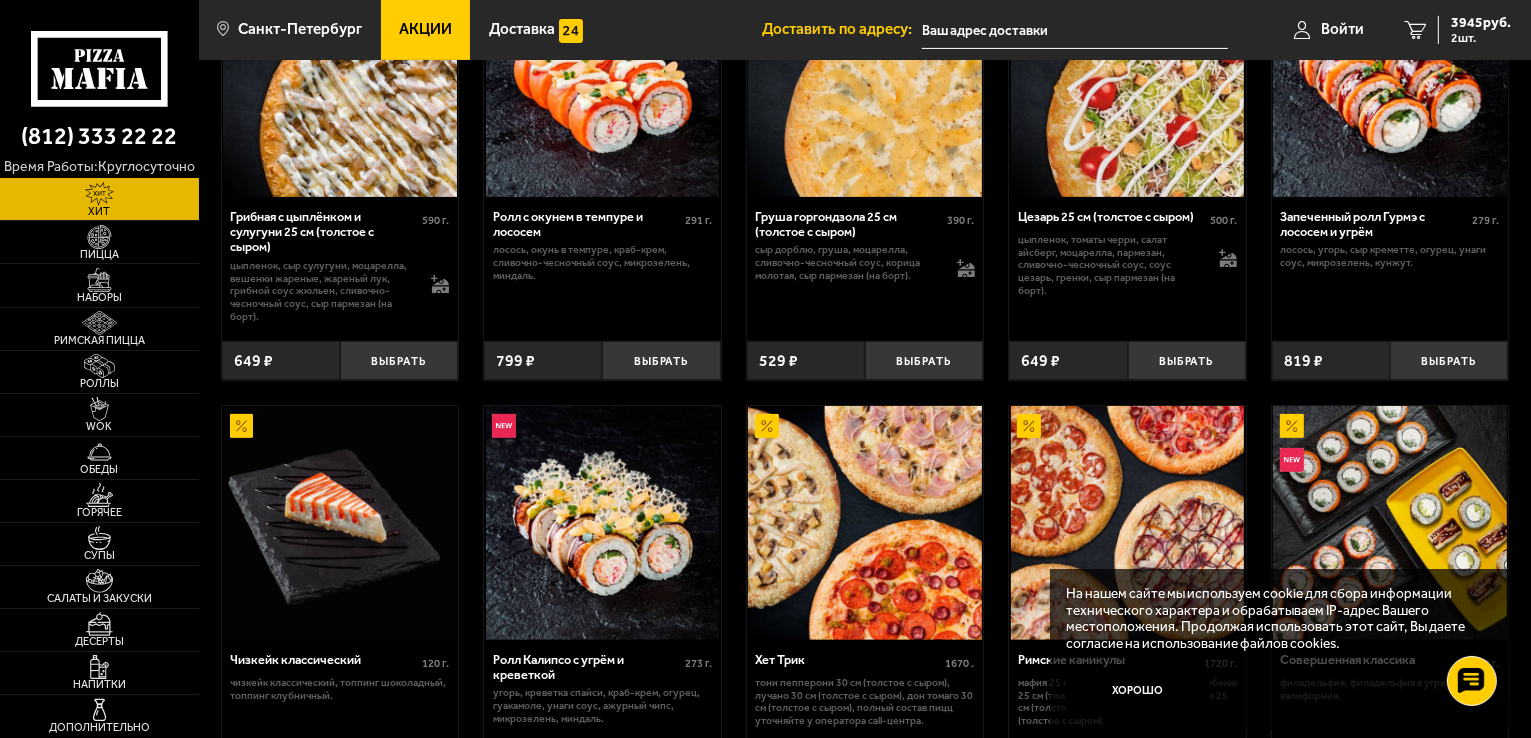 scroll, scrollTop: 600, scrollLeft: 0, axis: vertical 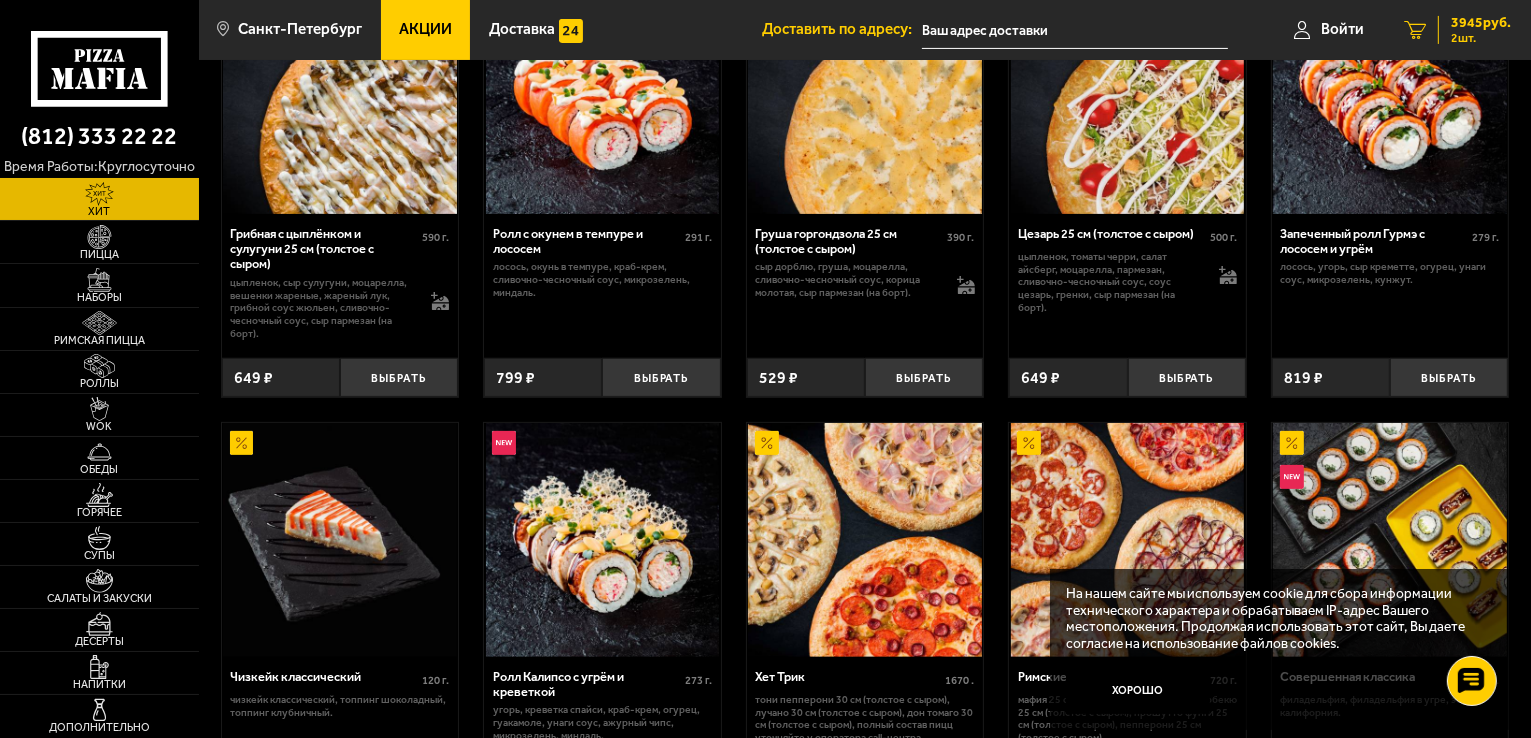 click on "3945  руб." at bounding box center [1481, 23] 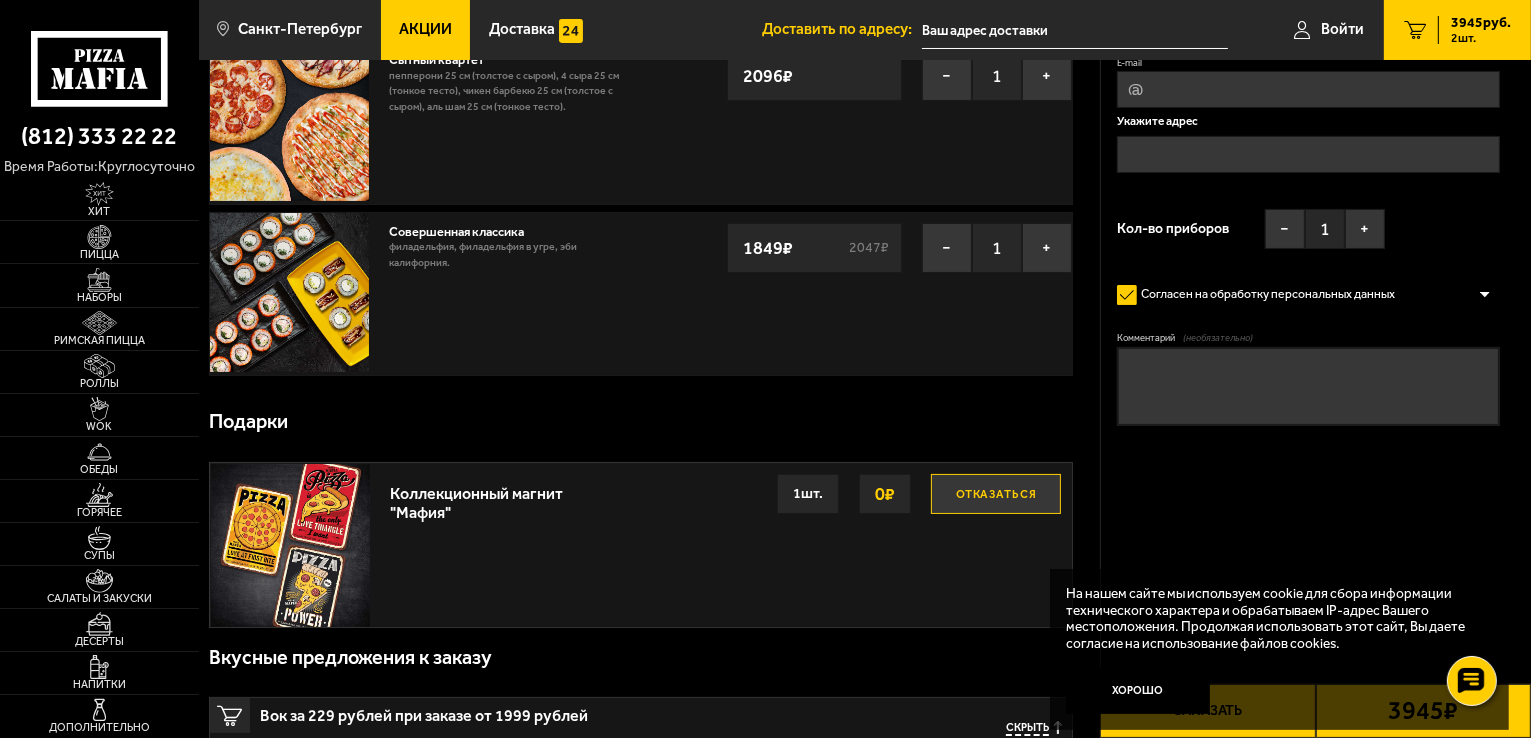 scroll, scrollTop: 0, scrollLeft: 0, axis: both 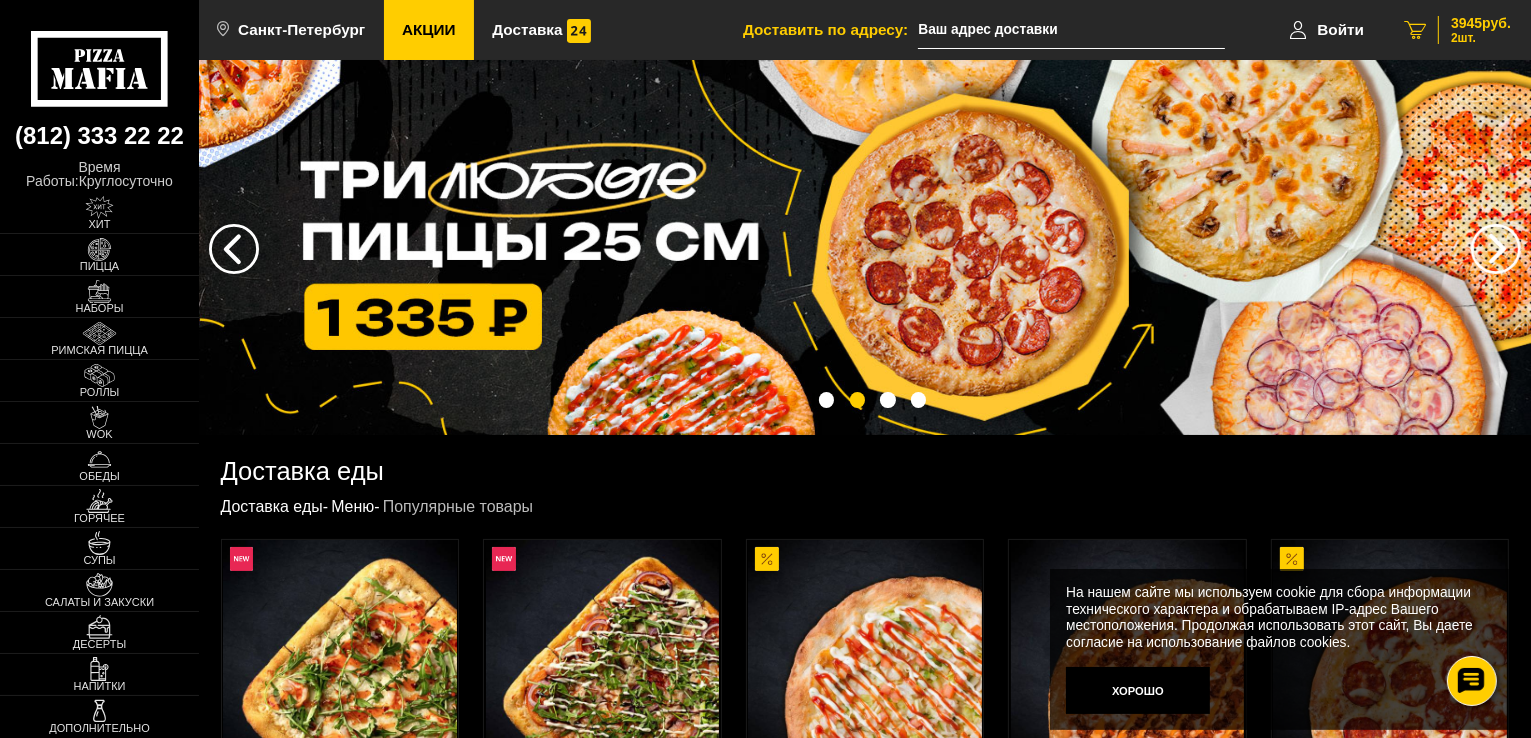 click on "2  шт." at bounding box center (1481, 38) 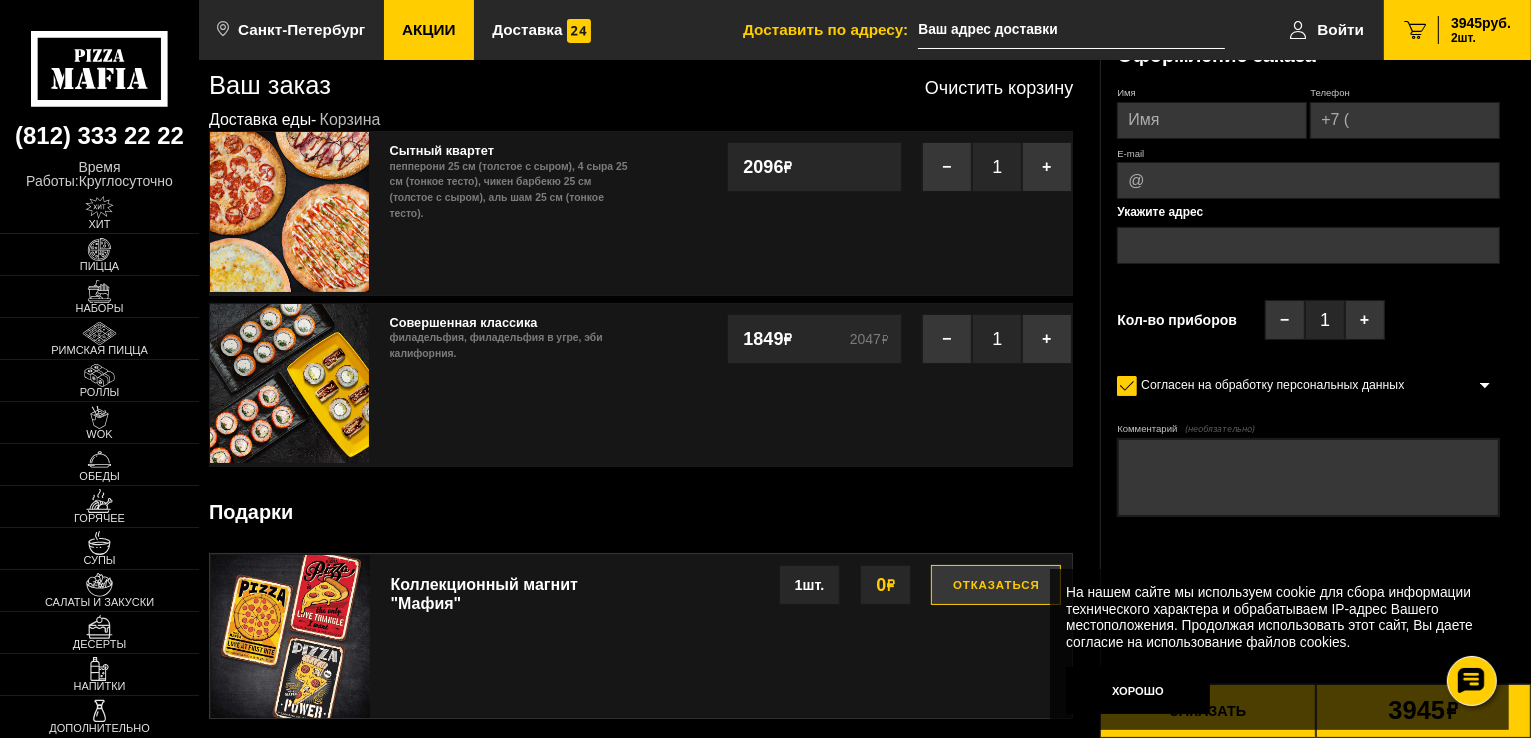 scroll, scrollTop: 0, scrollLeft: 0, axis: both 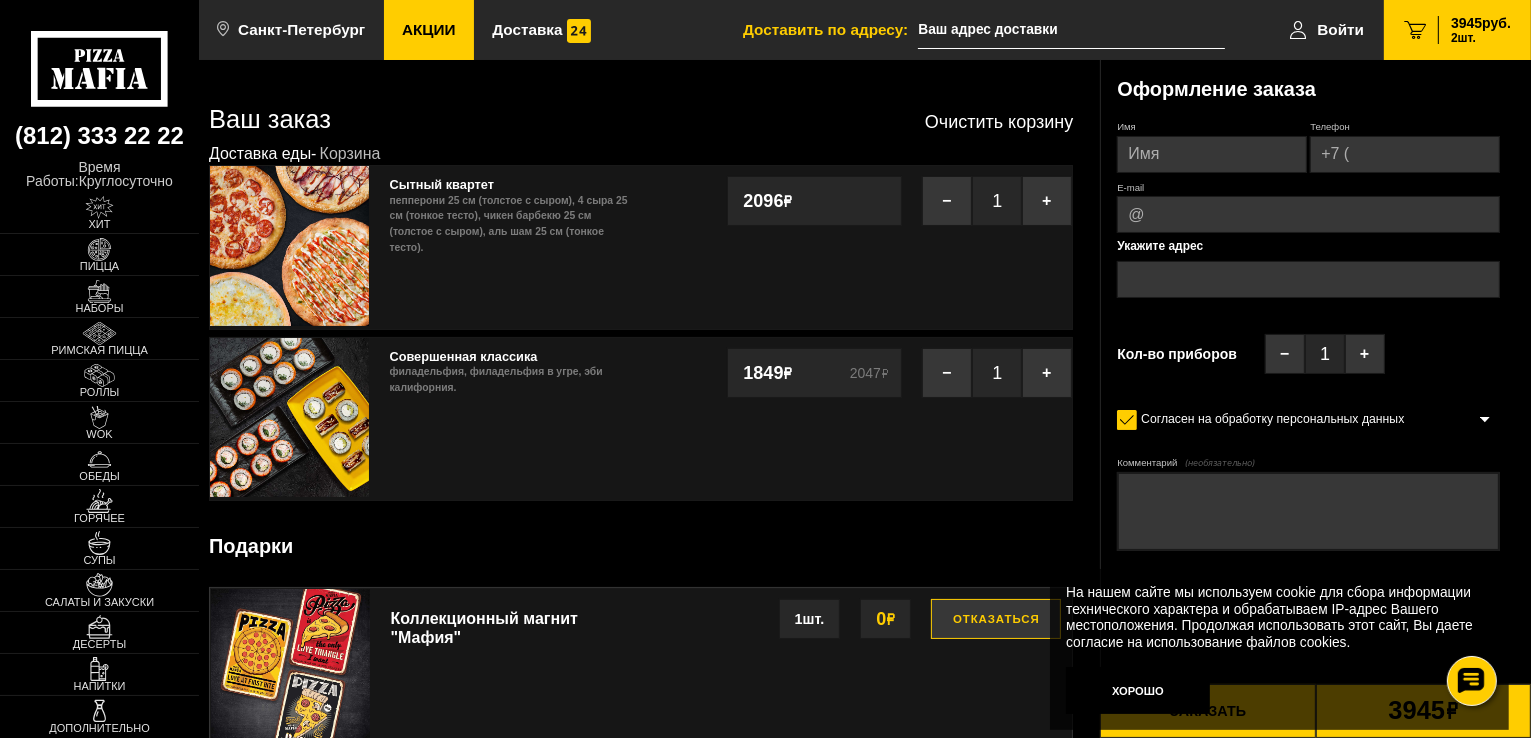 click on "Комментарий   (необязательно)" at bounding box center (1308, 512) 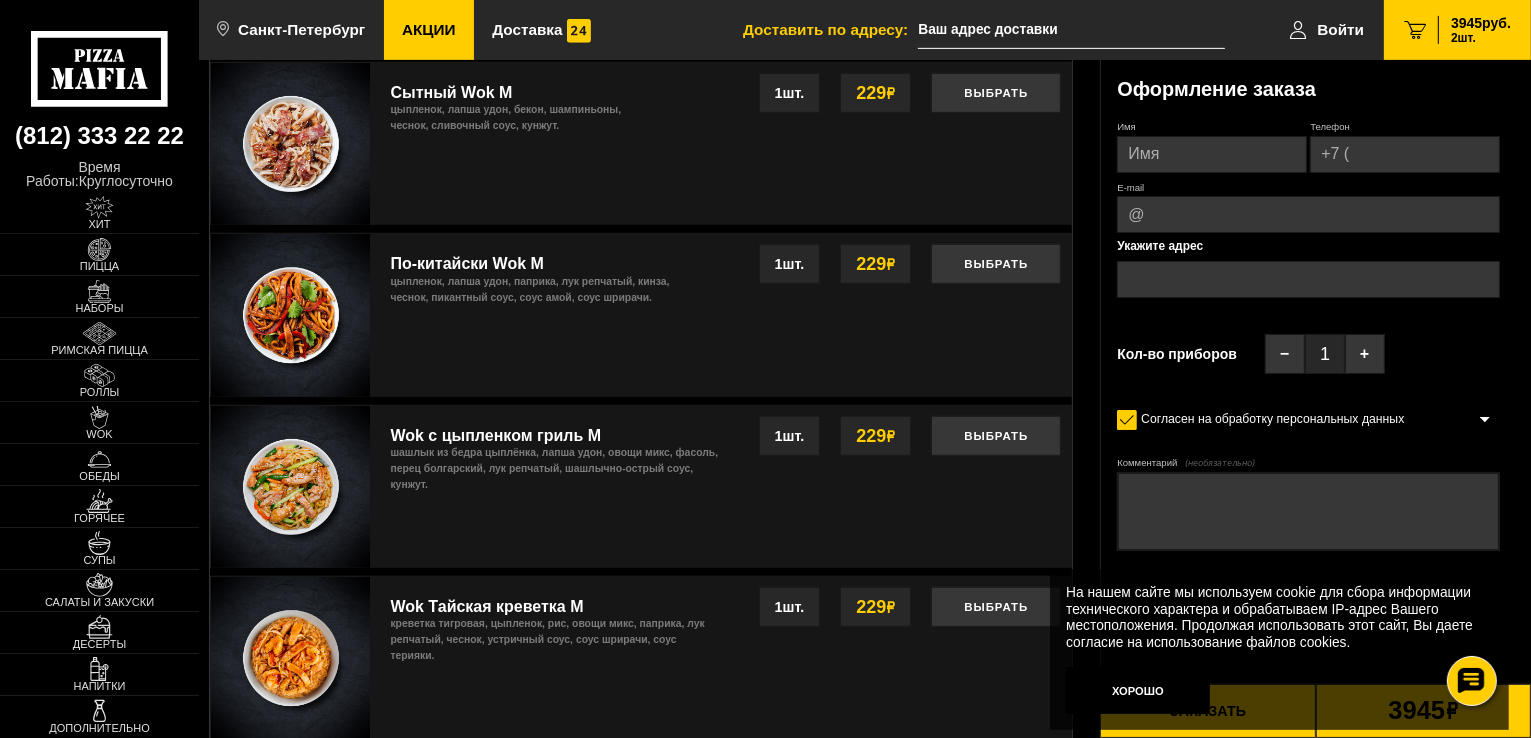 scroll, scrollTop: 1000, scrollLeft: 0, axis: vertical 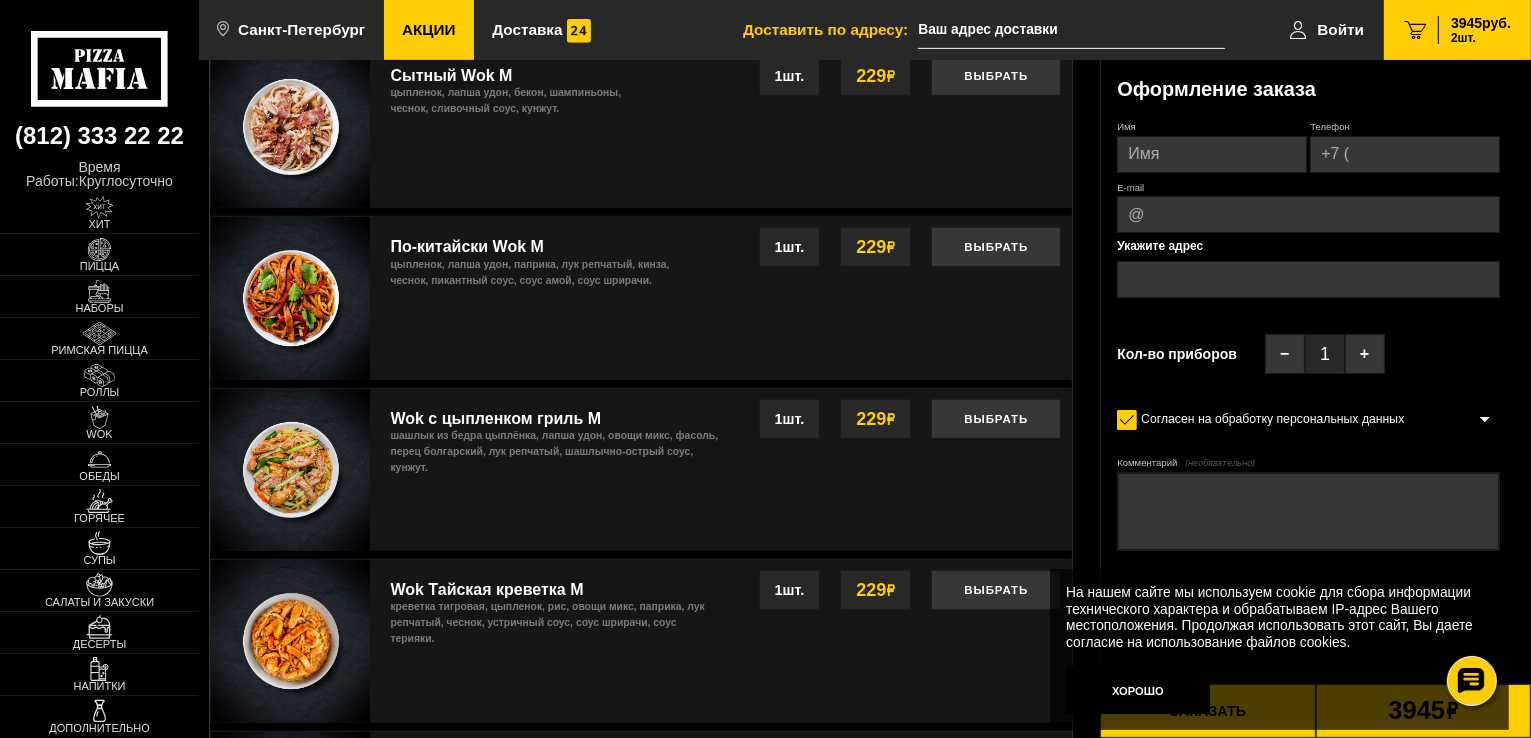 click on "Комментарий   (необязательно)" at bounding box center [1308, 512] 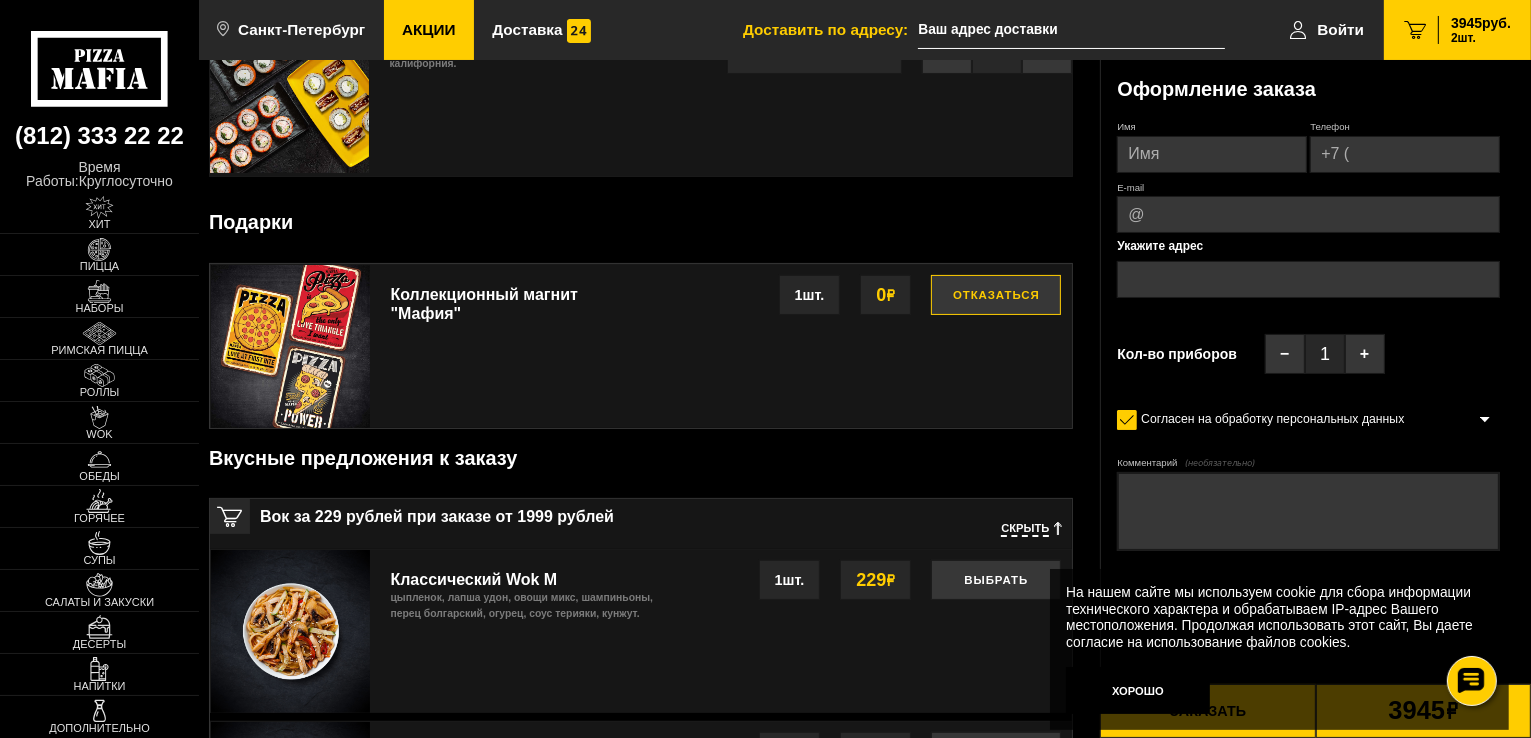 scroll, scrollTop: 300, scrollLeft: 0, axis: vertical 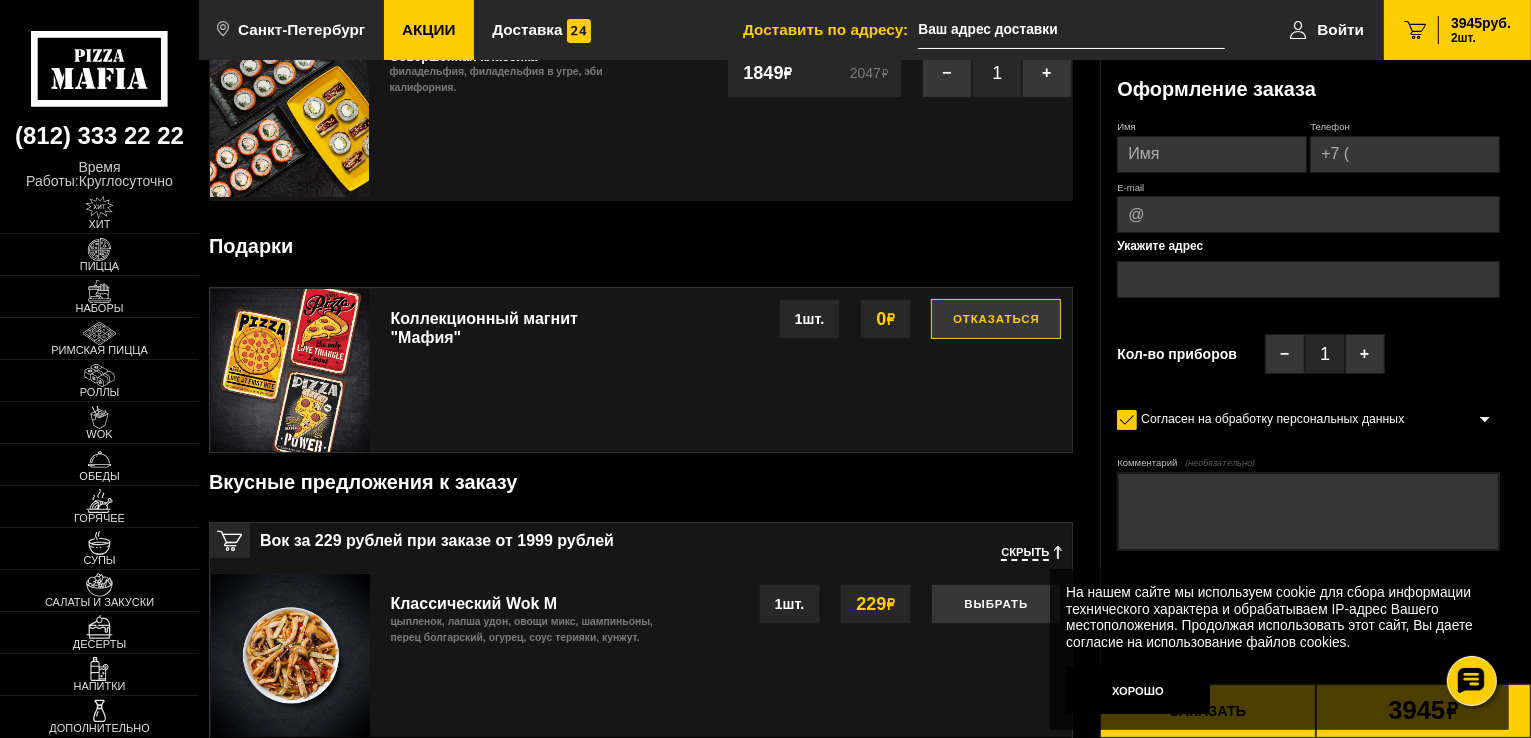click on "2 3945  руб. 2  шт." at bounding box center [1457, 30] 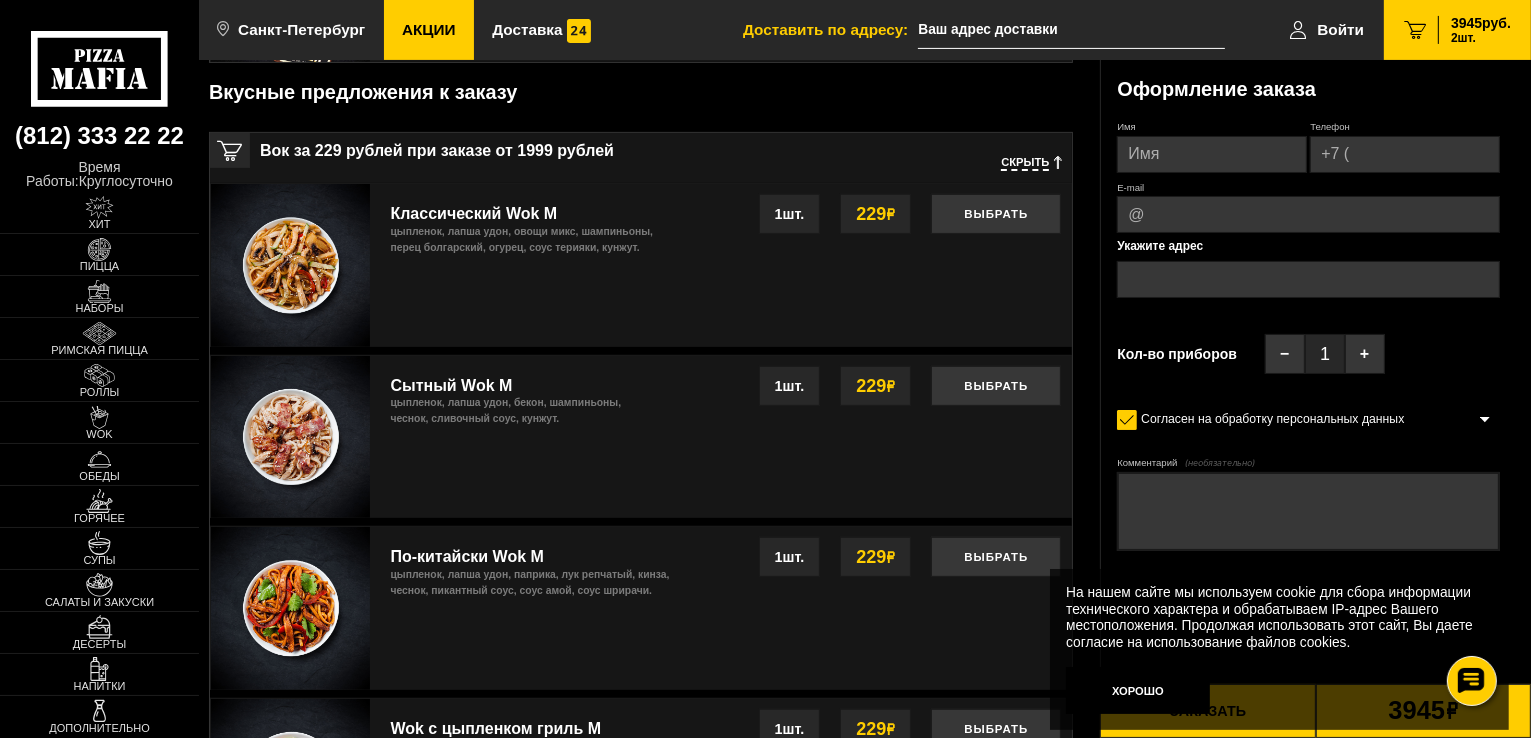 scroll, scrollTop: 700, scrollLeft: 0, axis: vertical 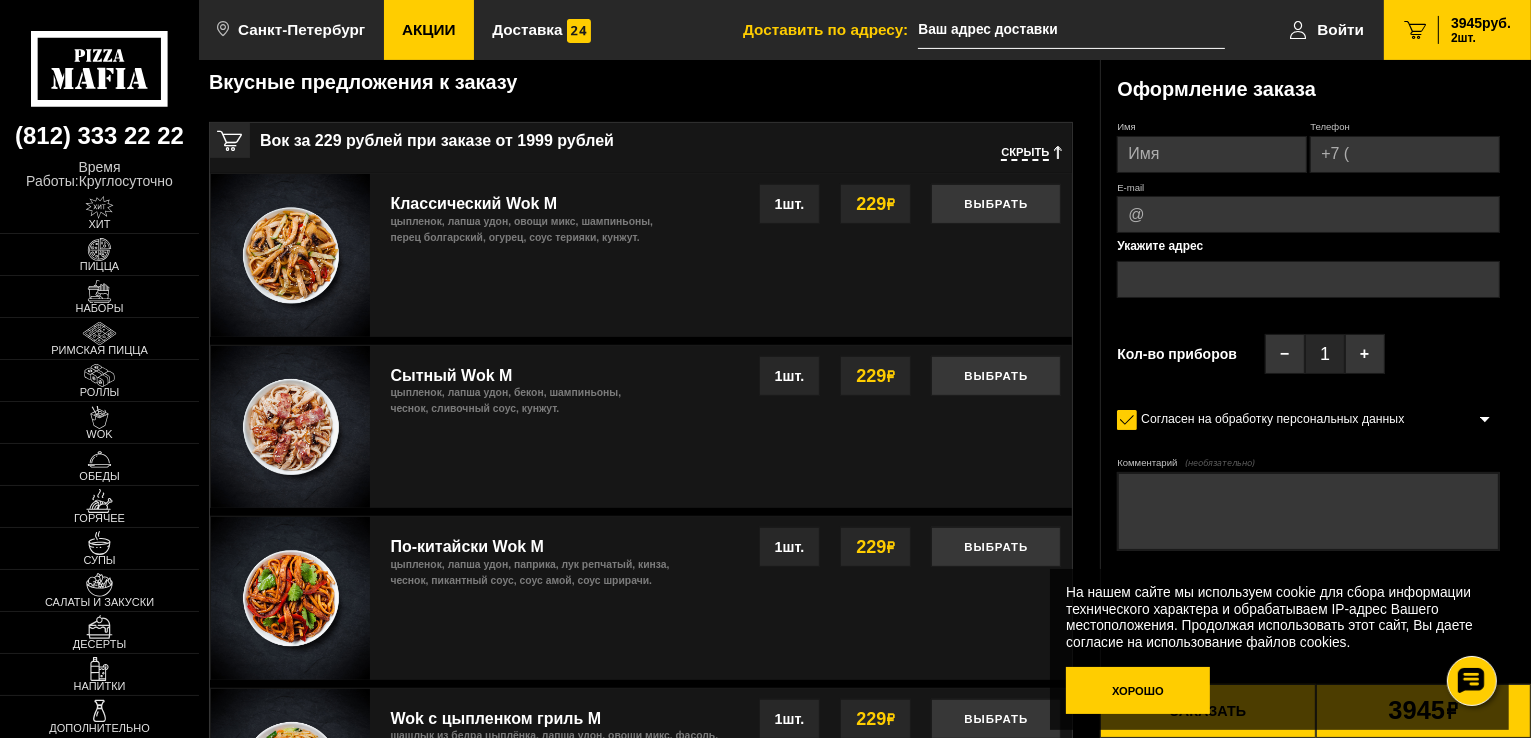 click on "Хорошо" at bounding box center [1138, 691] 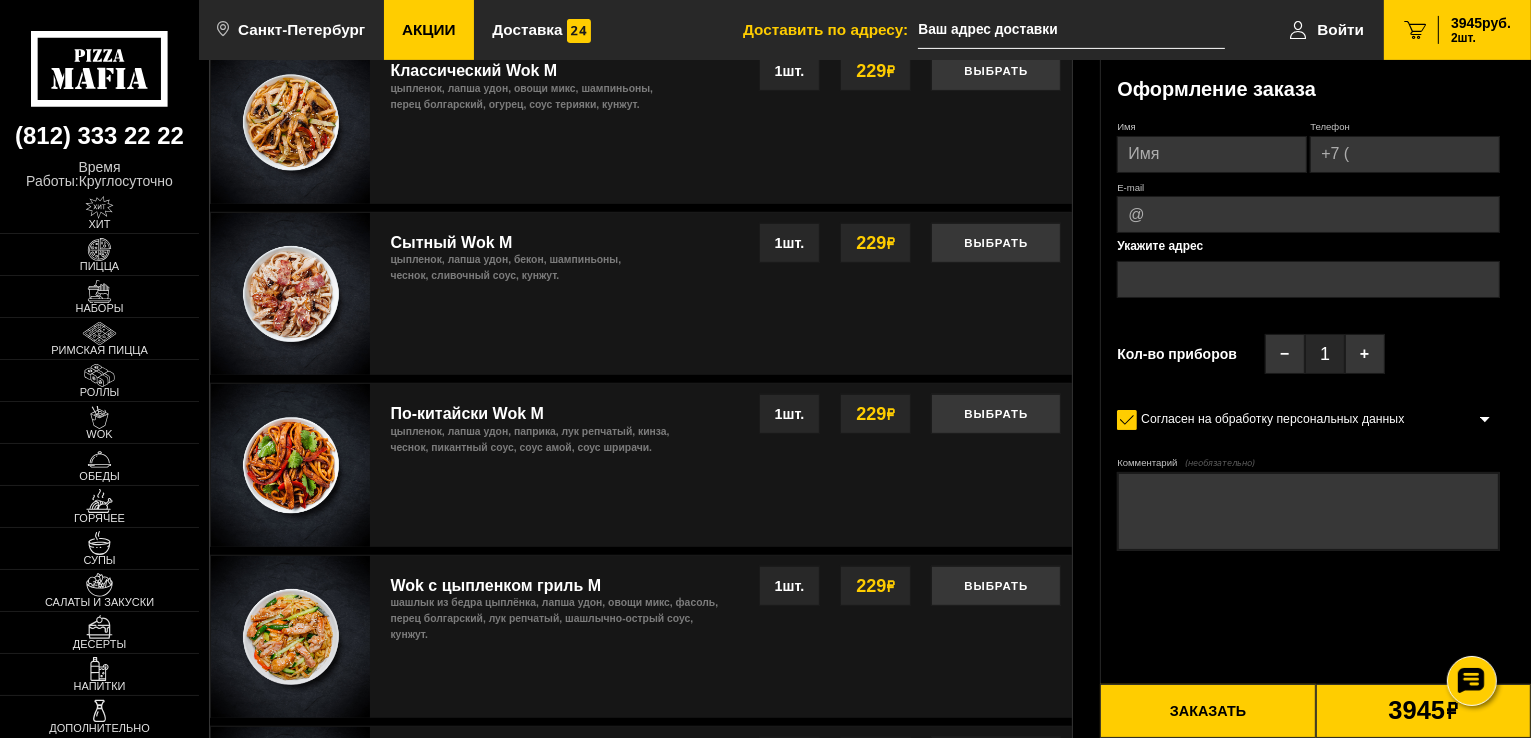 scroll, scrollTop: 1000, scrollLeft: 0, axis: vertical 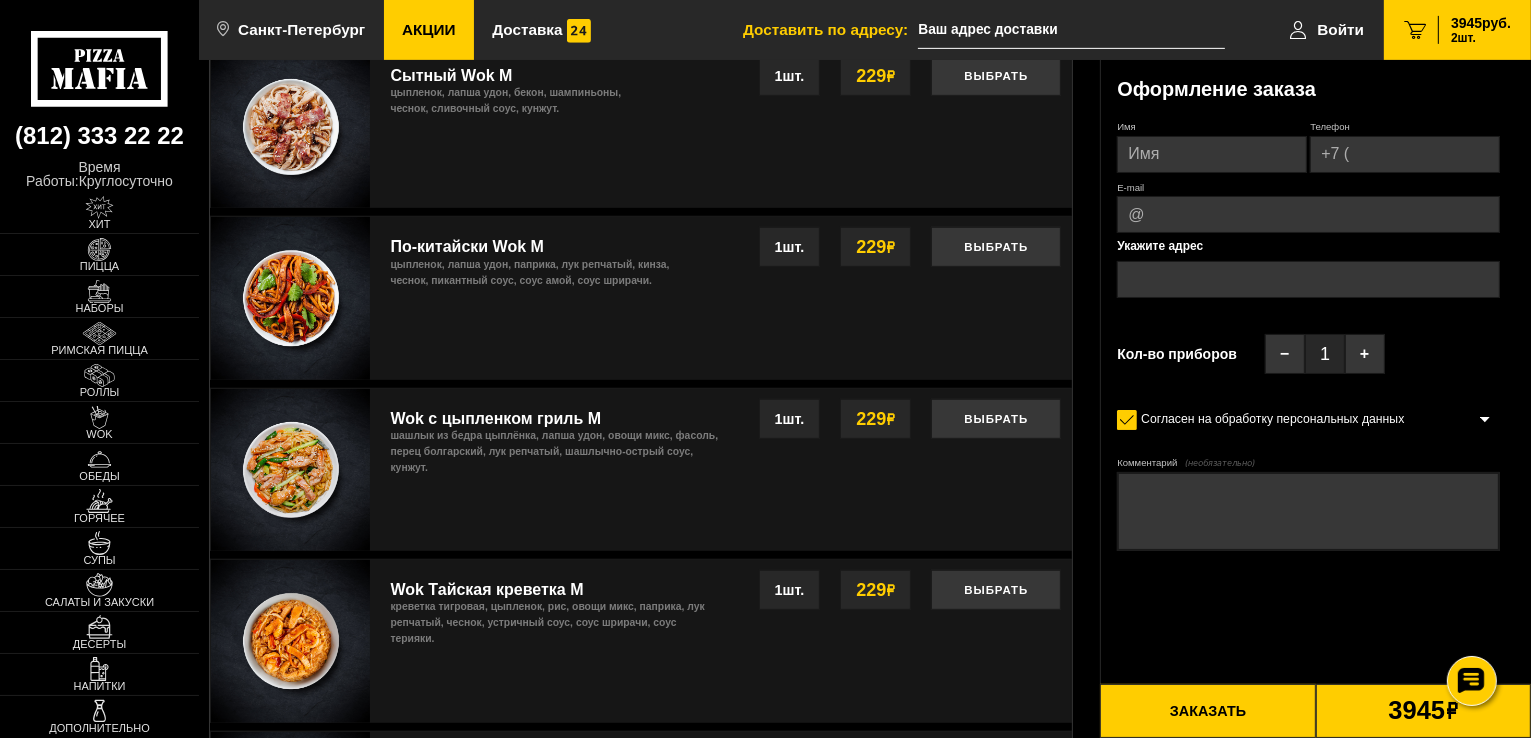 click on "Заказать" at bounding box center [1207, 711] 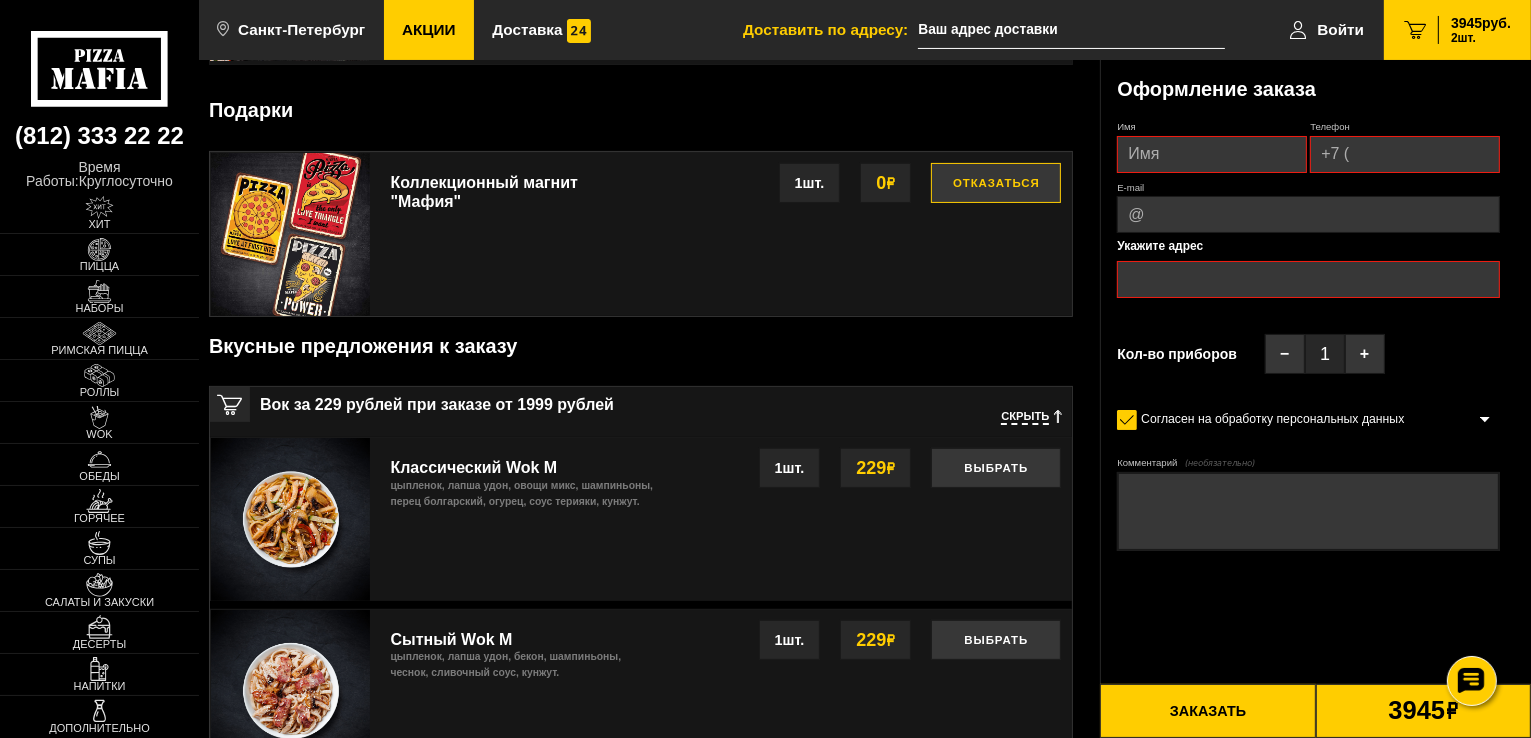 scroll, scrollTop: 470, scrollLeft: 0, axis: vertical 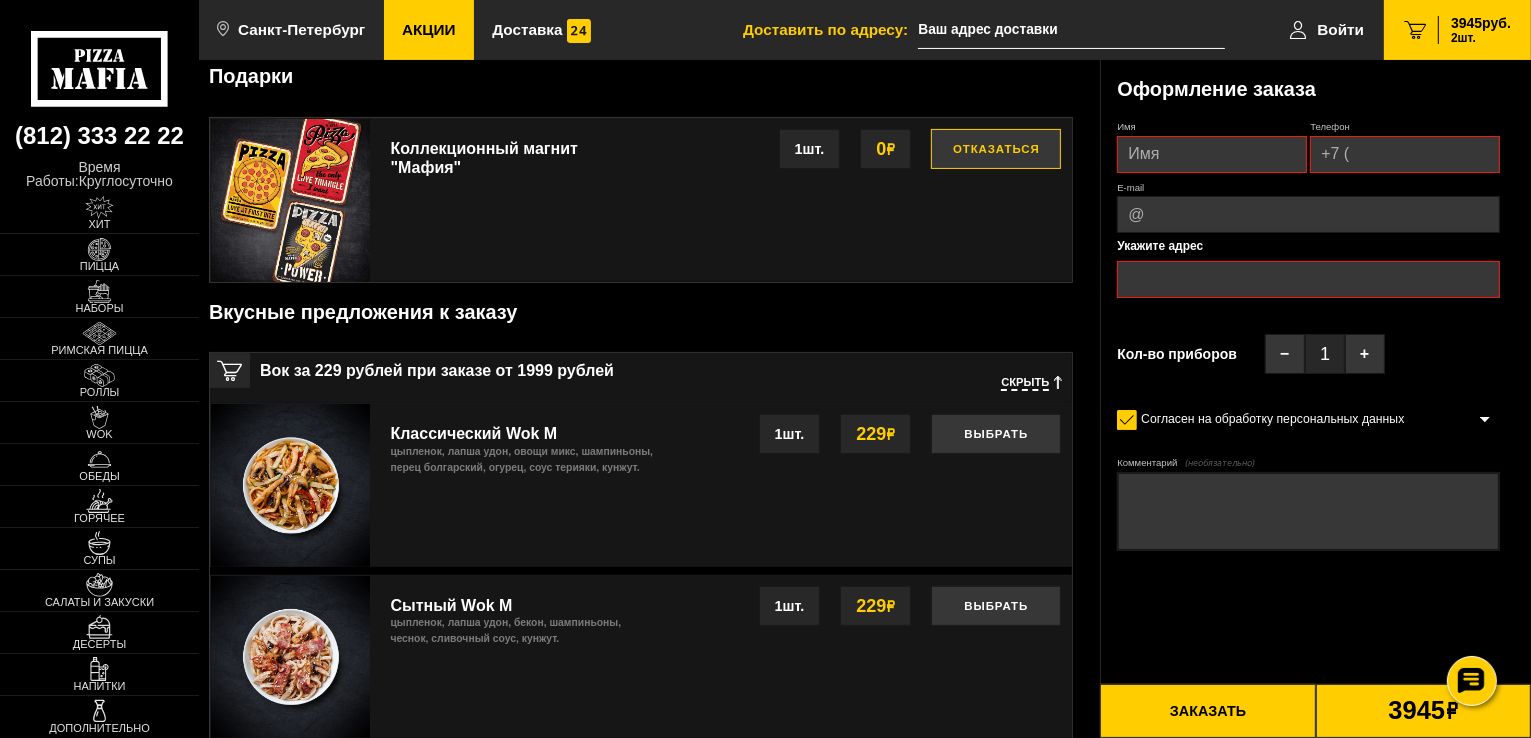 click at bounding box center [1071, 30] 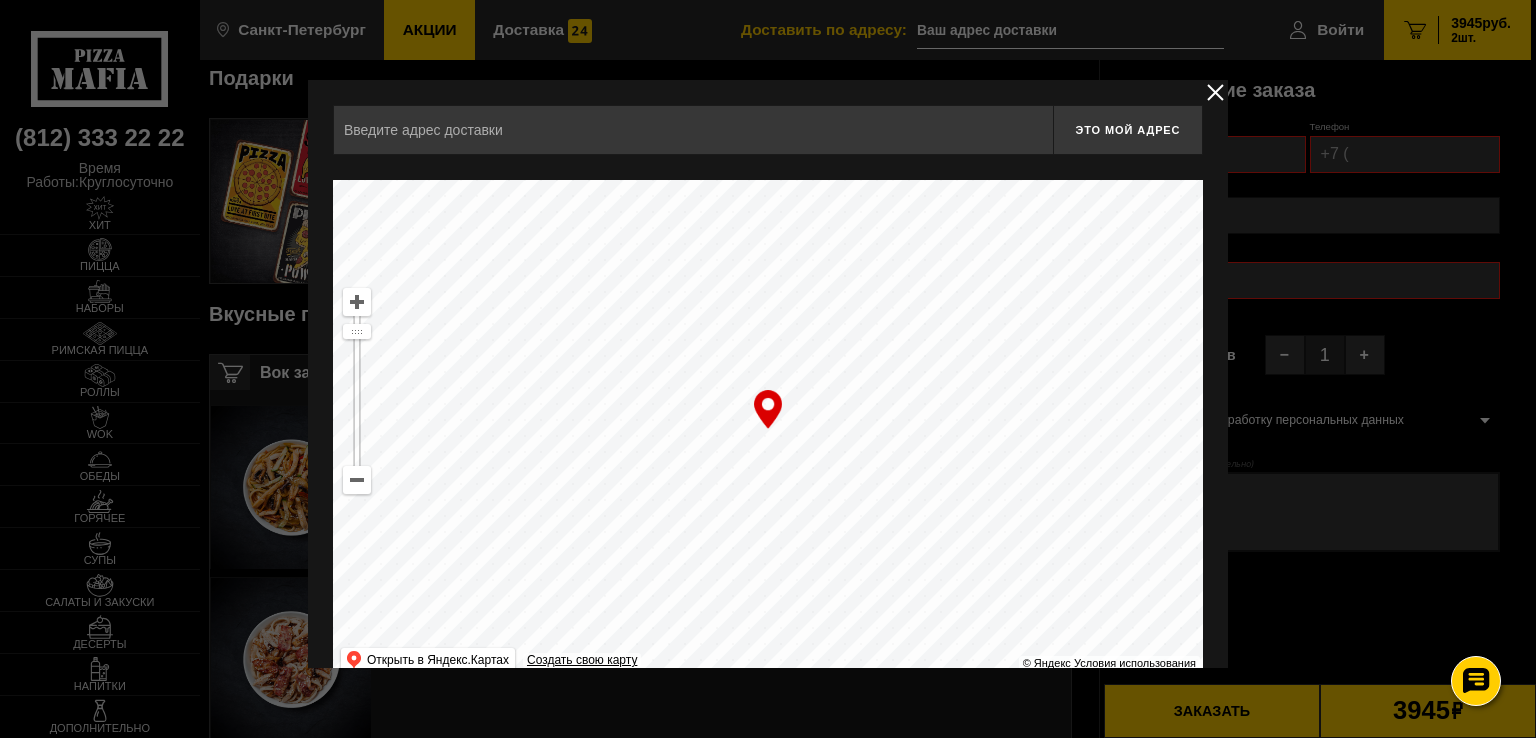 click at bounding box center (1215, 92) 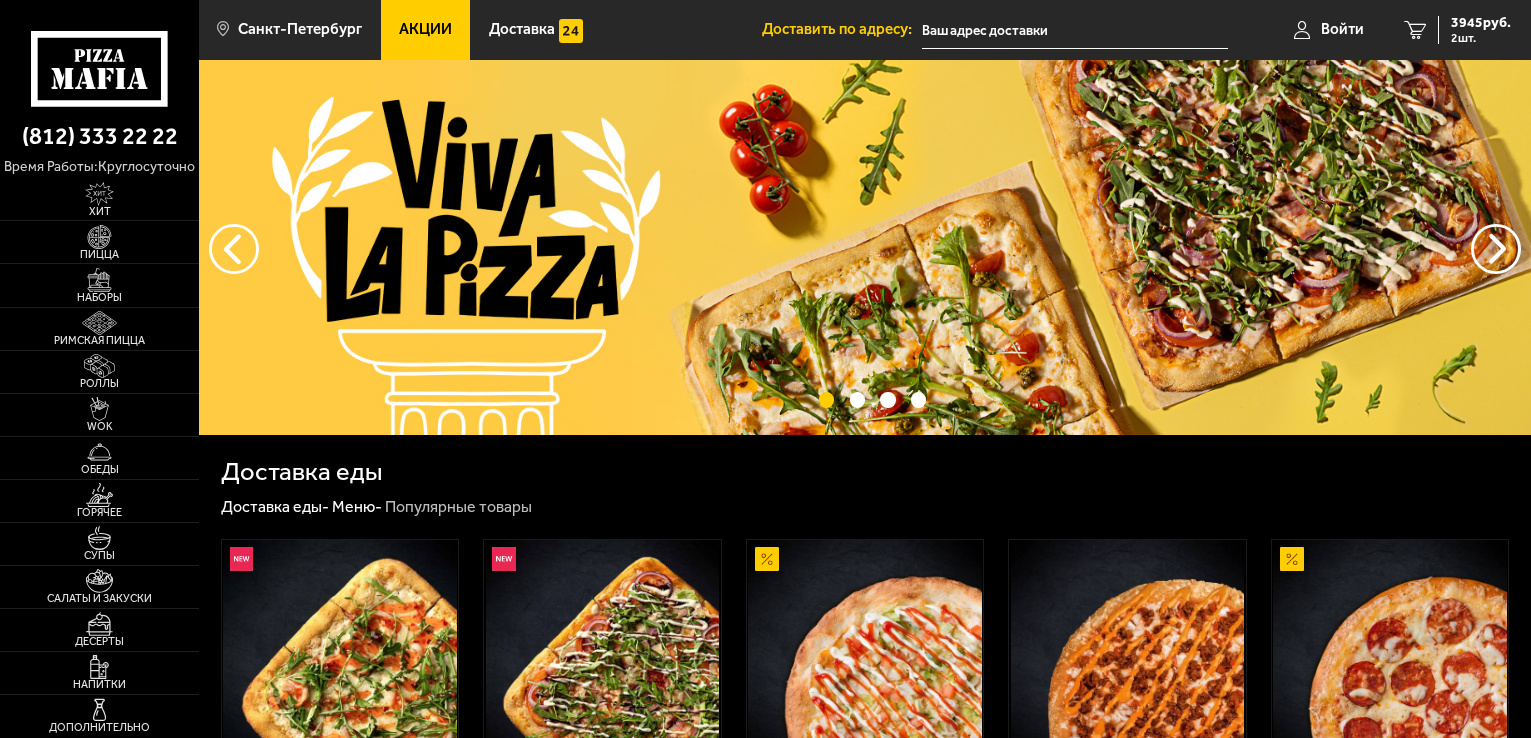 scroll, scrollTop: 0, scrollLeft: 0, axis: both 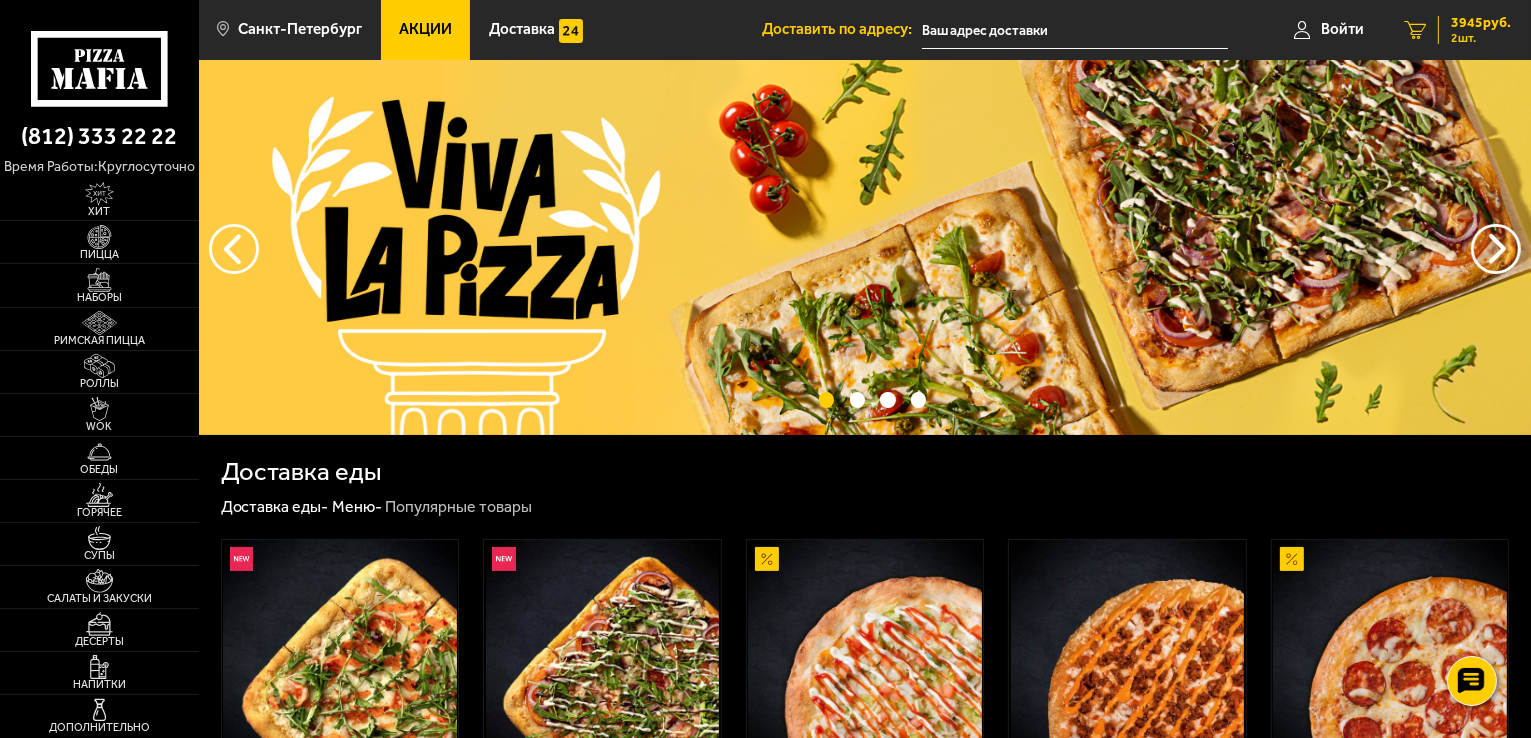 click on "3945  руб." at bounding box center [1481, 23] 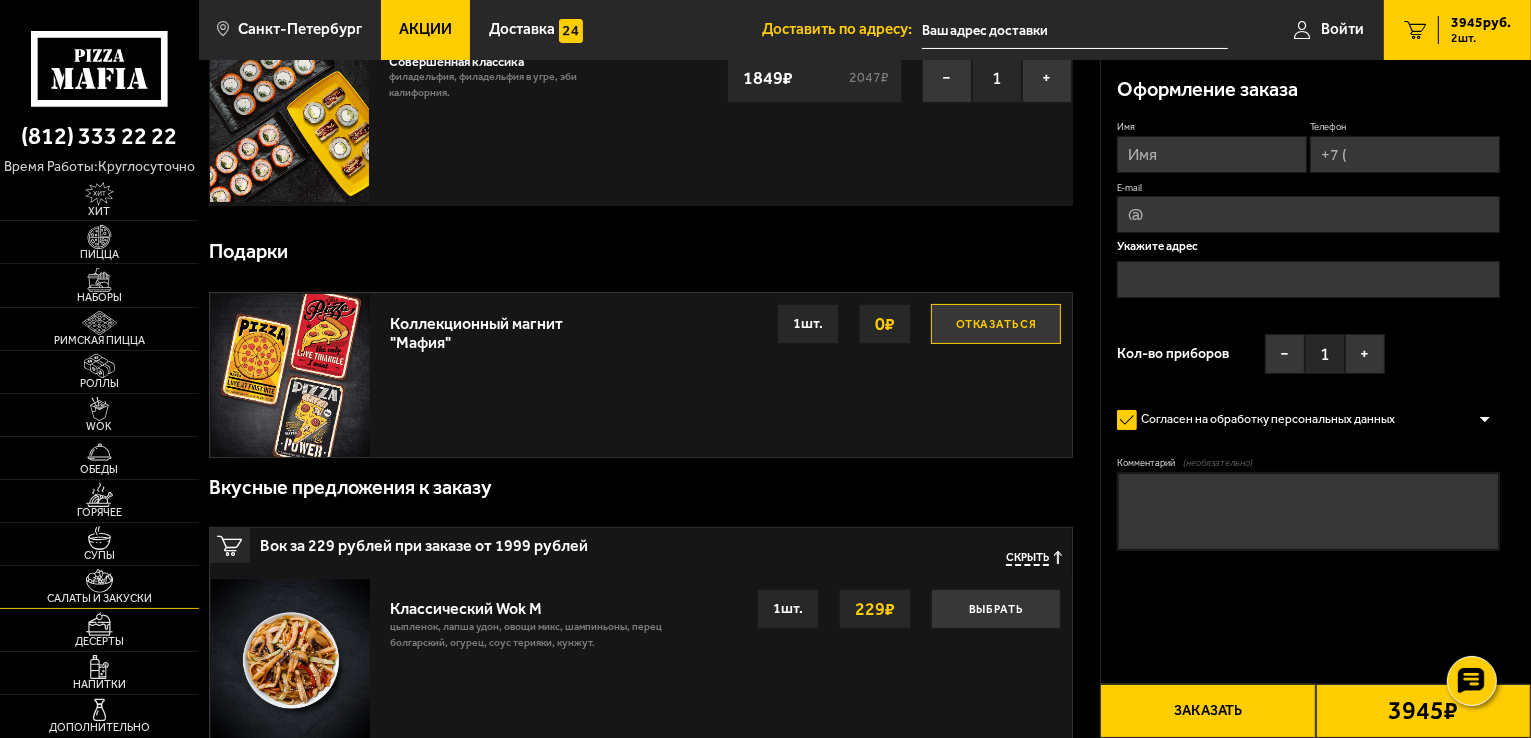 scroll, scrollTop: 400, scrollLeft: 0, axis: vertical 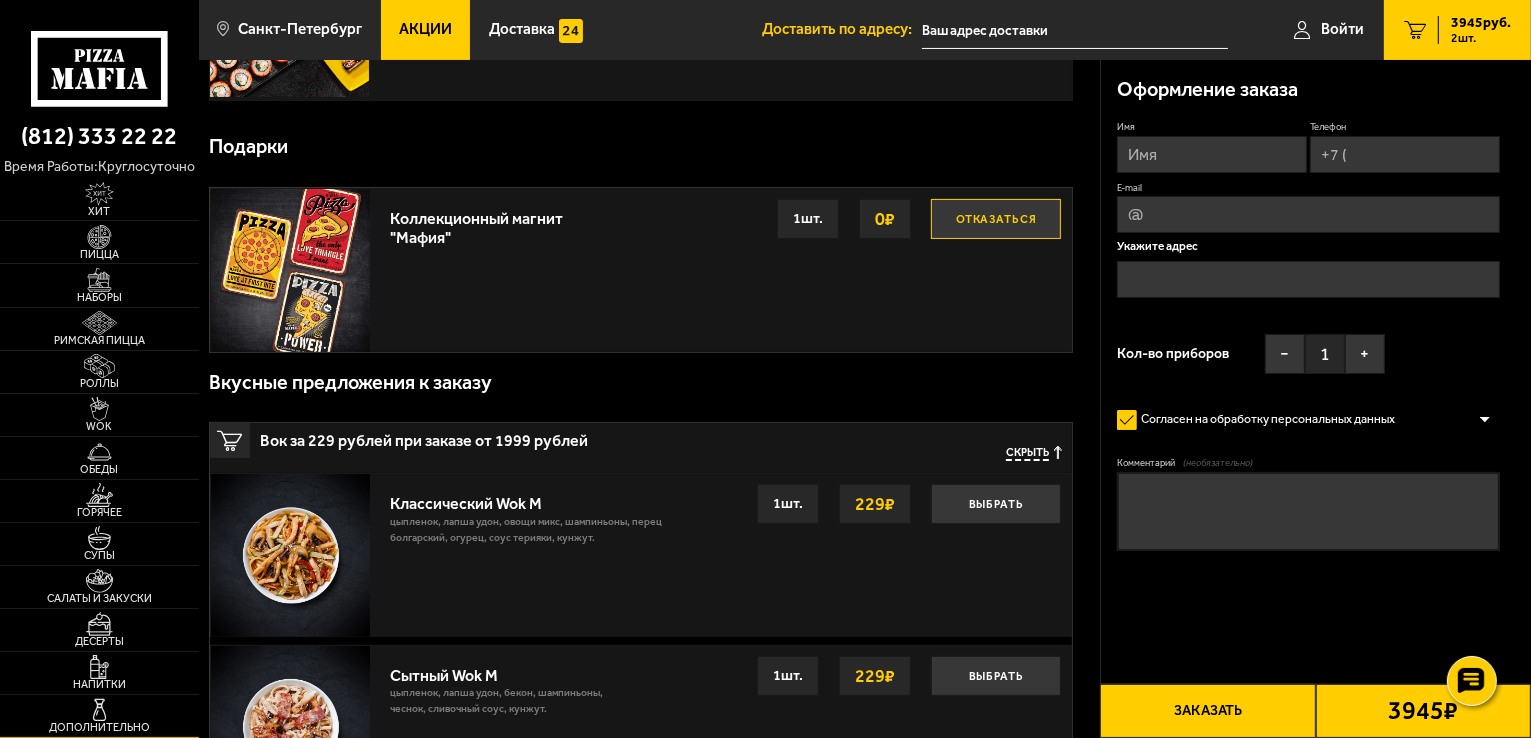 click at bounding box center (99, 710) 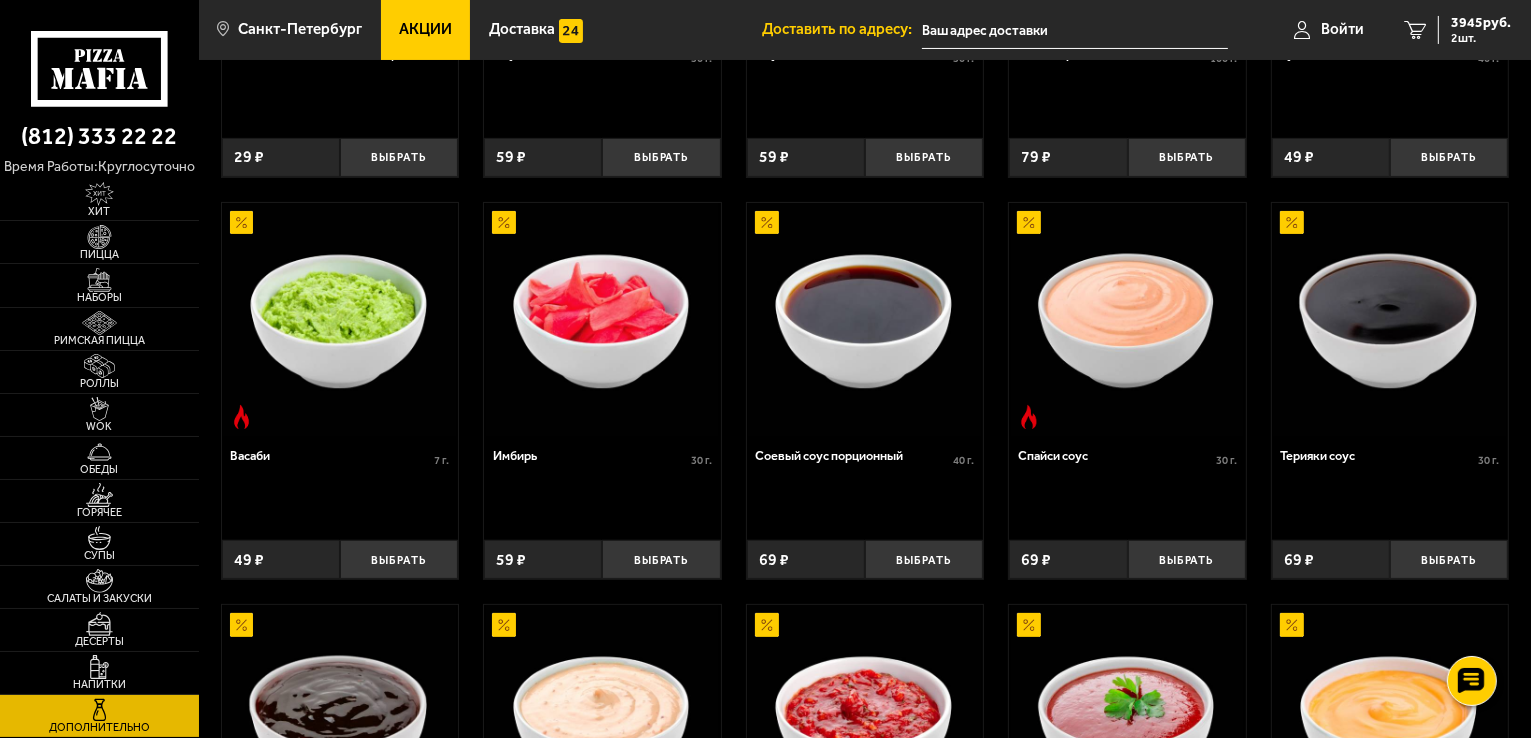 scroll, scrollTop: 400, scrollLeft: 0, axis: vertical 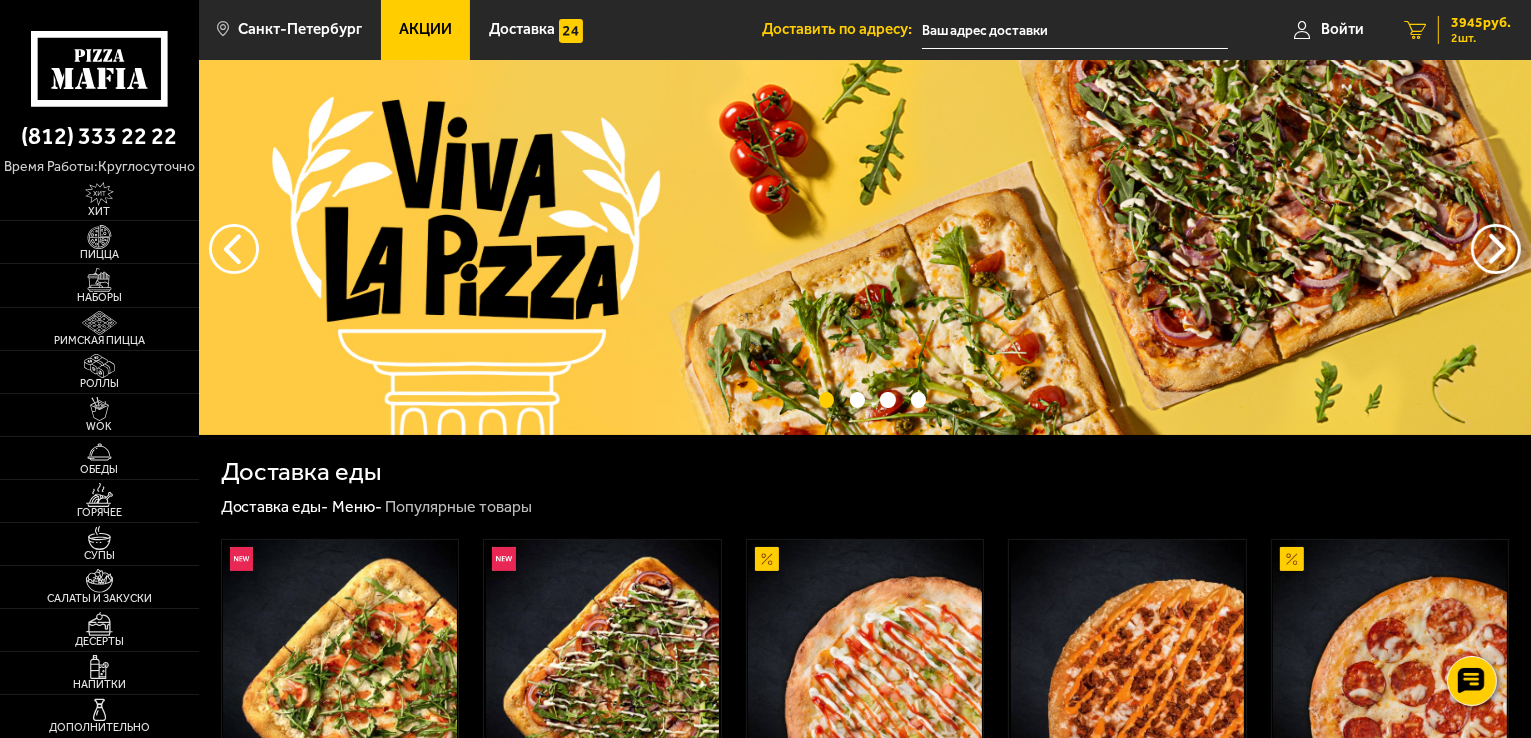 click on "2  шт." at bounding box center [1481, 38] 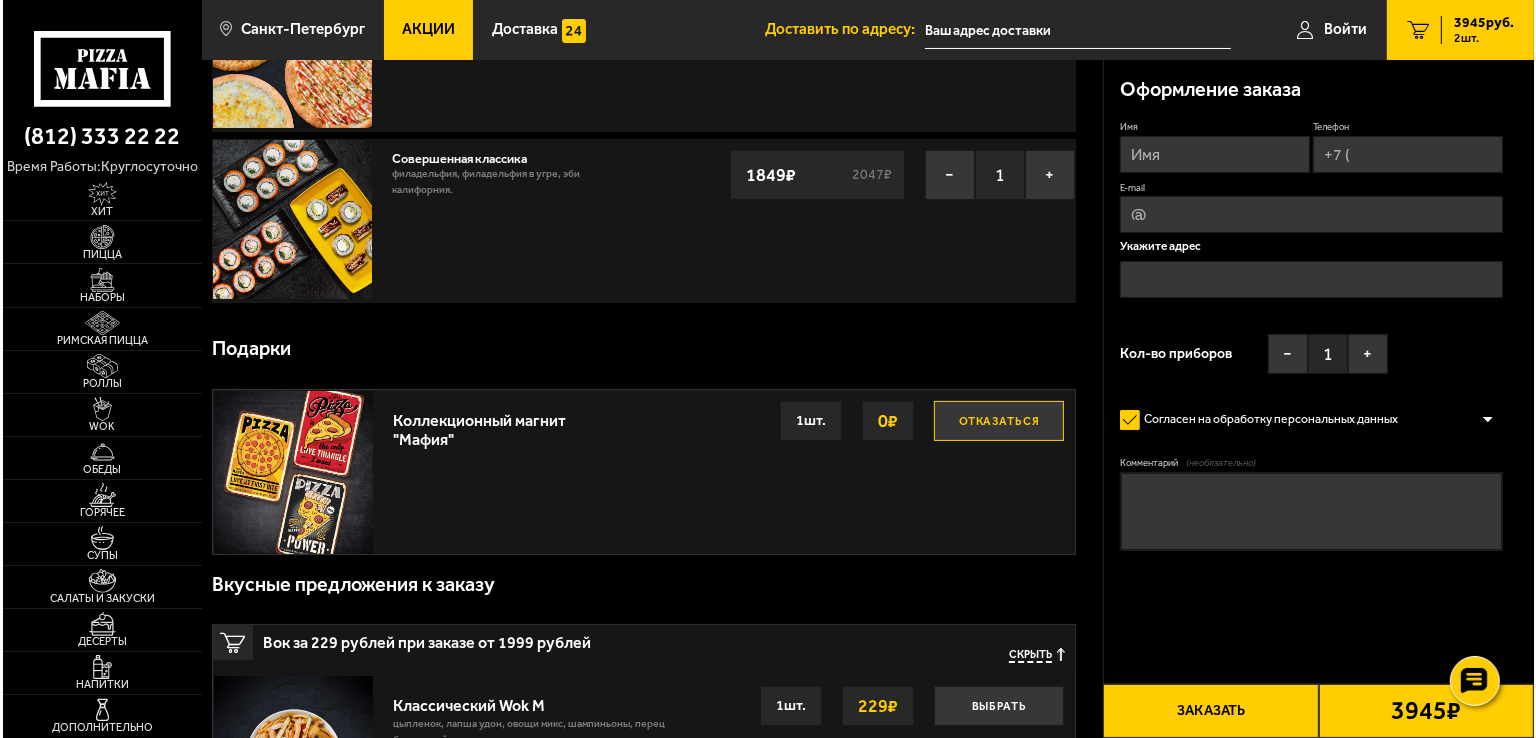 scroll, scrollTop: 0, scrollLeft: 0, axis: both 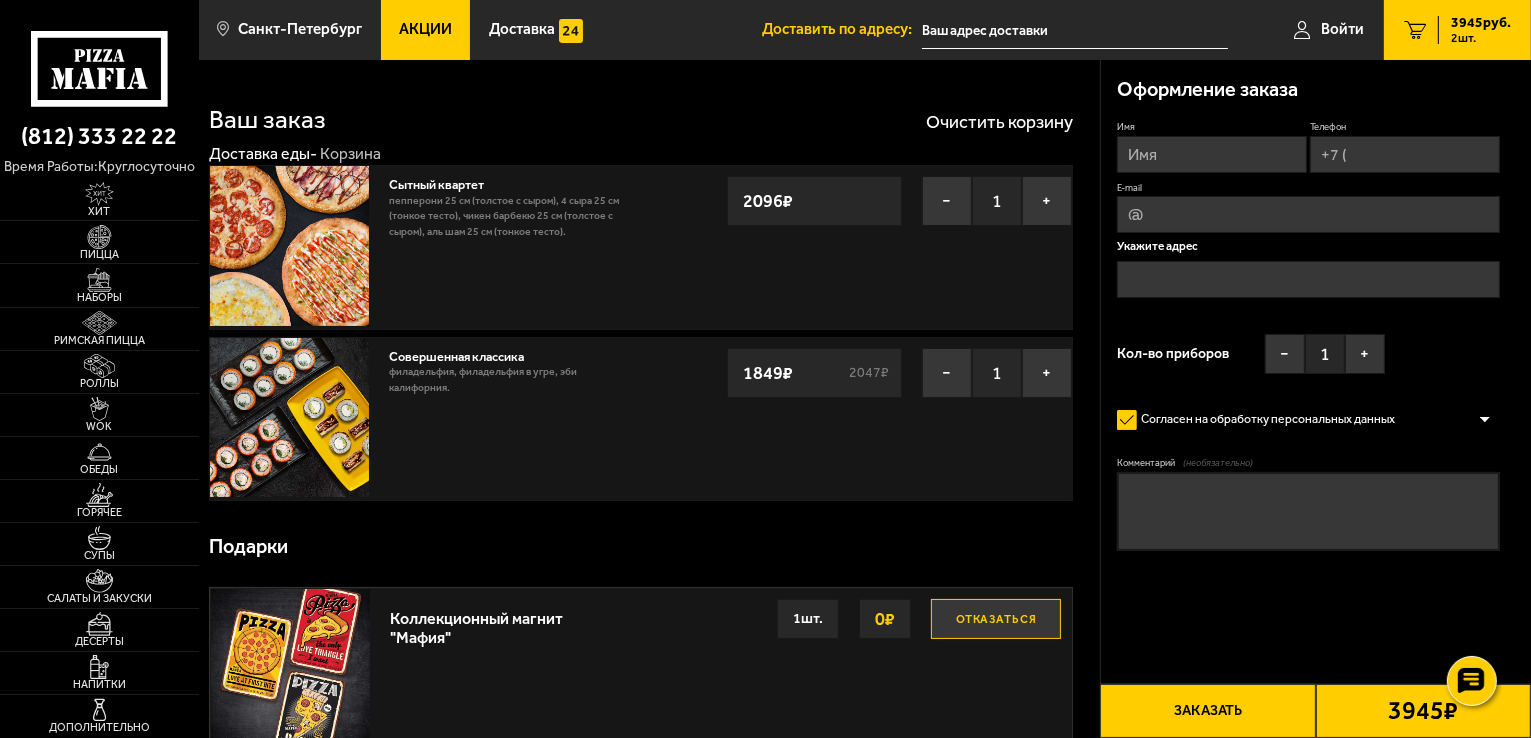 click on "Заказать" at bounding box center (1207, 711) 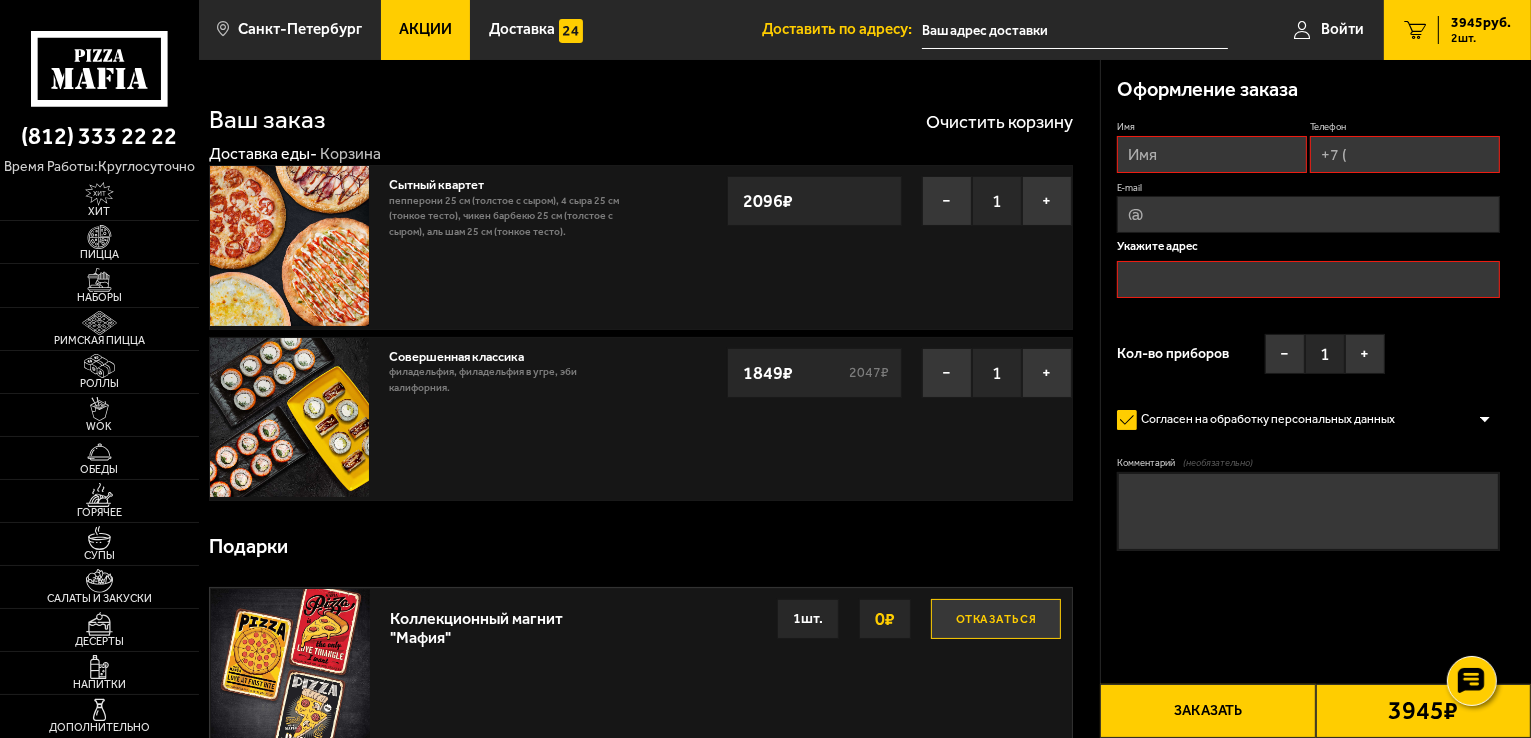 click on "Заказать" at bounding box center (1207, 711) 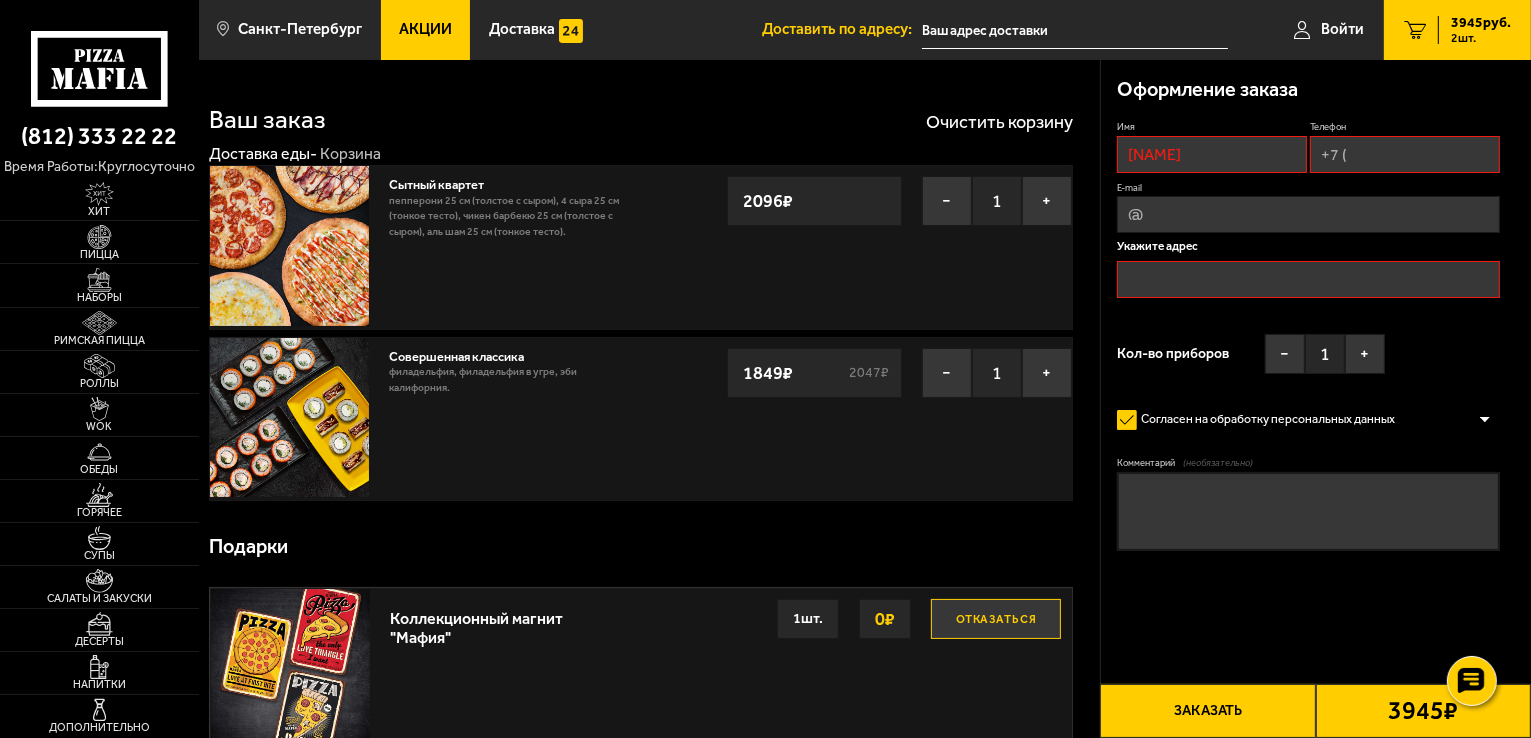 type on "[PHONE]" 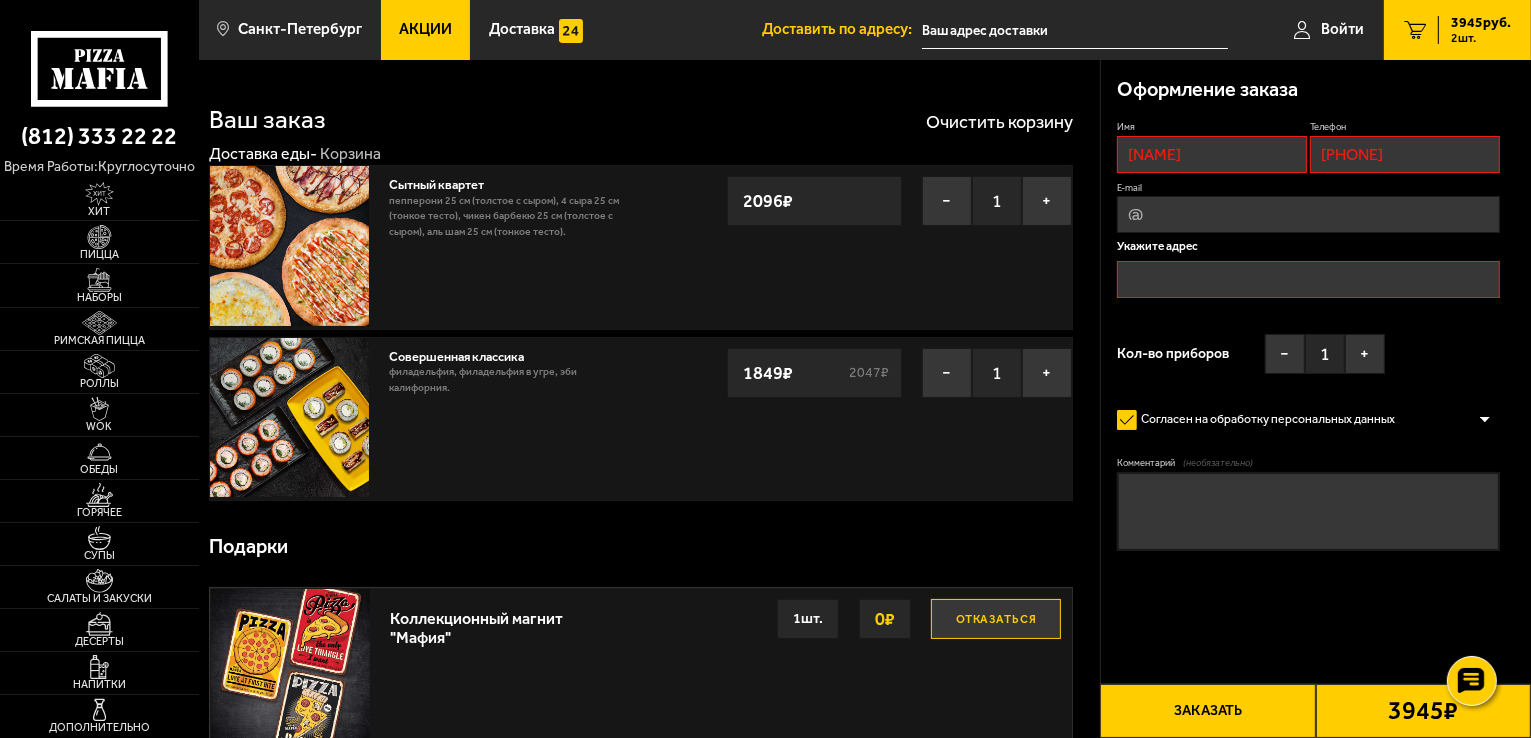 type on "[EMAIL]" 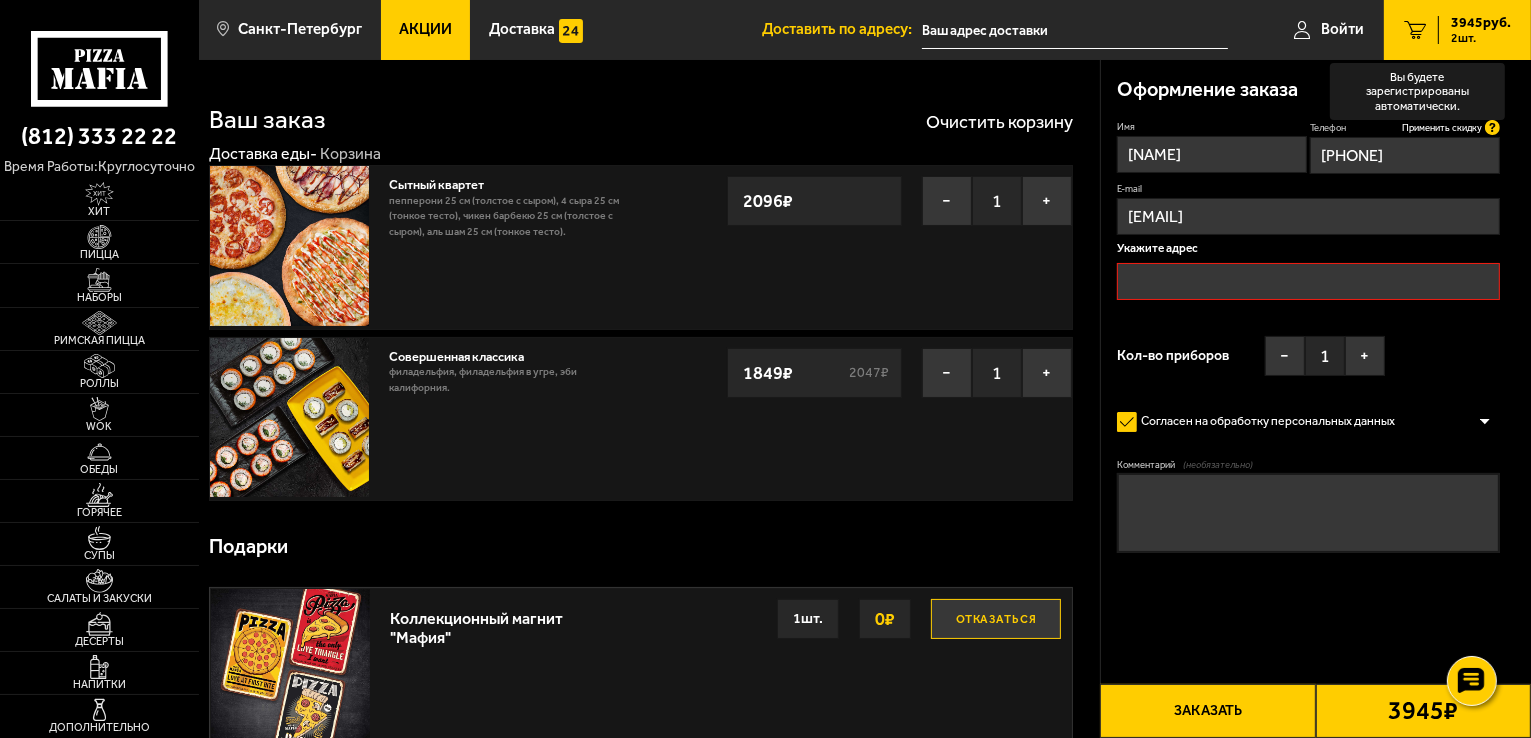click 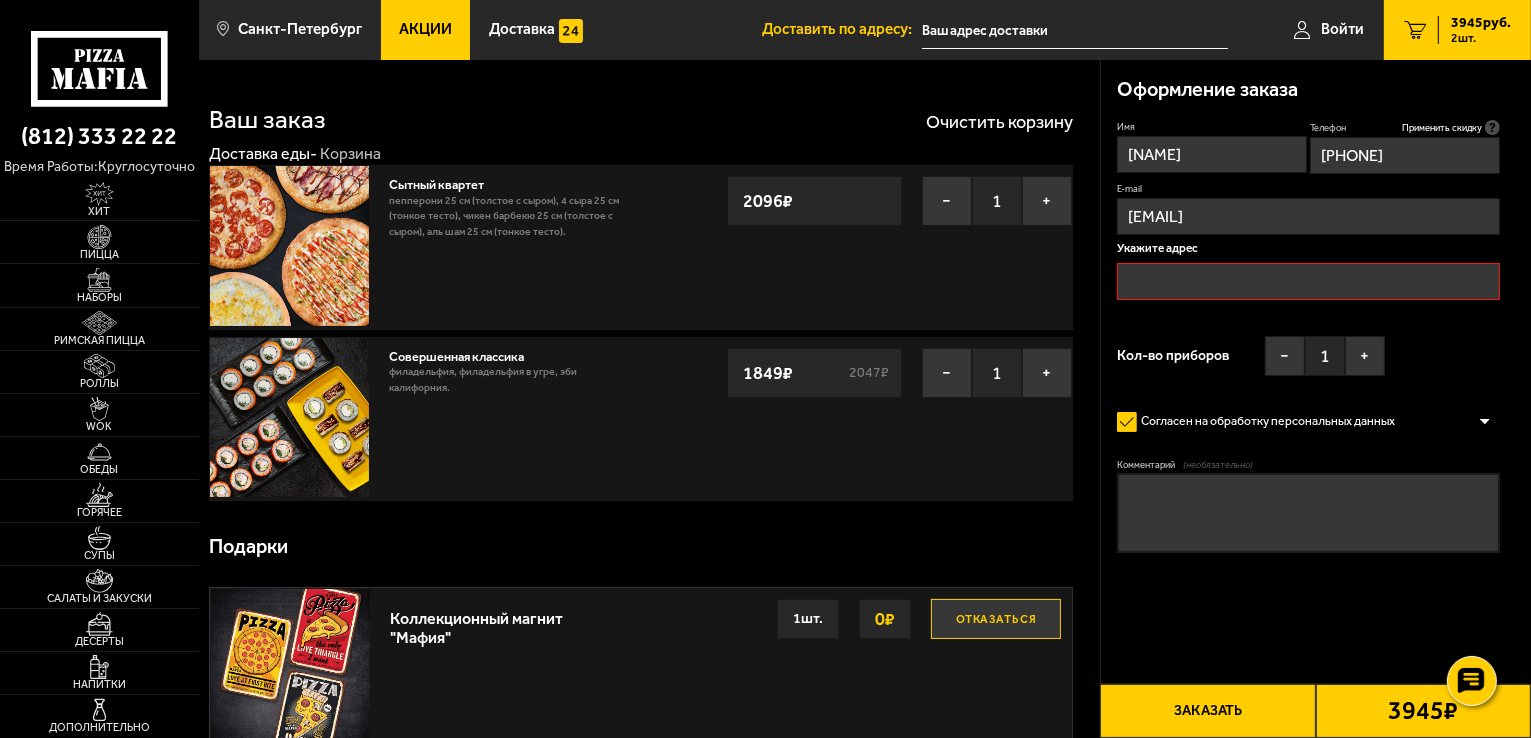 click at bounding box center [1308, 281] 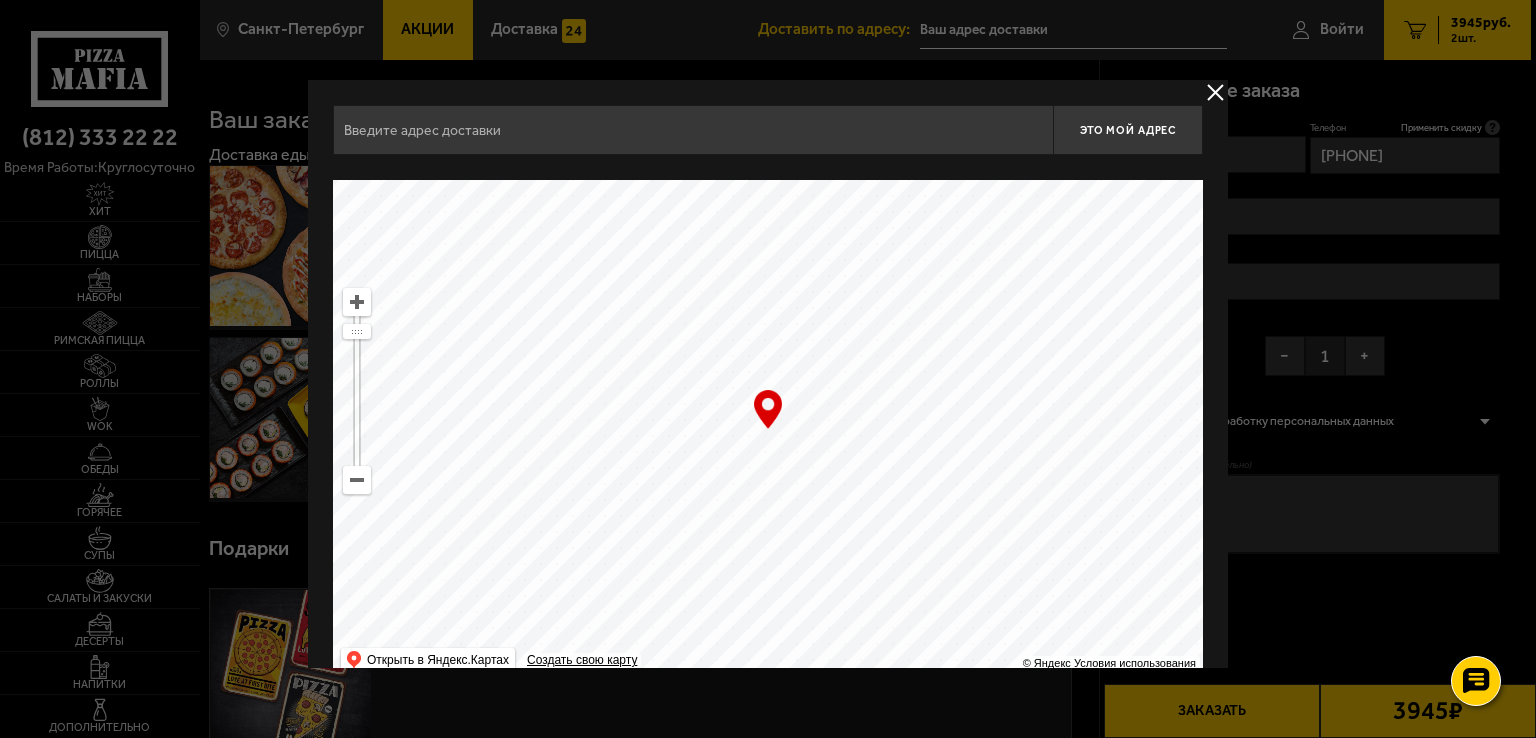 drag, startPoint x: 736, startPoint y: 633, endPoint x: 695, endPoint y: 148, distance: 486.72992 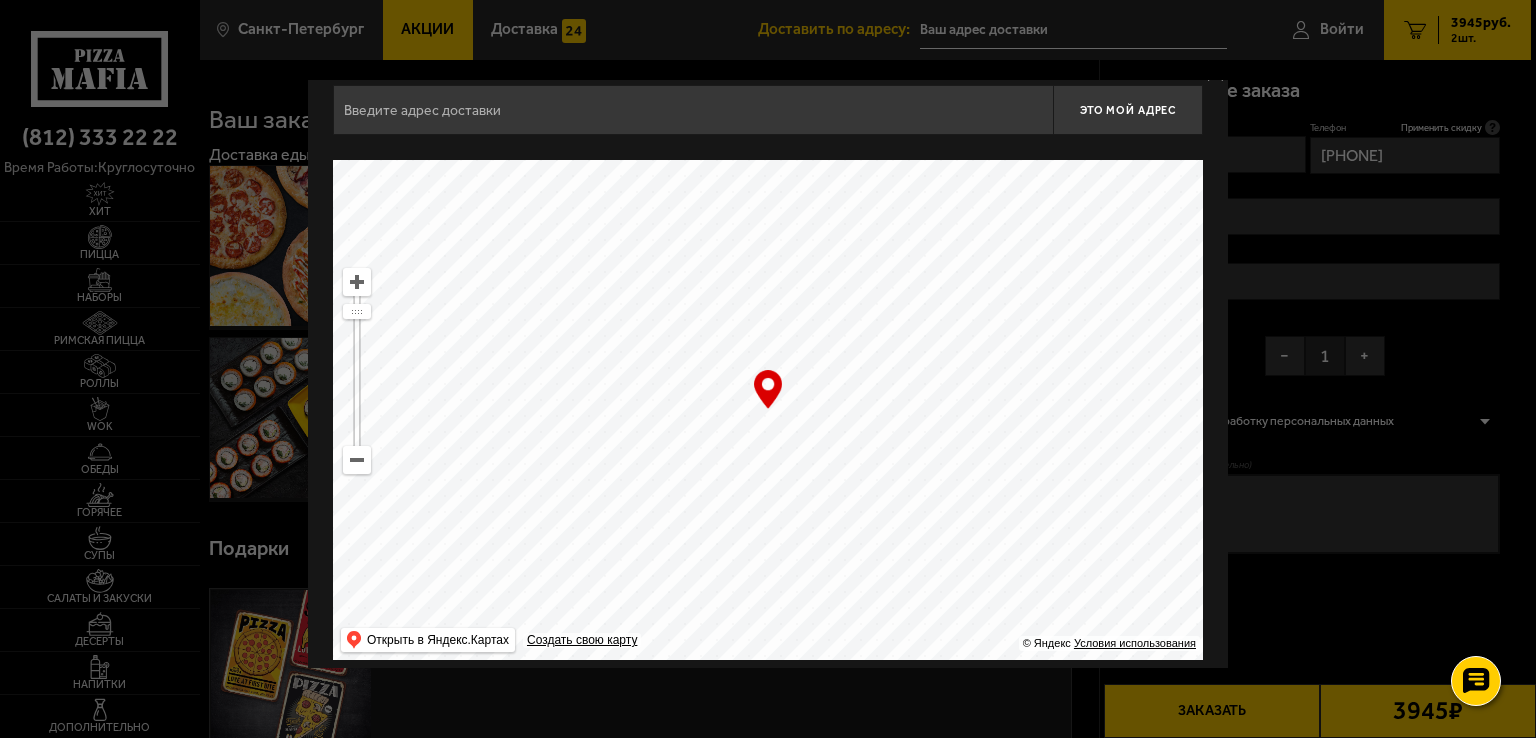 scroll, scrollTop: 36, scrollLeft: 0, axis: vertical 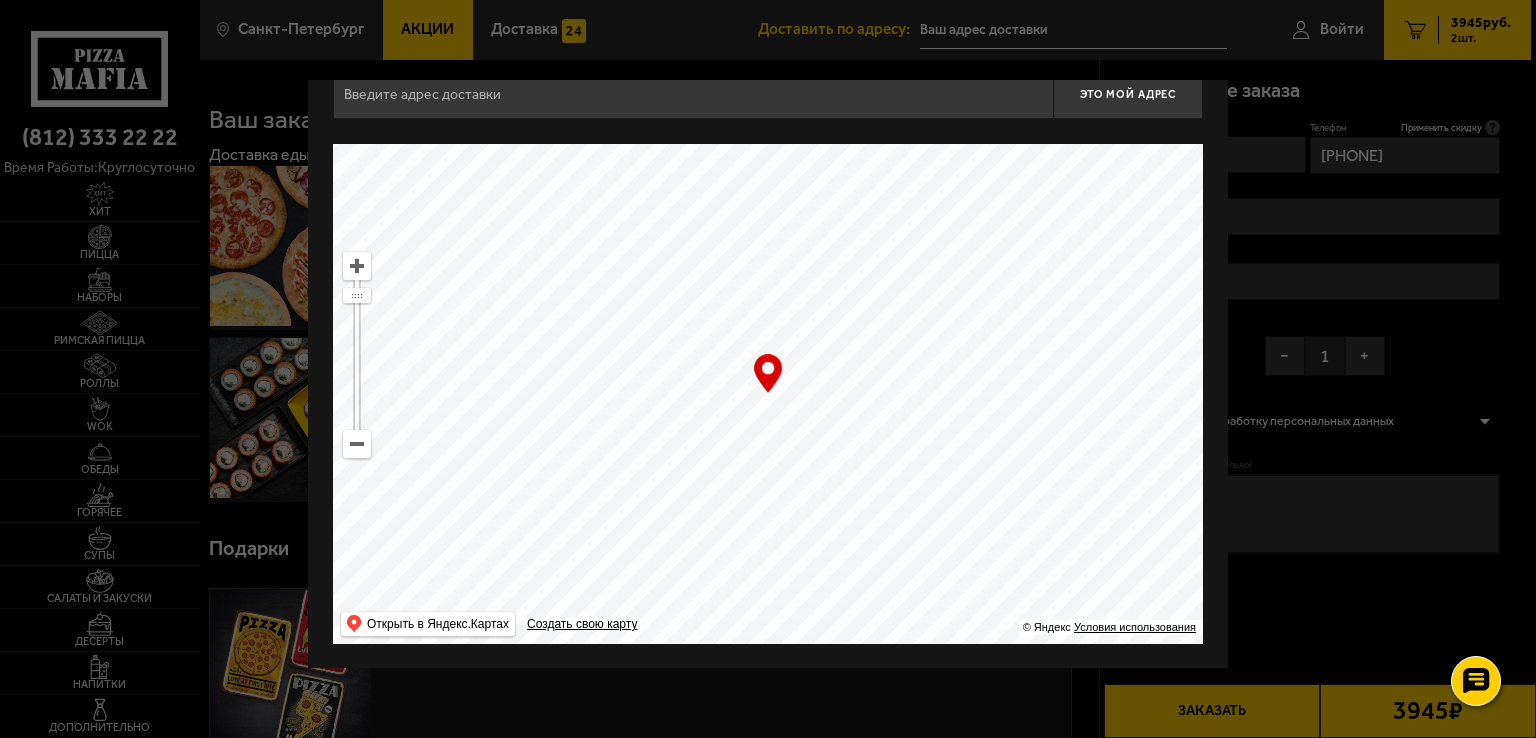 drag, startPoint x: 814, startPoint y: 528, endPoint x: 964, endPoint y: 422, distance: 183.67363 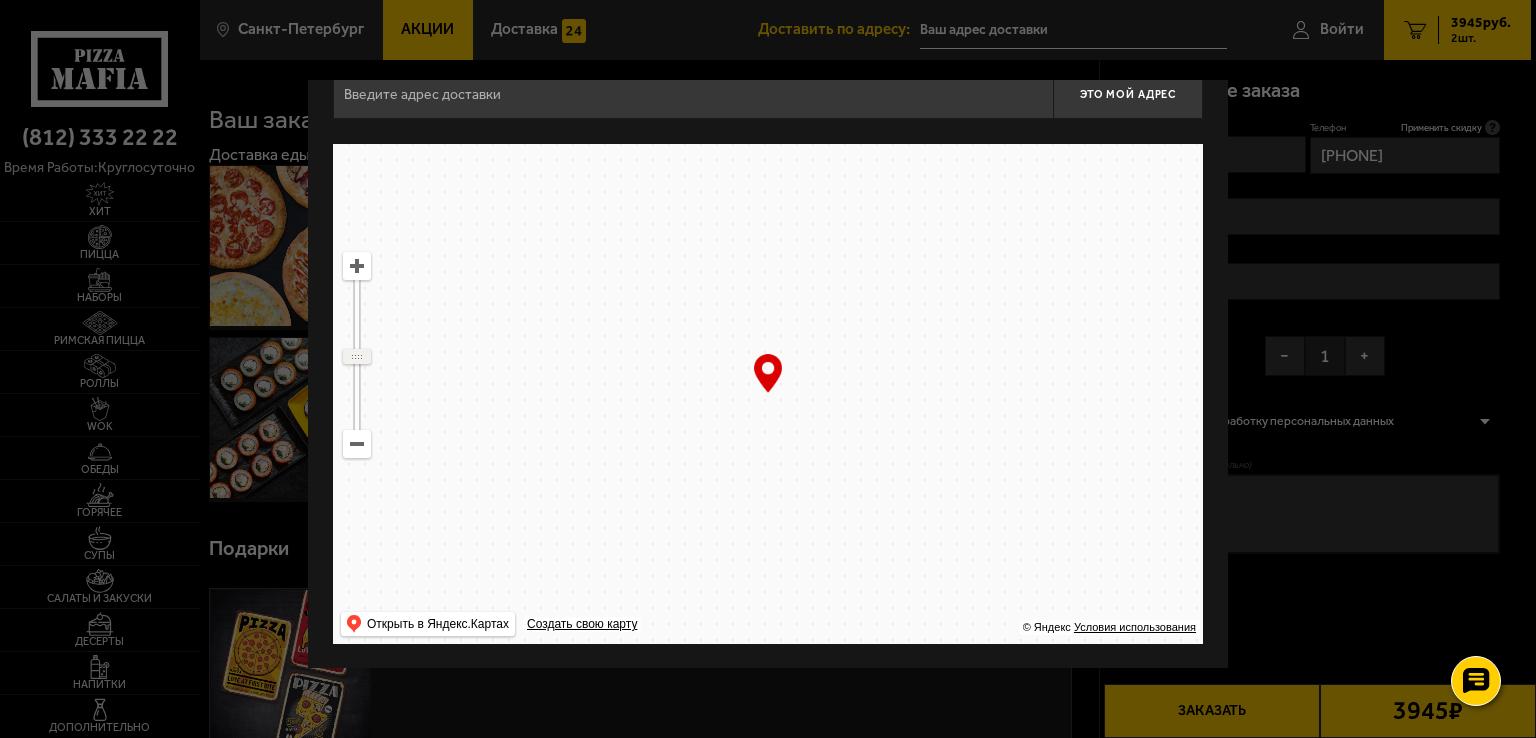 drag, startPoint x: 360, startPoint y: 297, endPoint x: 366, endPoint y: 361, distance: 64.28063 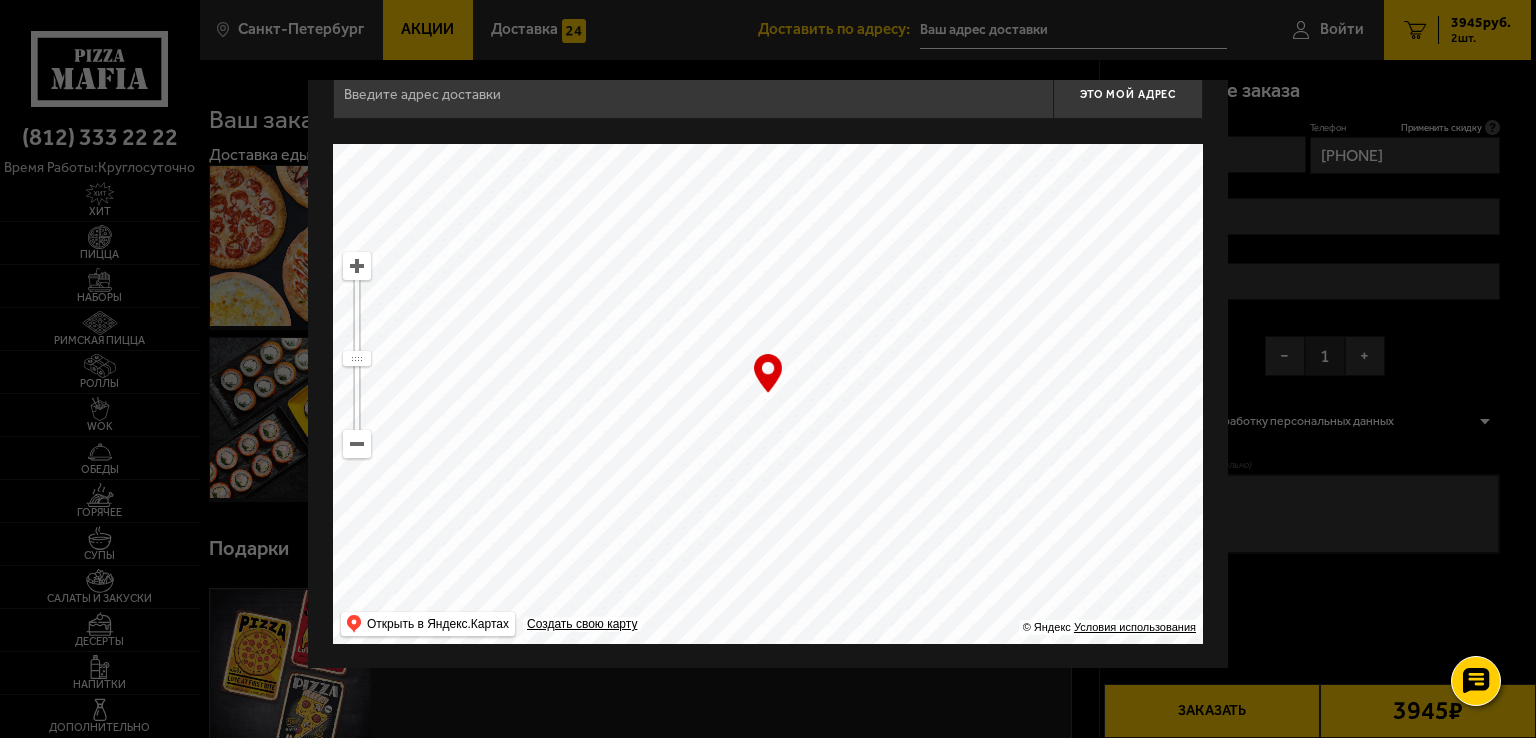 drag, startPoint x: 705, startPoint y: 528, endPoint x: 725, endPoint y: 565, distance: 42.059483 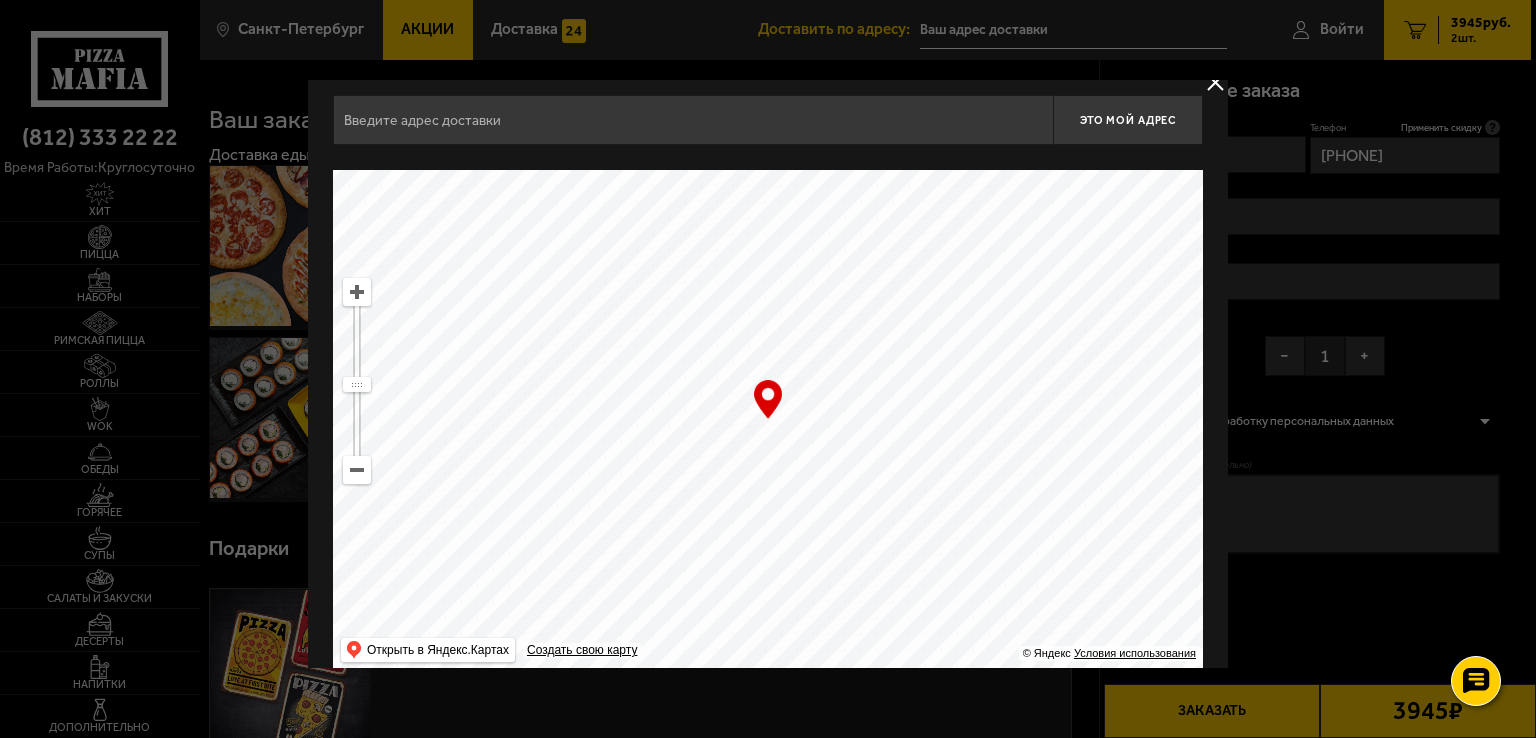 scroll, scrollTop: 0, scrollLeft: 0, axis: both 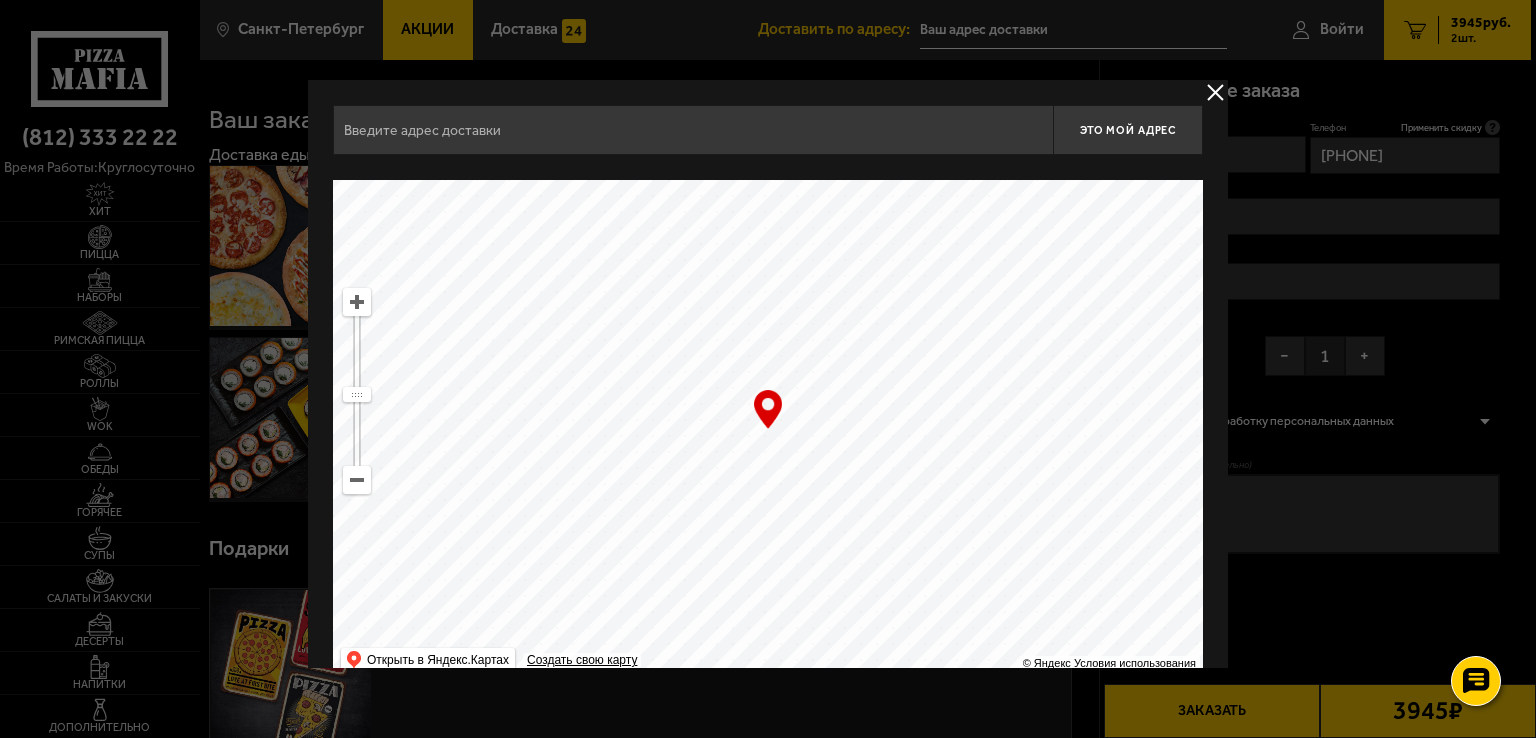 drag, startPoint x: 732, startPoint y: 476, endPoint x: 682, endPoint y: 376, distance: 111.8034 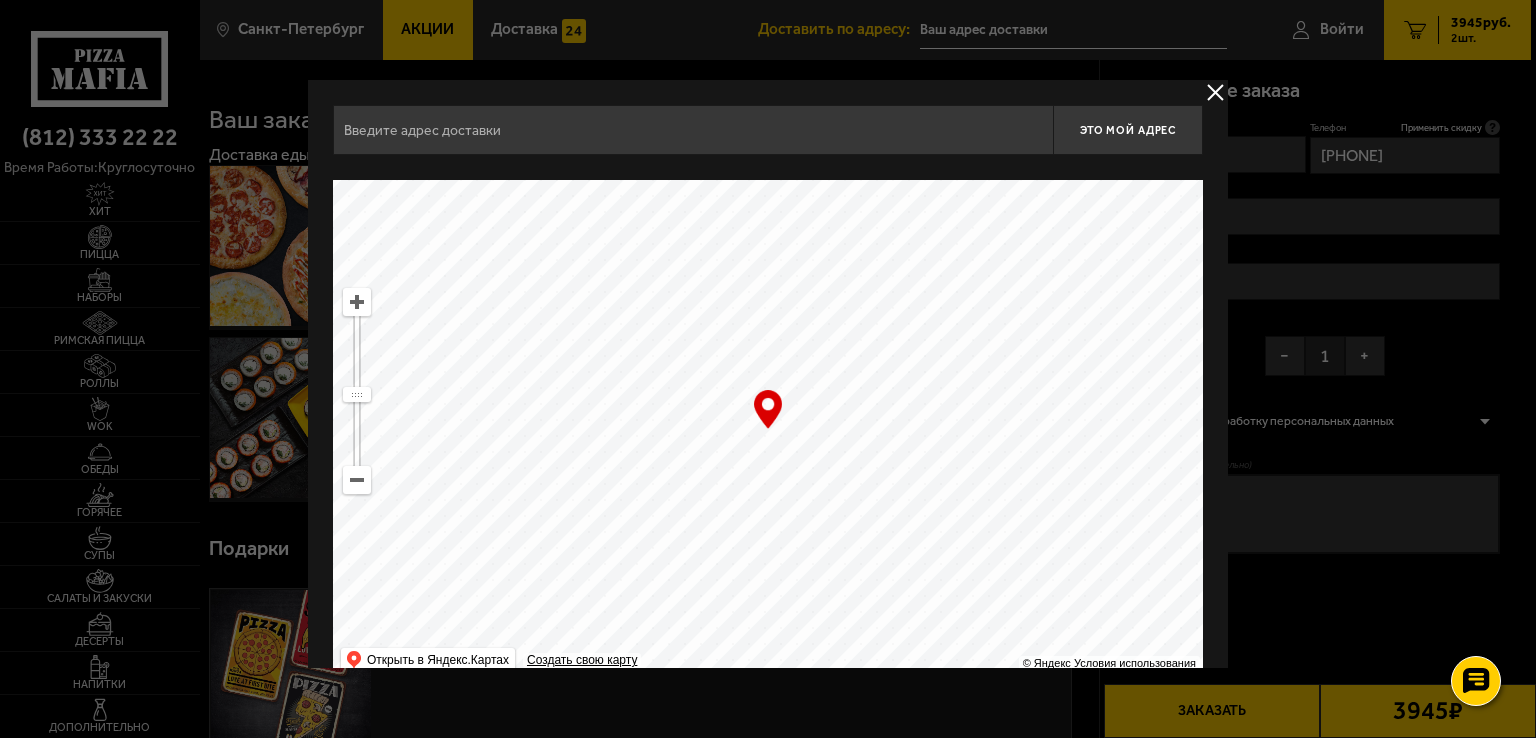 click at bounding box center [357, 391] 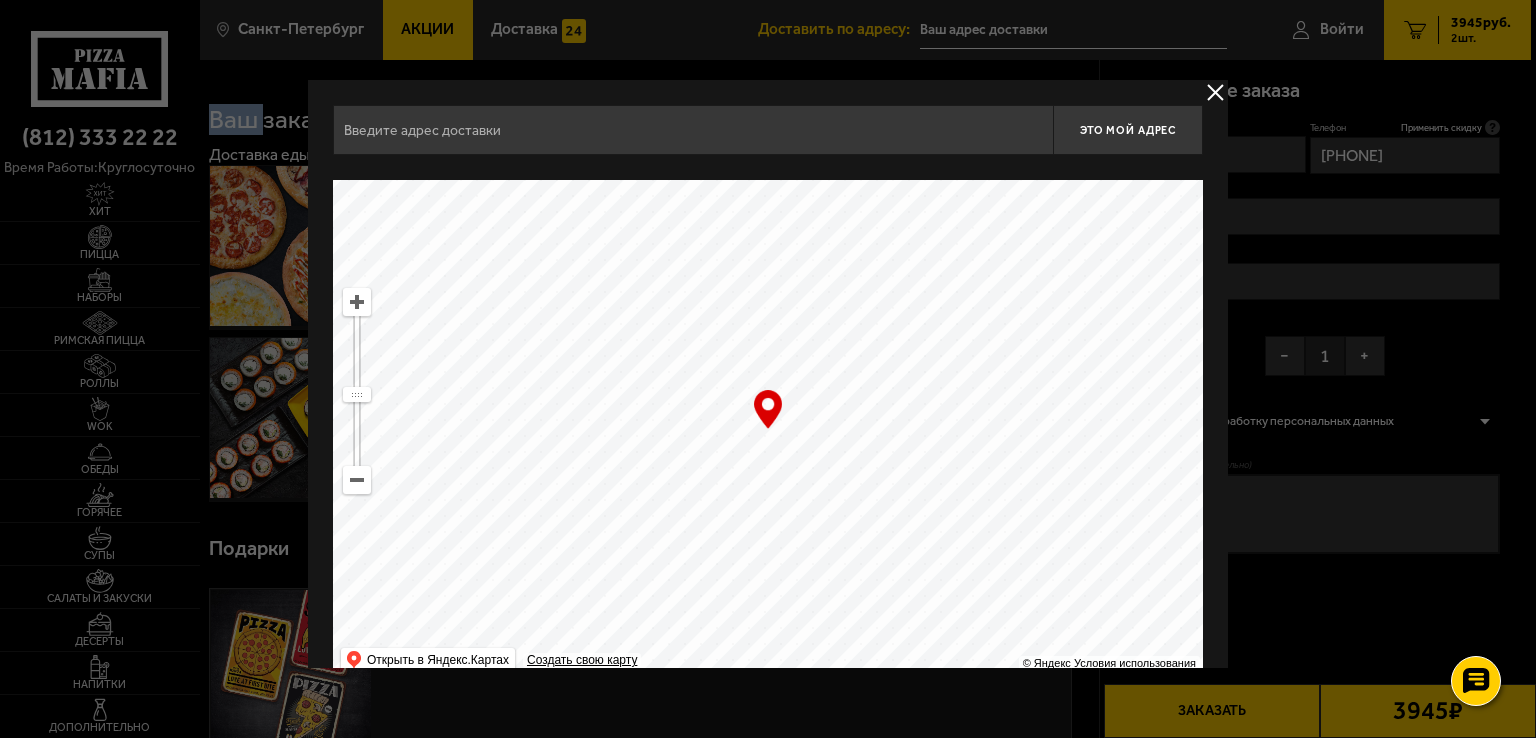 click at bounding box center [357, 391] 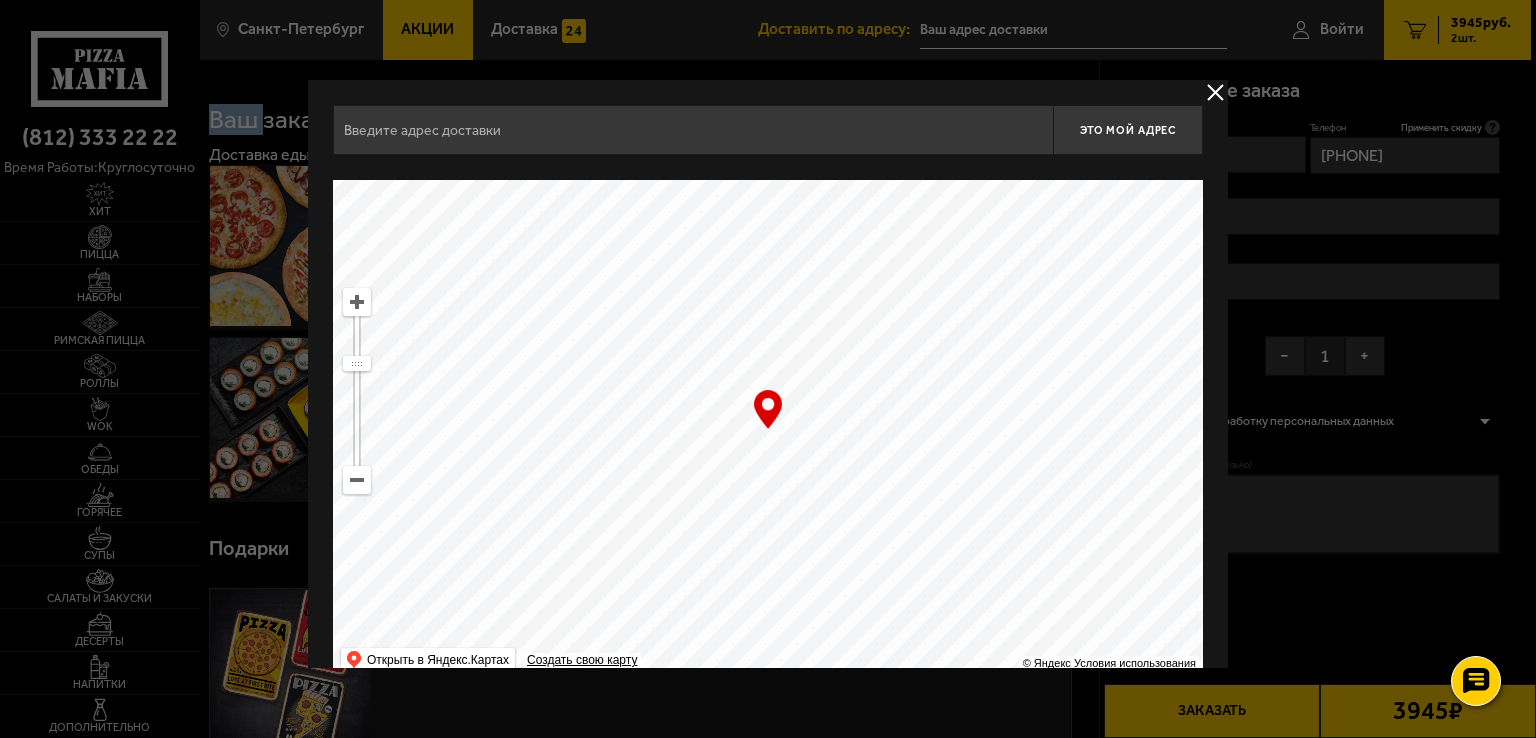 drag, startPoint x: 656, startPoint y: 461, endPoint x: 790, endPoint y: 662, distance: 241.57193 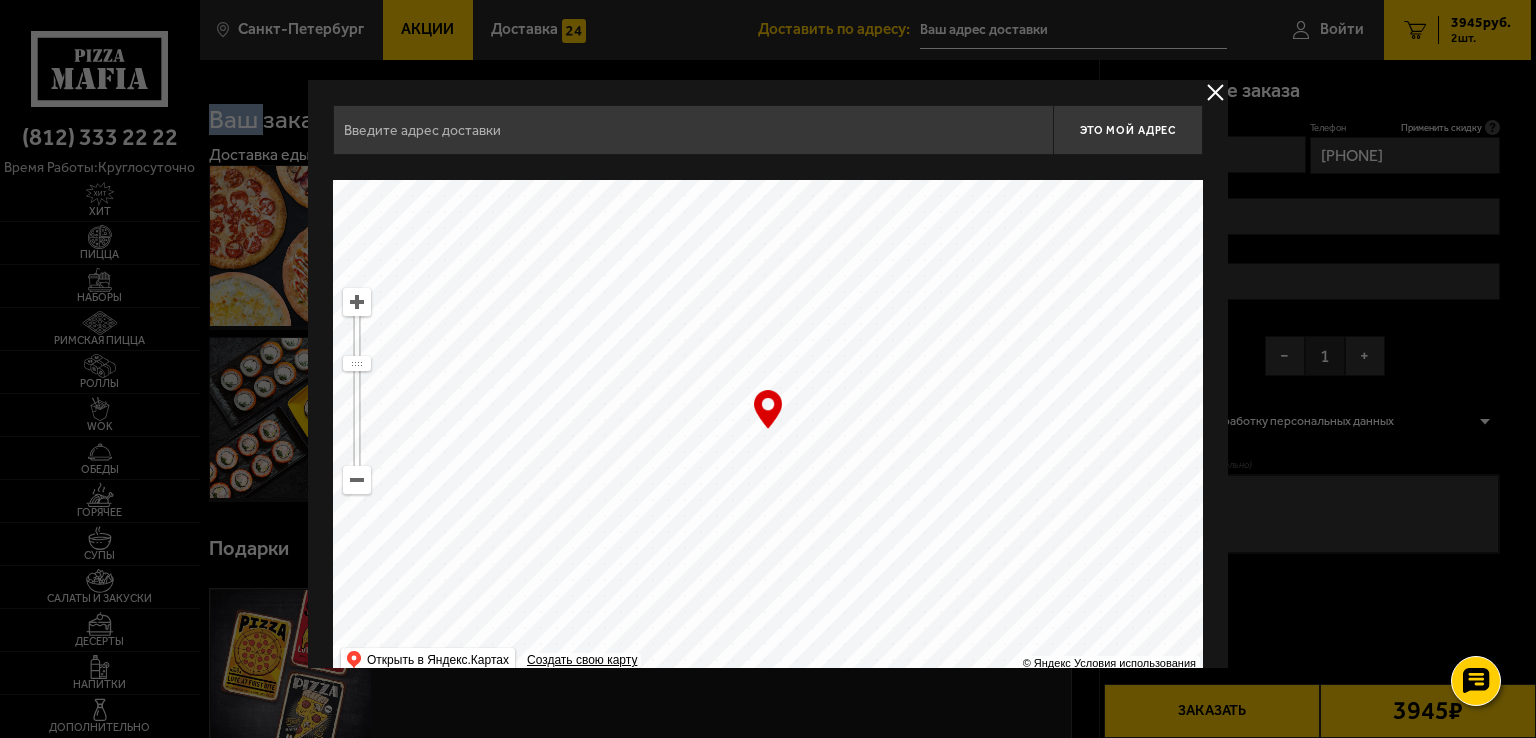 drag, startPoint x: 617, startPoint y: 335, endPoint x: 725, endPoint y: 653, distance: 335.83923 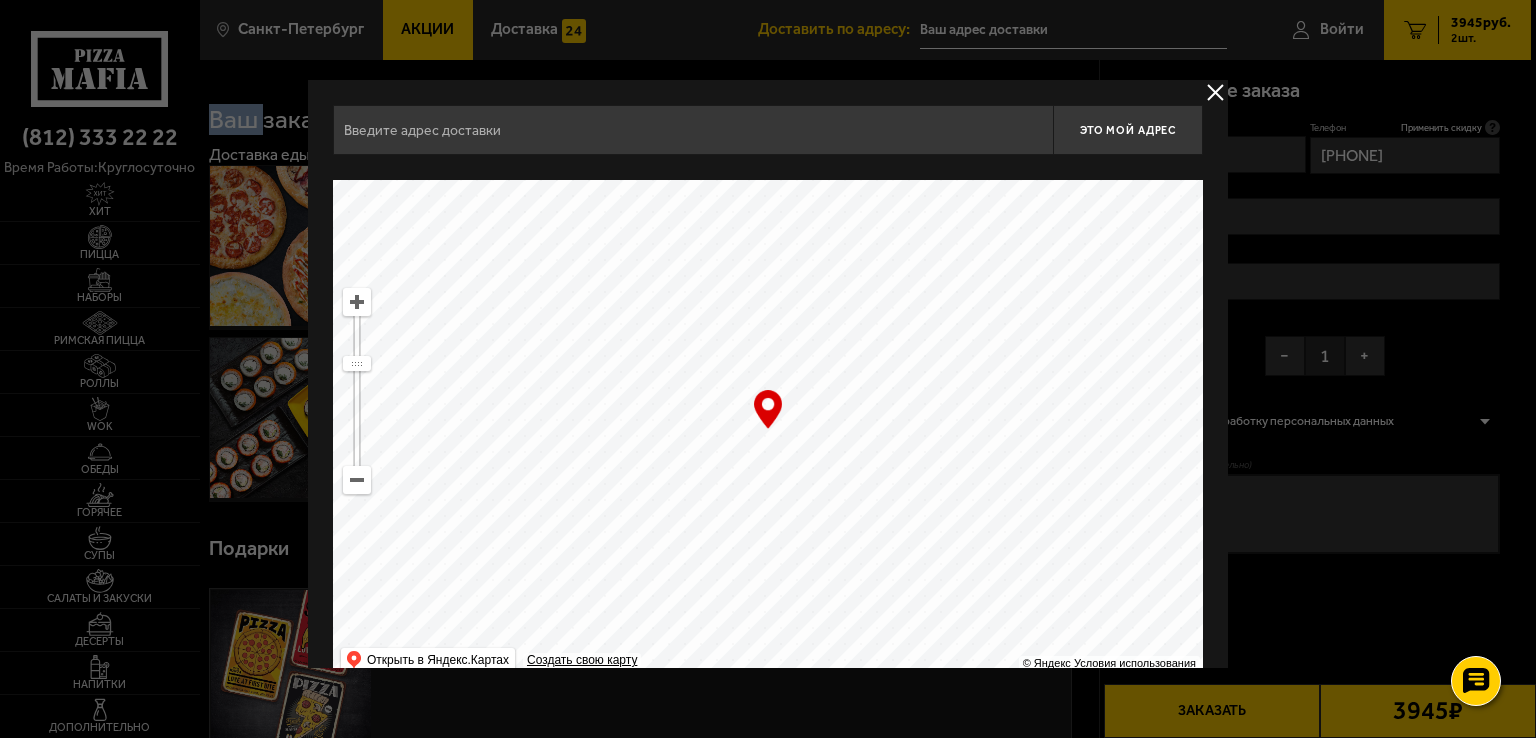 type on "Пушкинский район, посёлок Шушары, Соколиная улица, 8к1" 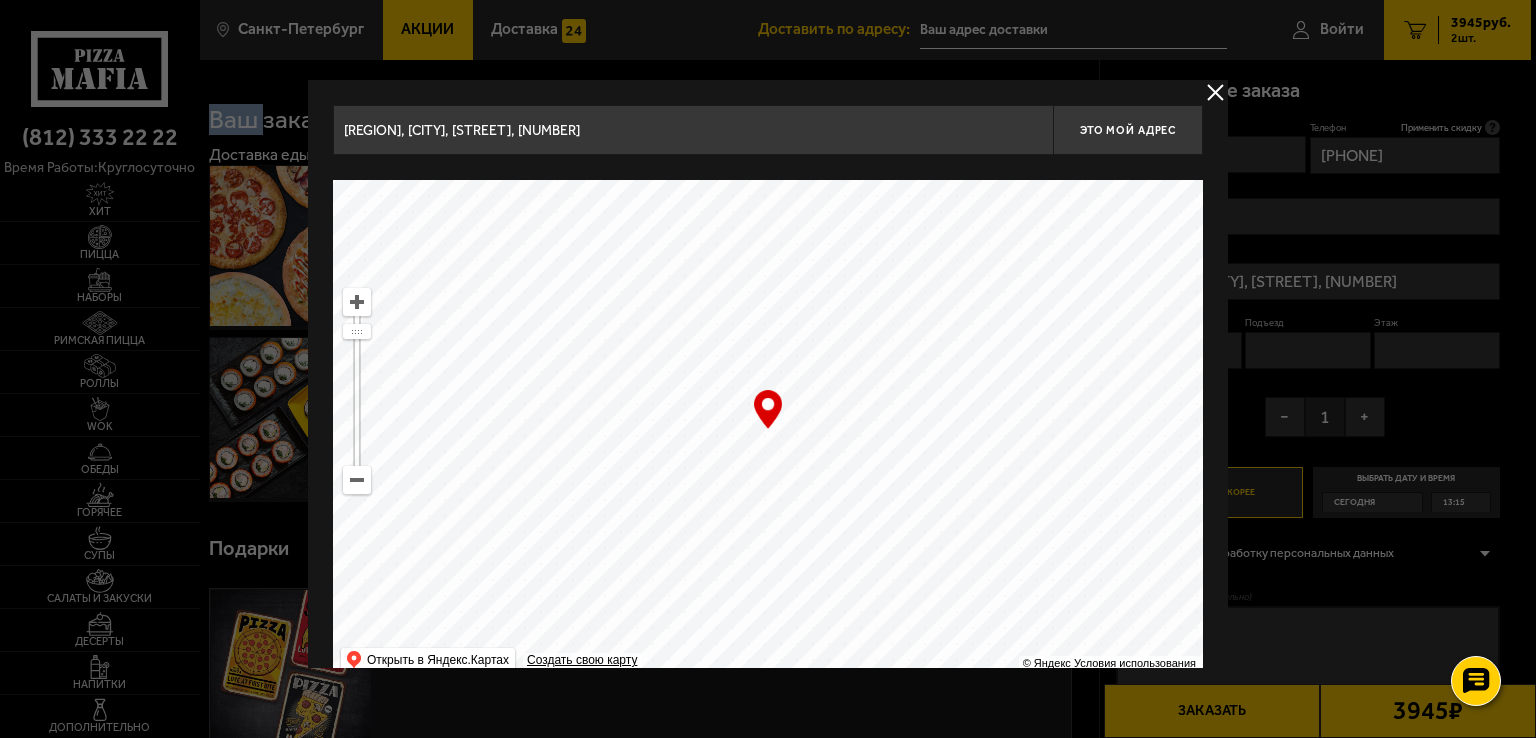 drag, startPoint x: 624, startPoint y: 408, endPoint x: 715, endPoint y: 605, distance: 217.0023 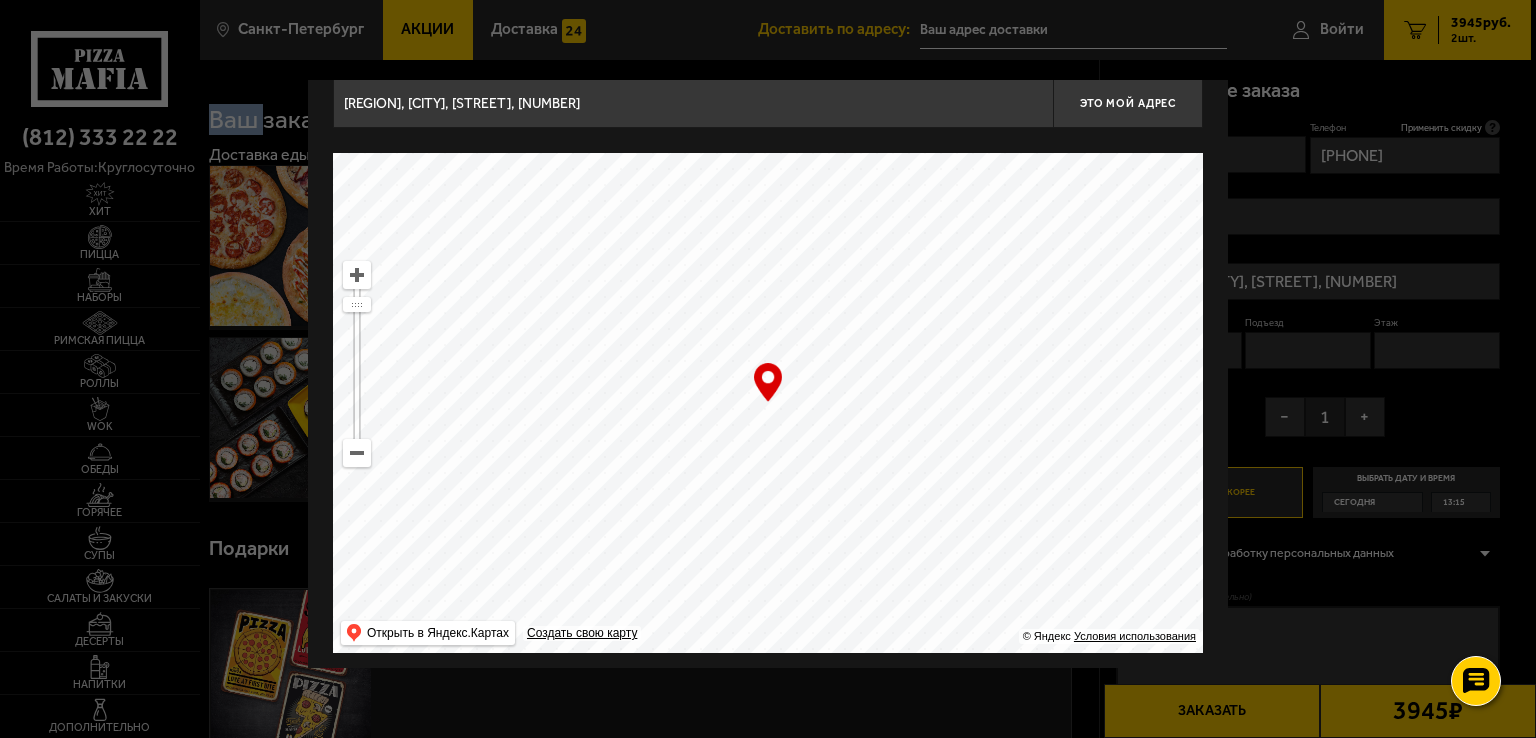 scroll, scrollTop: 36, scrollLeft: 0, axis: vertical 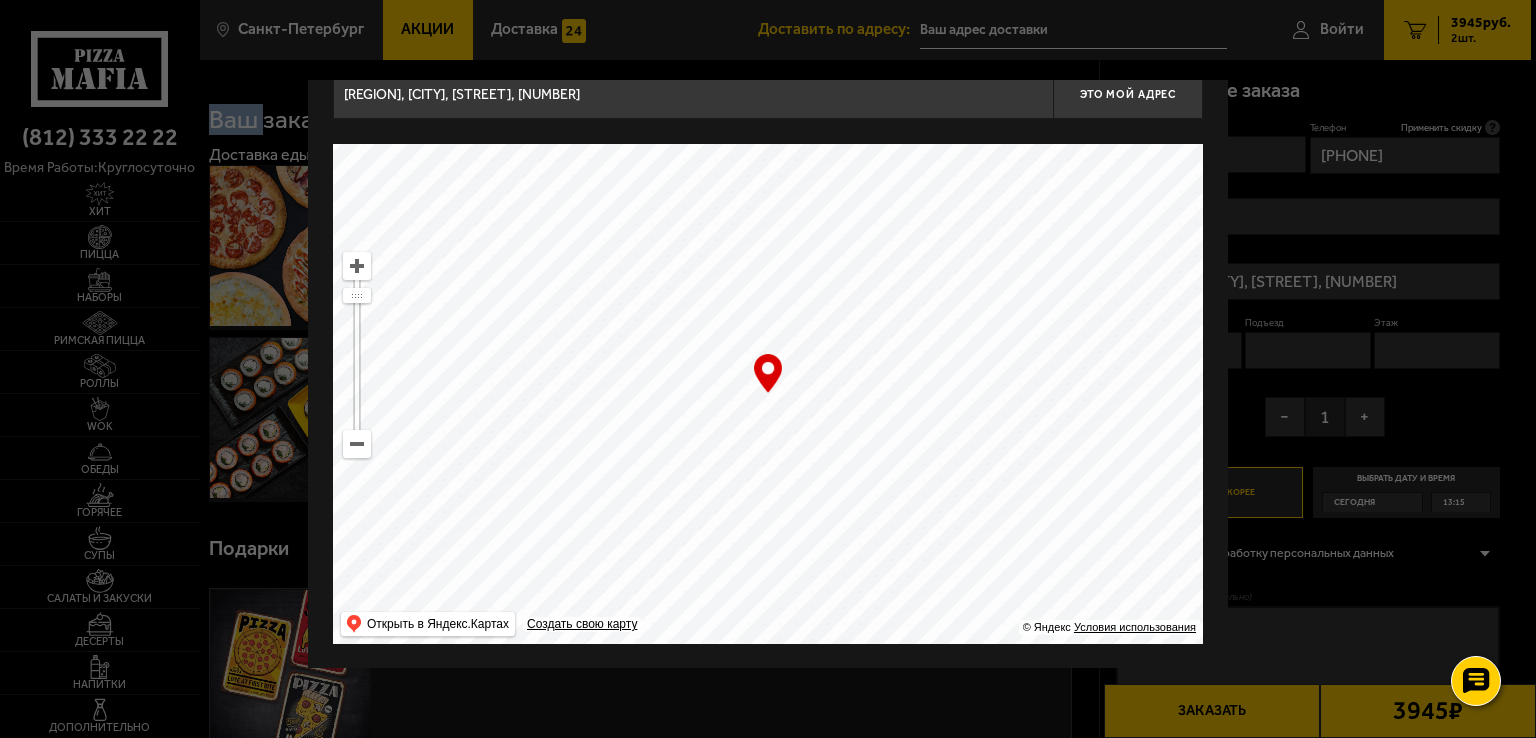 type on "Пушкинский район, посёлок Шушары, территория Пулковское, Кокколевская улица, 13с2" 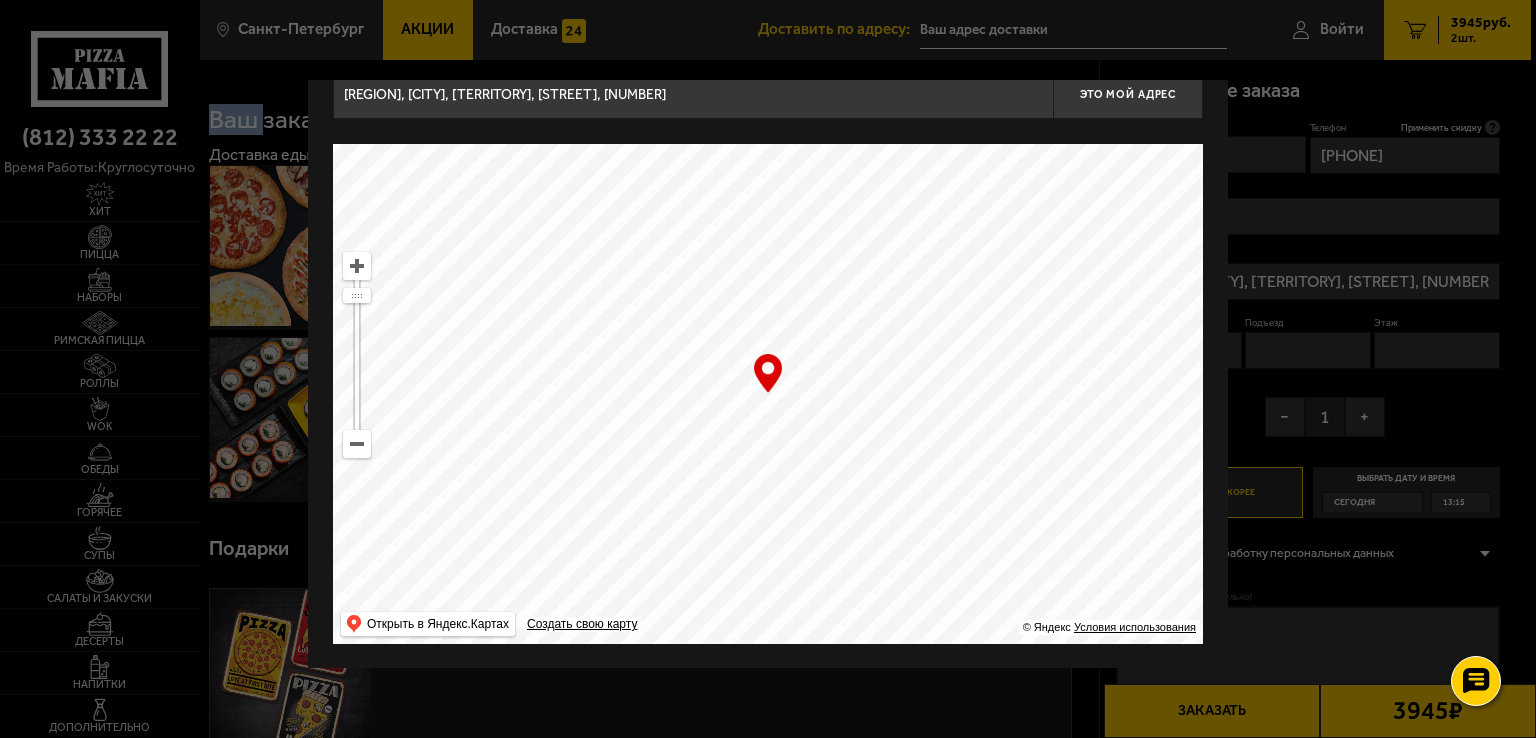 drag, startPoint x: 651, startPoint y: 285, endPoint x: 839, endPoint y: 609, distance: 374.5931 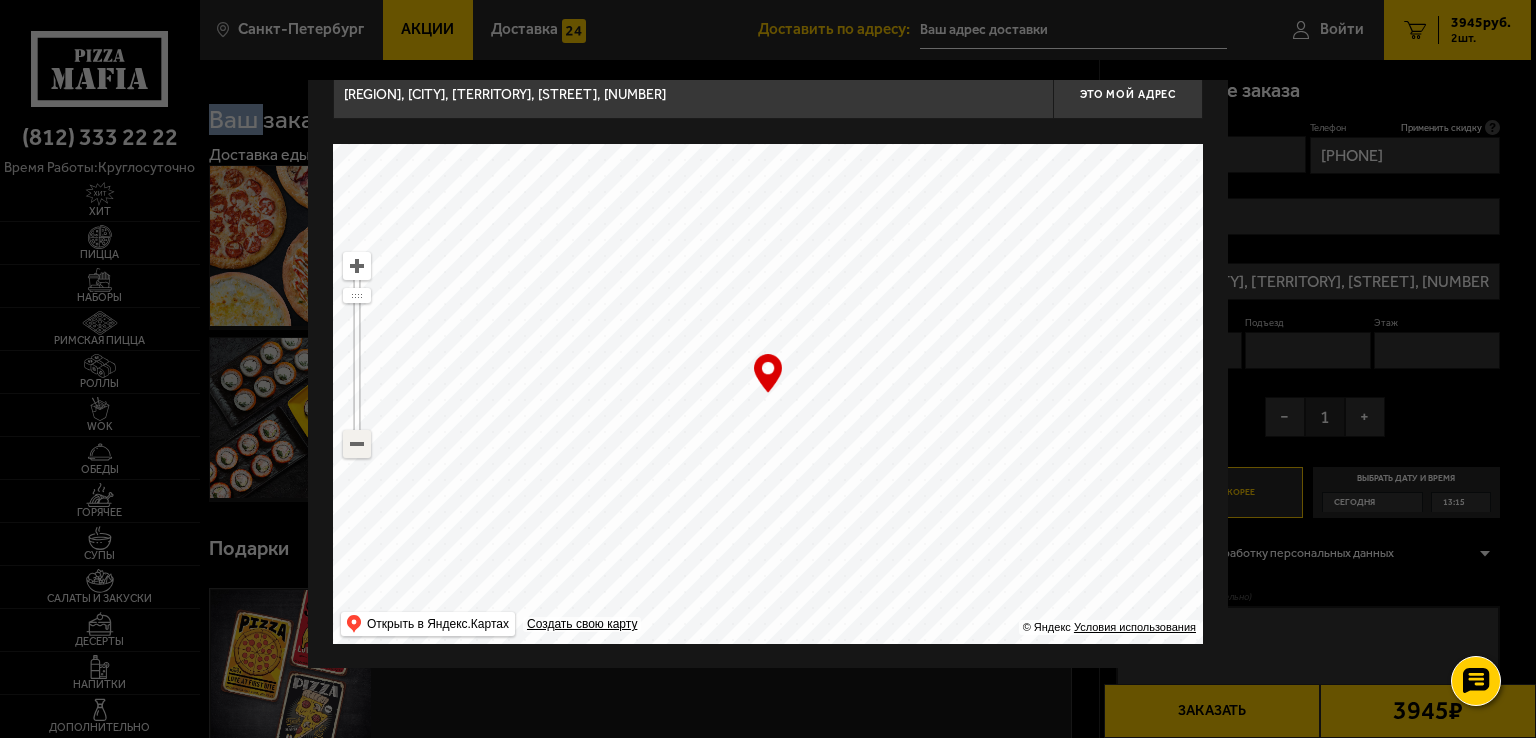click at bounding box center [357, 444] 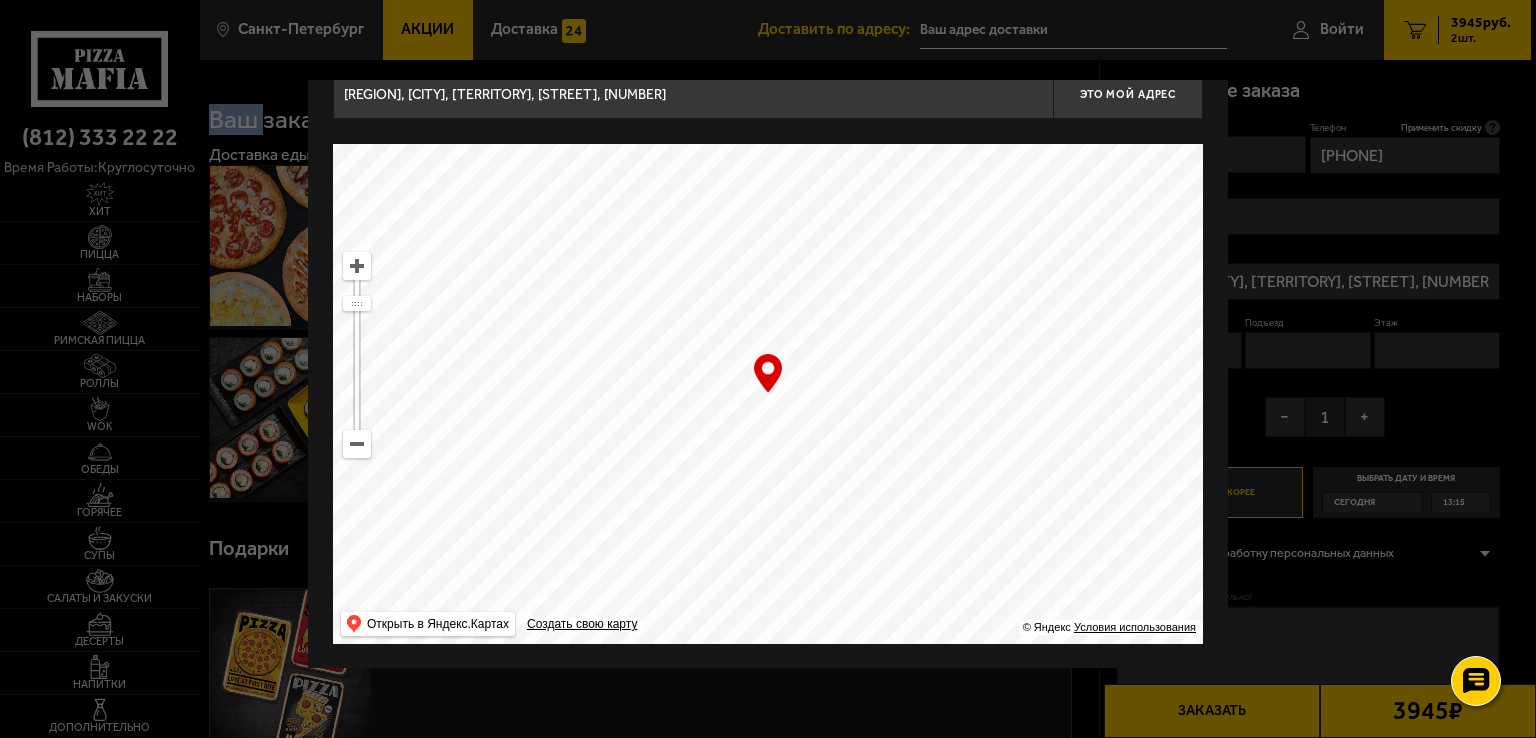 drag, startPoint x: 672, startPoint y: 358, endPoint x: 687, endPoint y: 521, distance: 163.68874 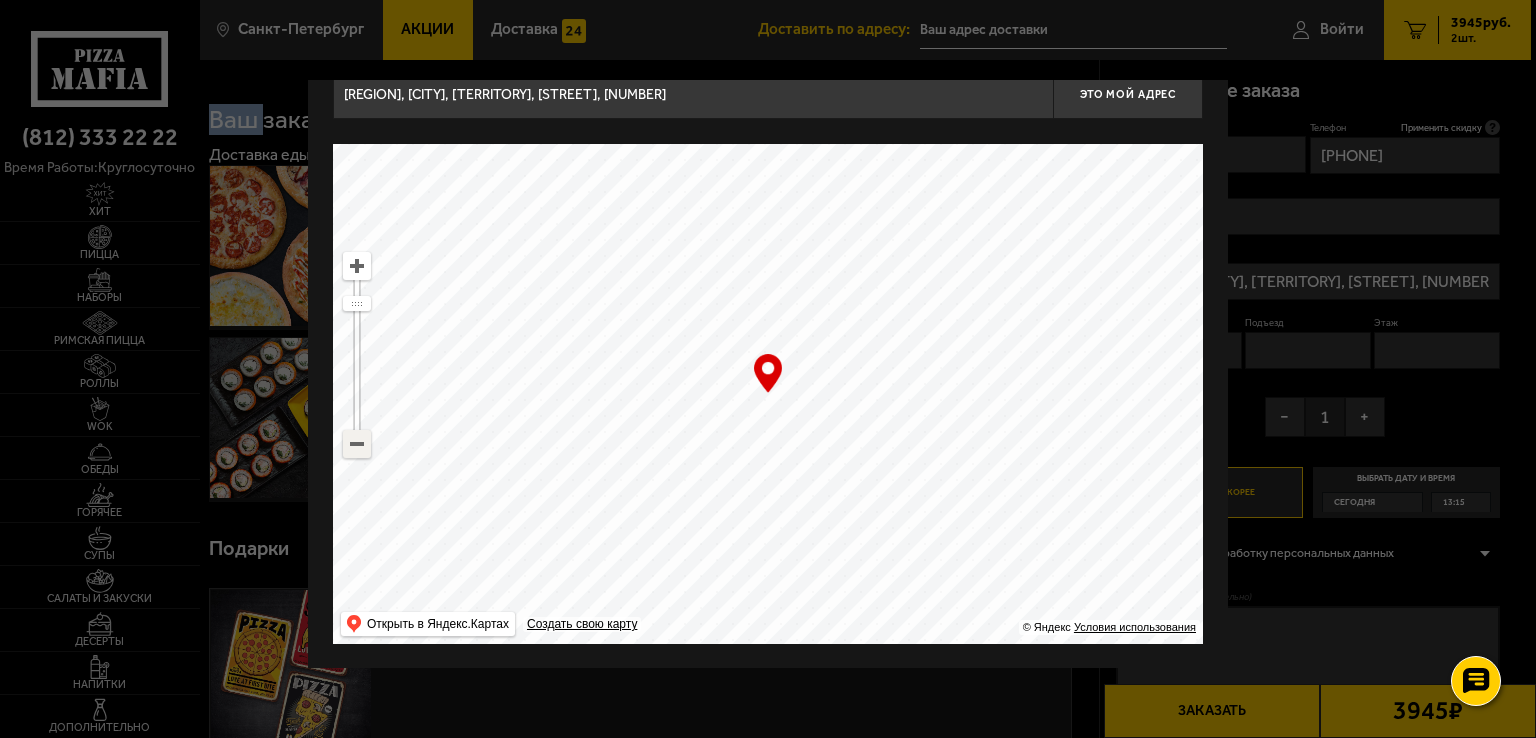 click at bounding box center (357, 444) 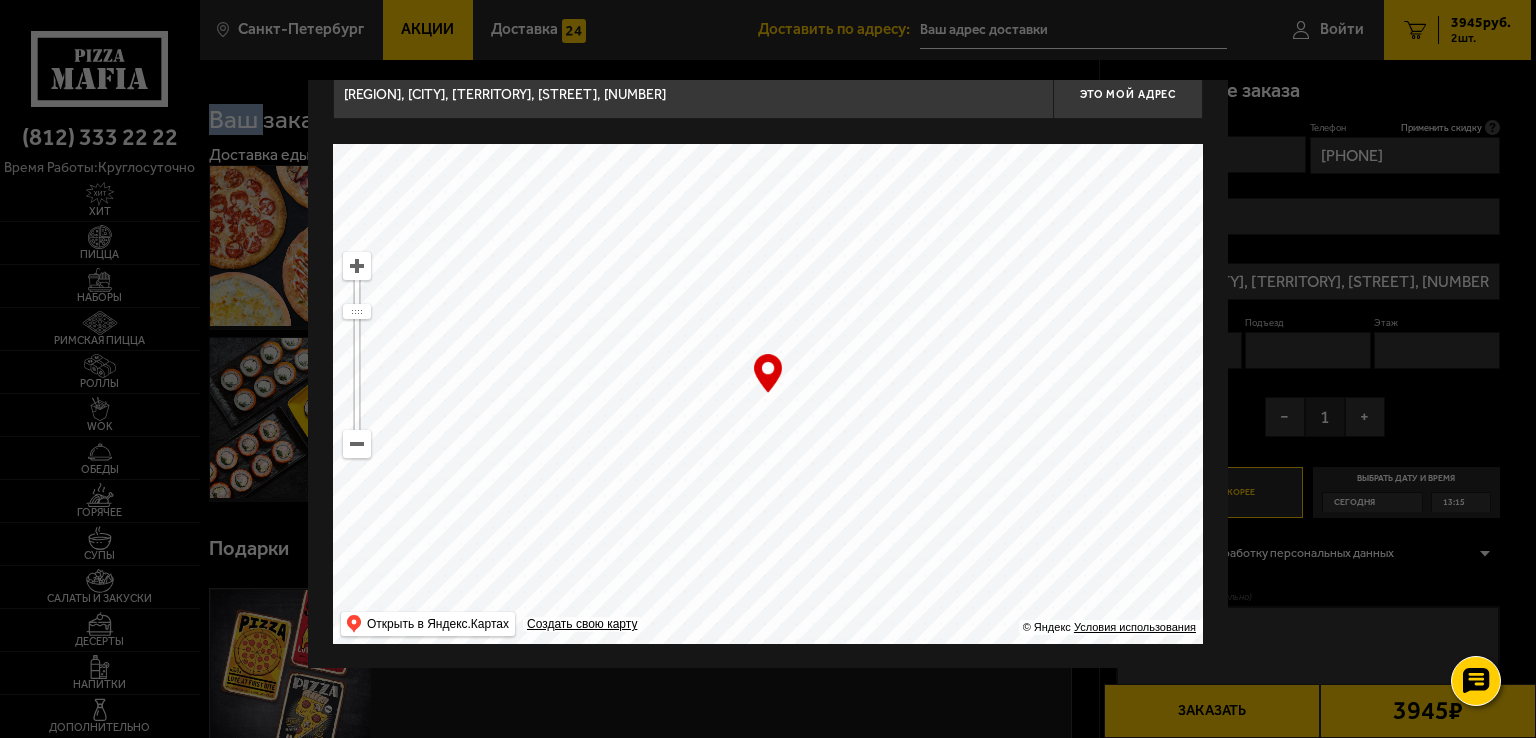 drag, startPoint x: 745, startPoint y: 241, endPoint x: 905, endPoint y: 531, distance: 331.2099 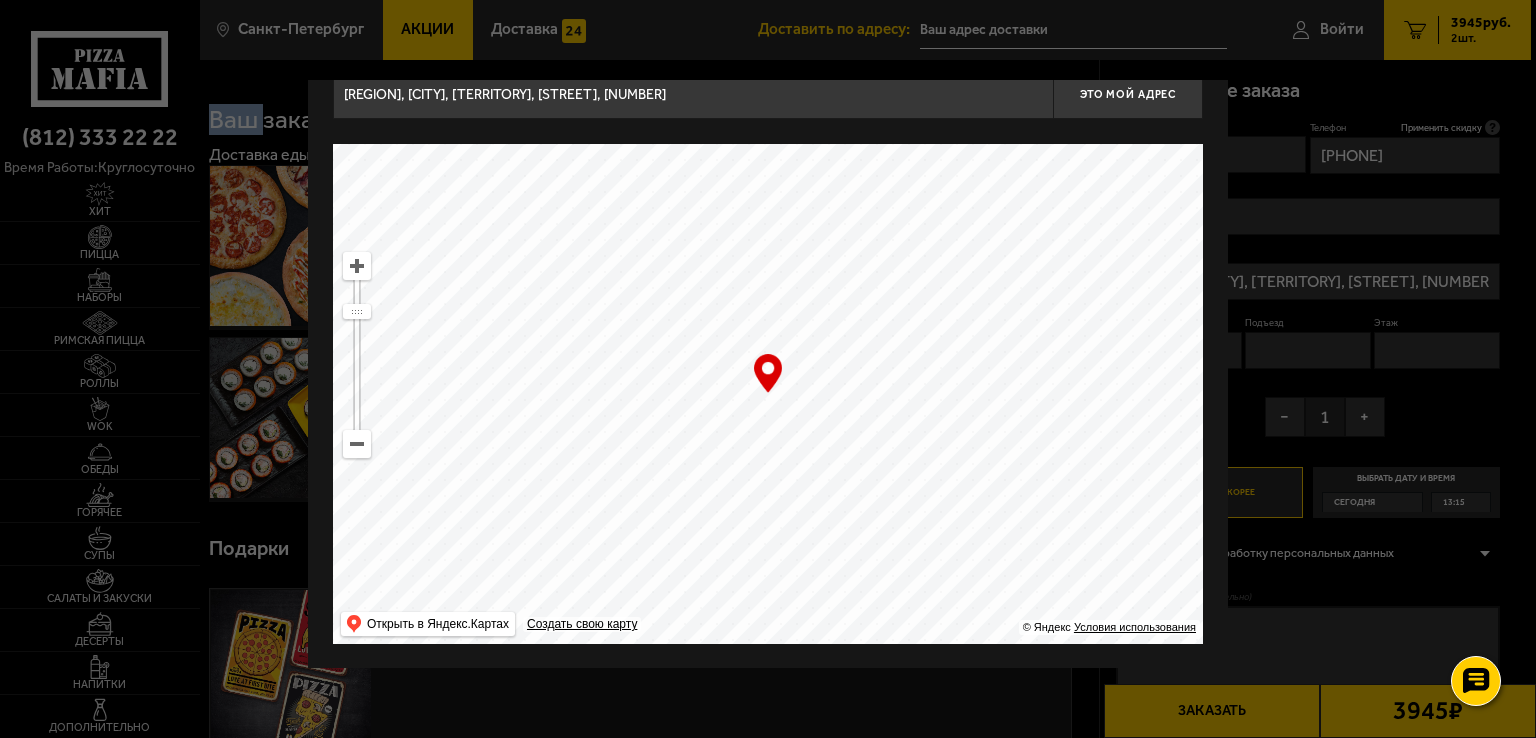 click at bounding box center [357, 444] 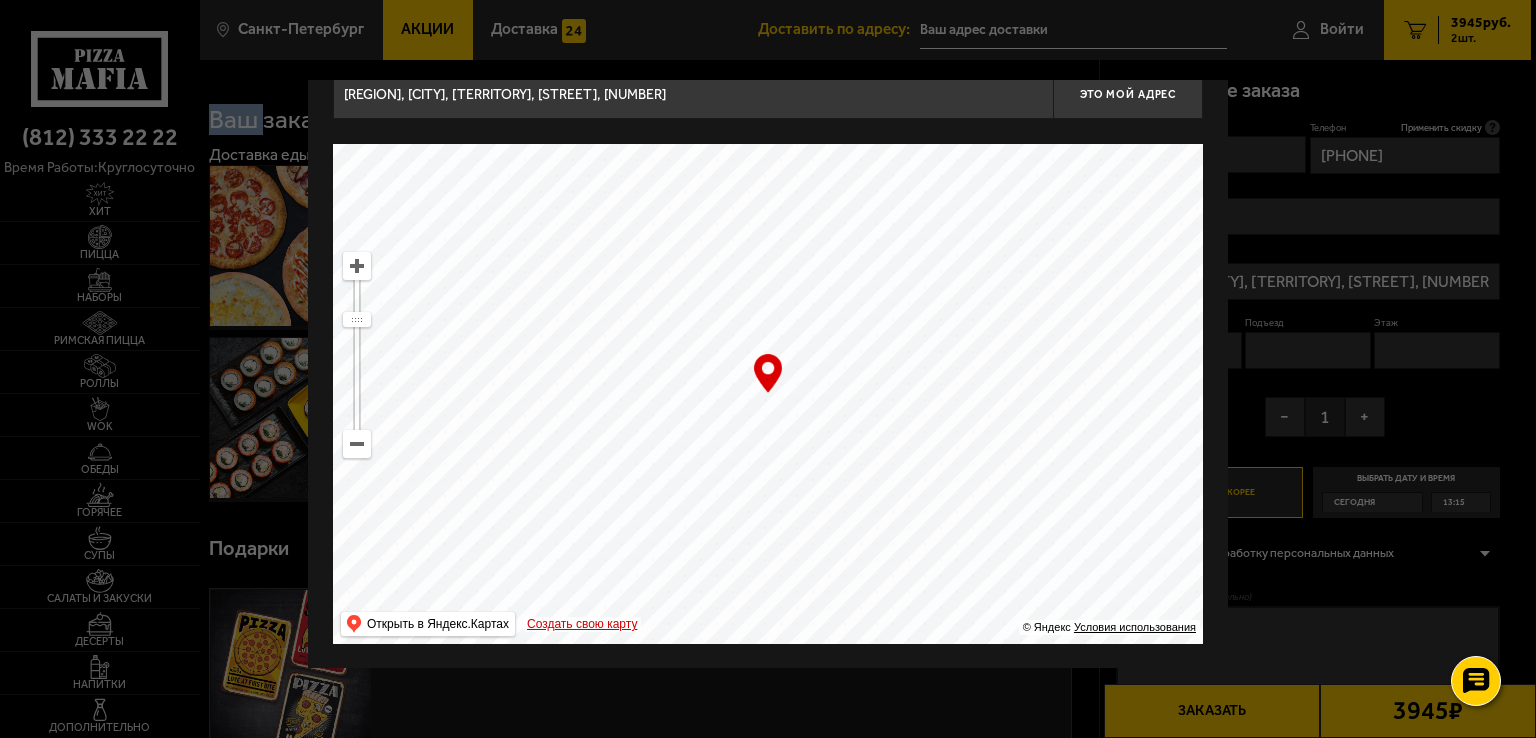 drag, startPoint x: 549, startPoint y: 240, endPoint x: 536, endPoint y: 629, distance: 389.21716 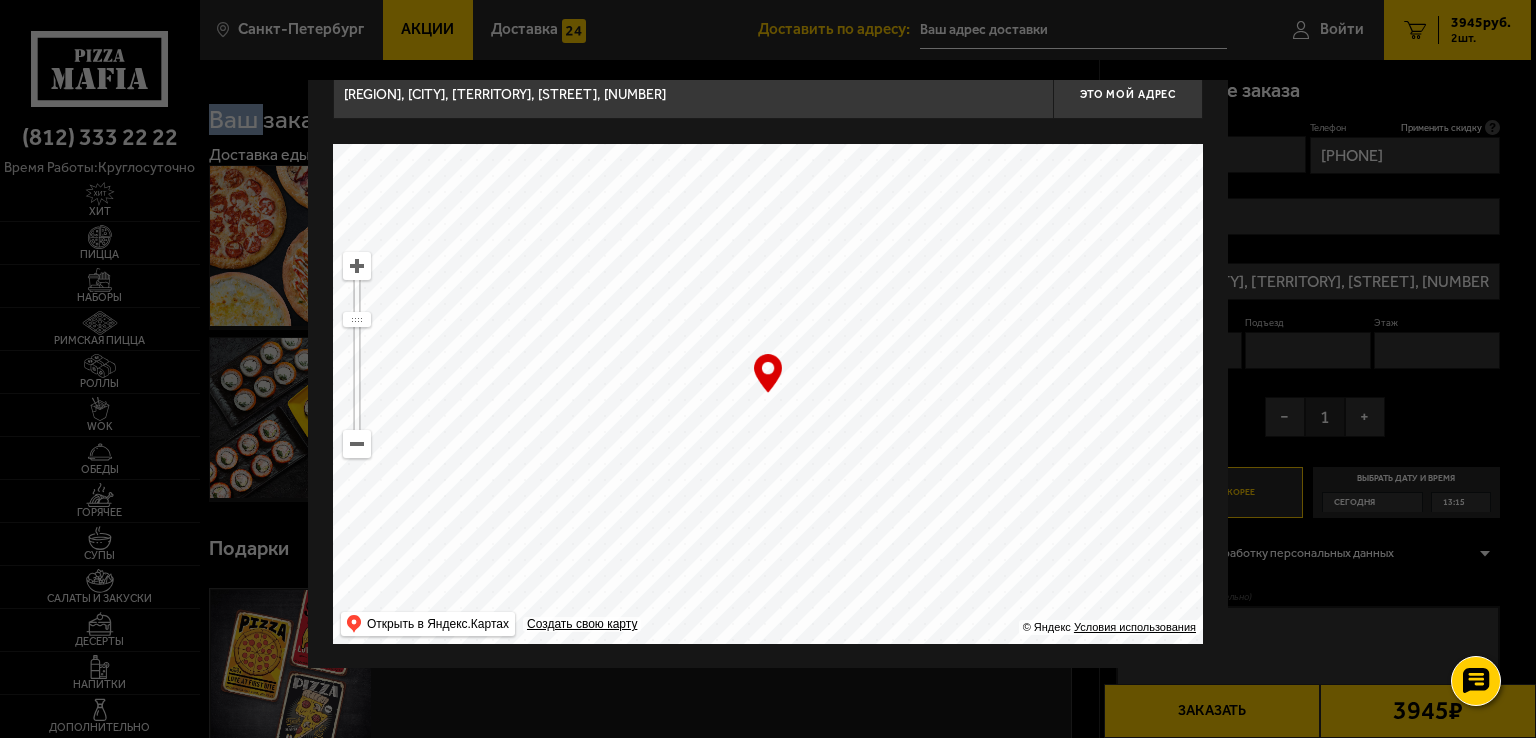 drag, startPoint x: 581, startPoint y: 293, endPoint x: 536, endPoint y: 578, distance: 288.53076 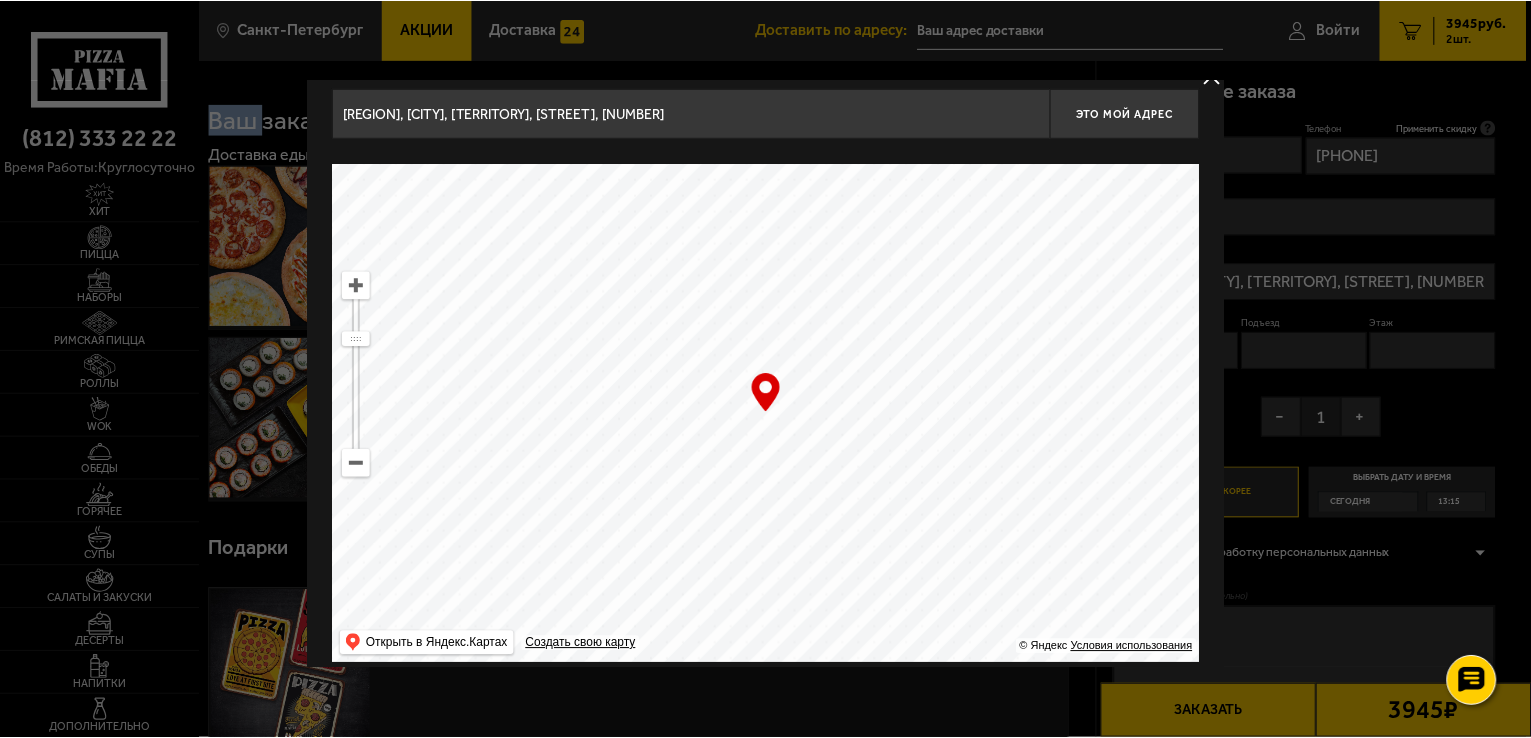 scroll, scrollTop: 0, scrollLeft: 0, axis: both 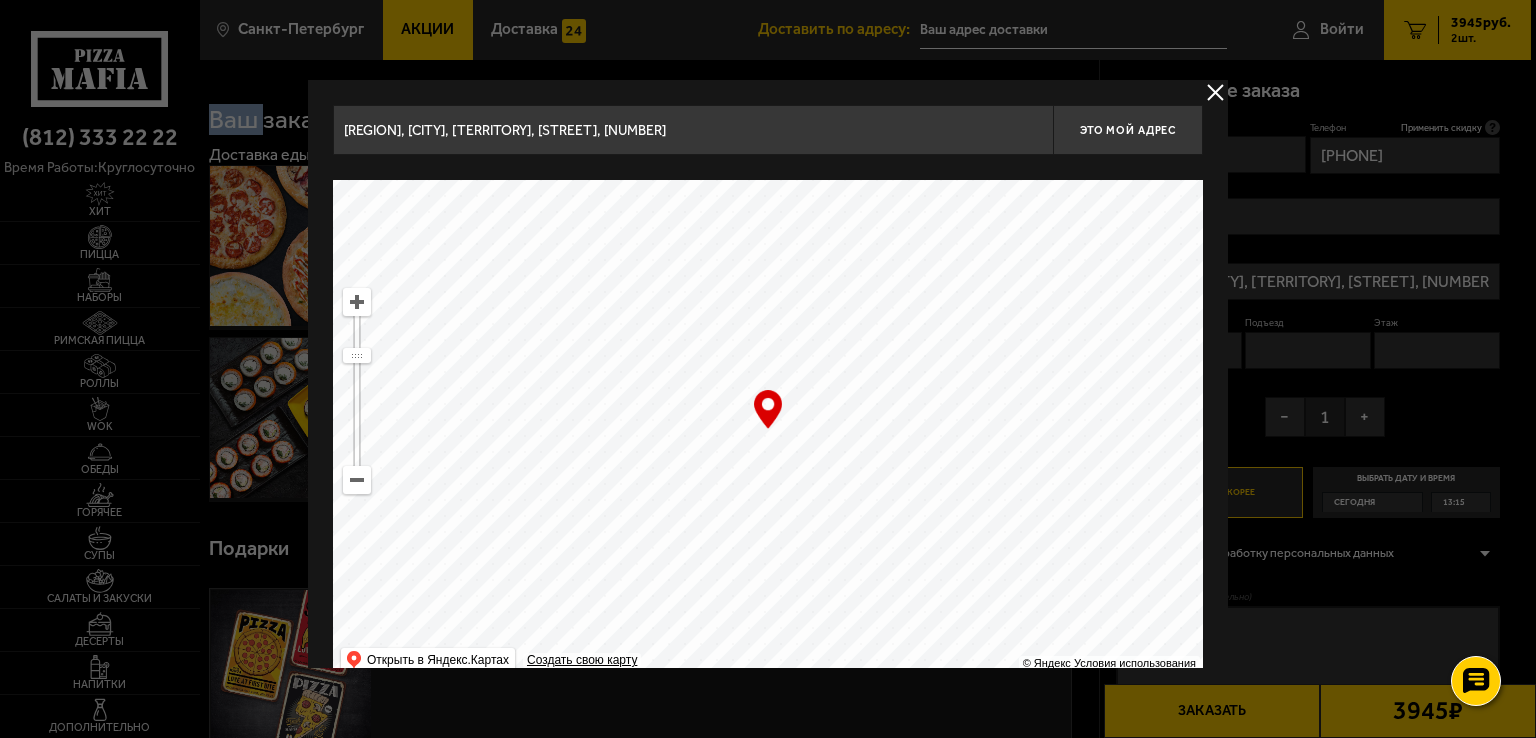 drag, startPoint x: 355, startPoint y: 286, endPoint x: 353, endPoint y: 297, distance: 11.18034 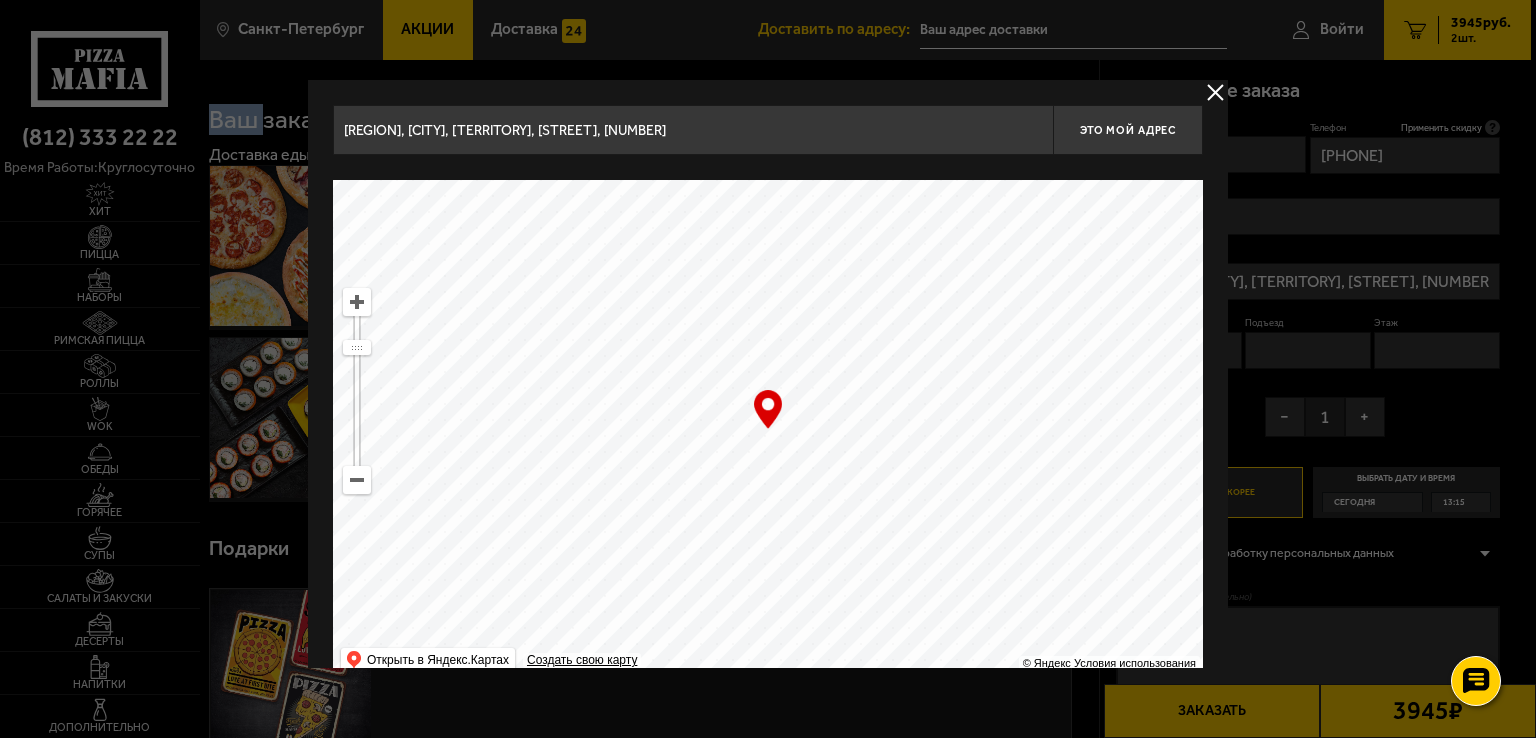 click at bounding box center (357, 302) 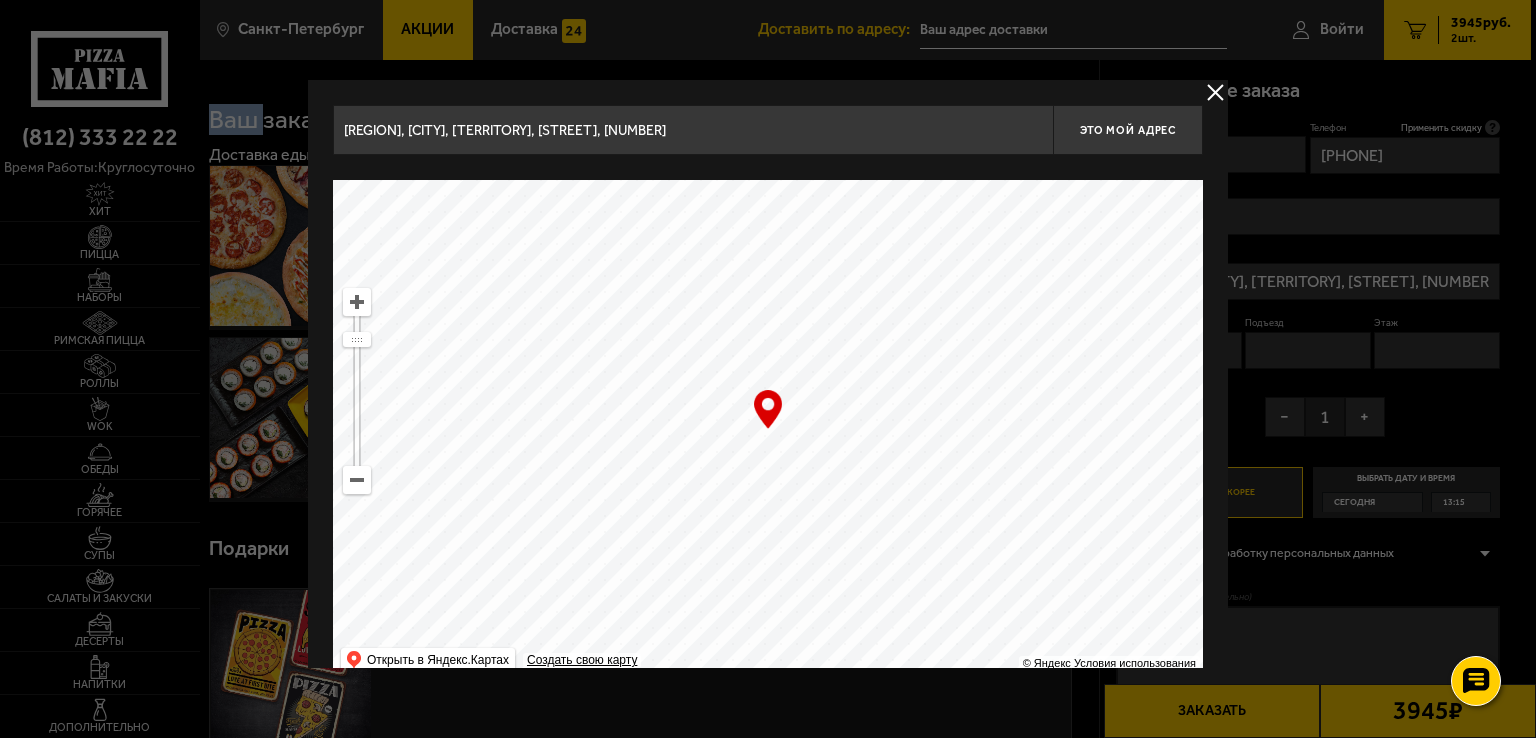 drag, startPoint x: 558, startPoint y: 329, endPoint x: 721, endPoint y: 556, distance: 279.4602 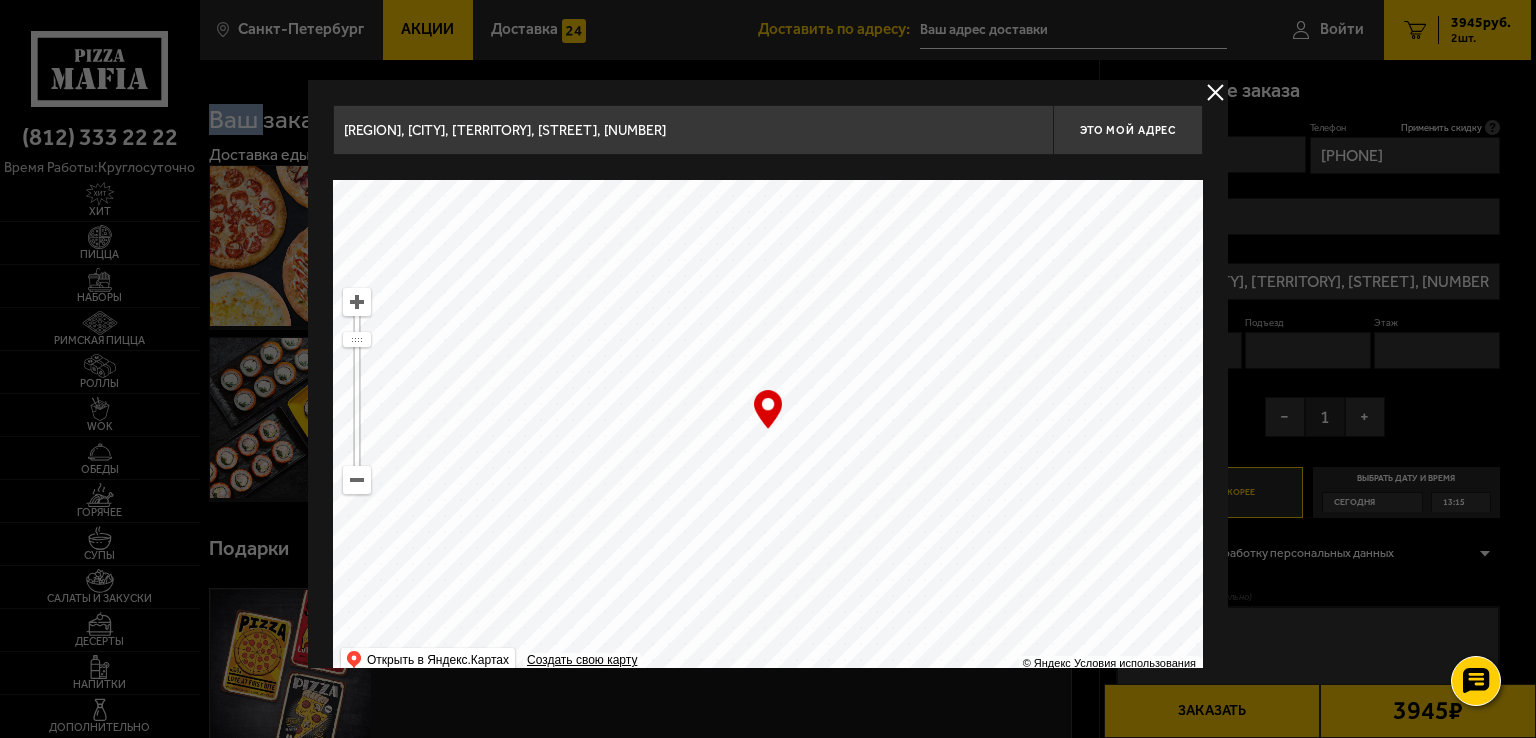 type on "Кузнецовская улица, 31" 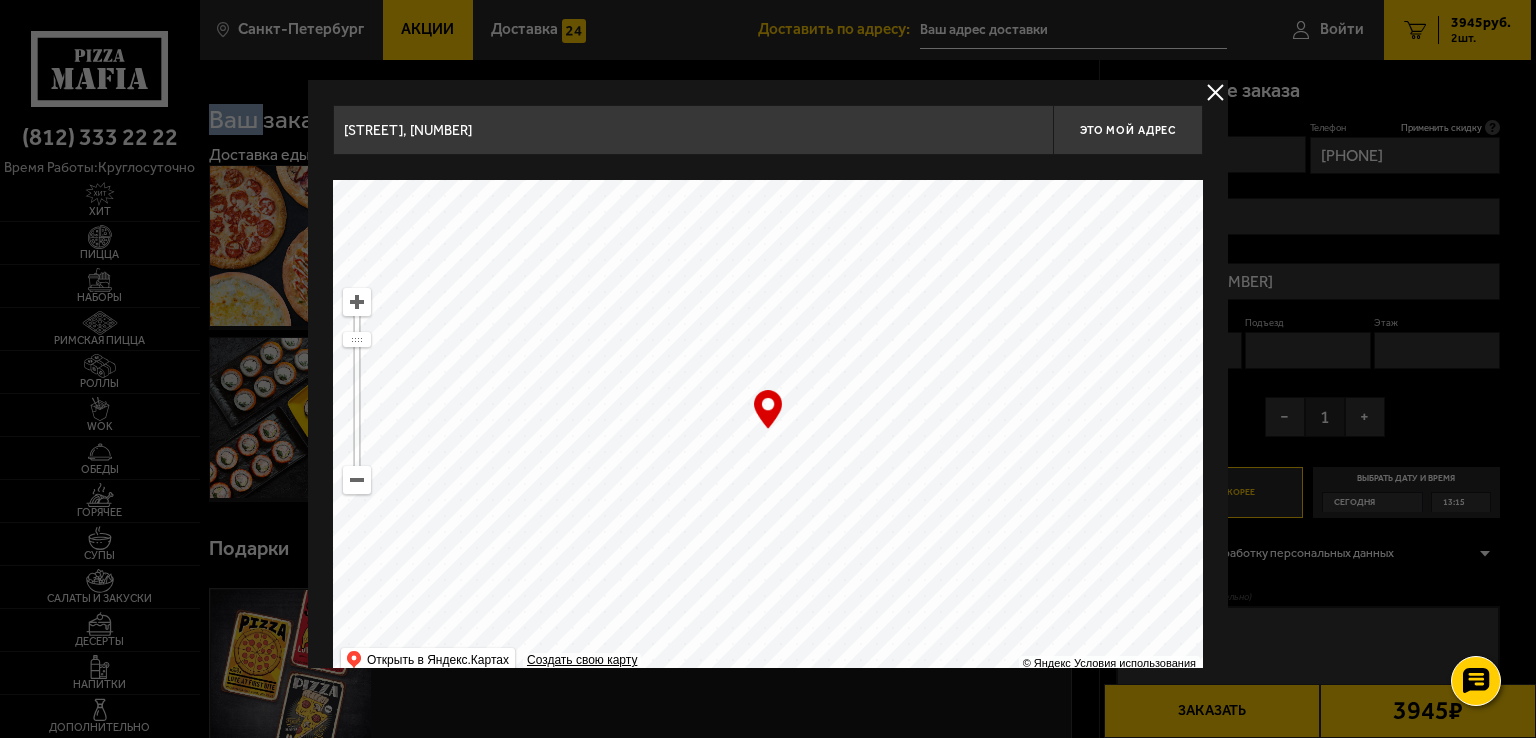 click at bounding box center (768, 430) 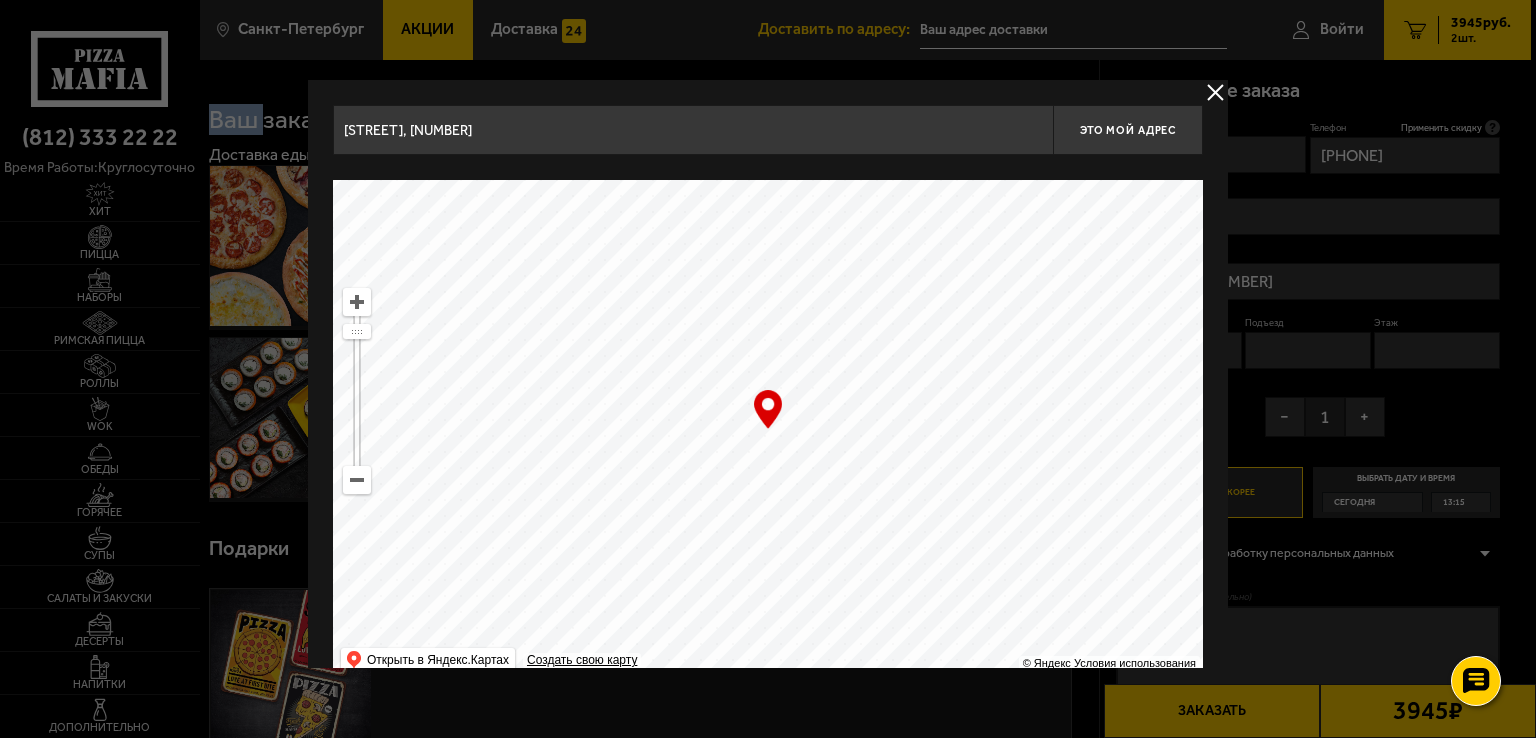 click at bounding box center (768, 430) 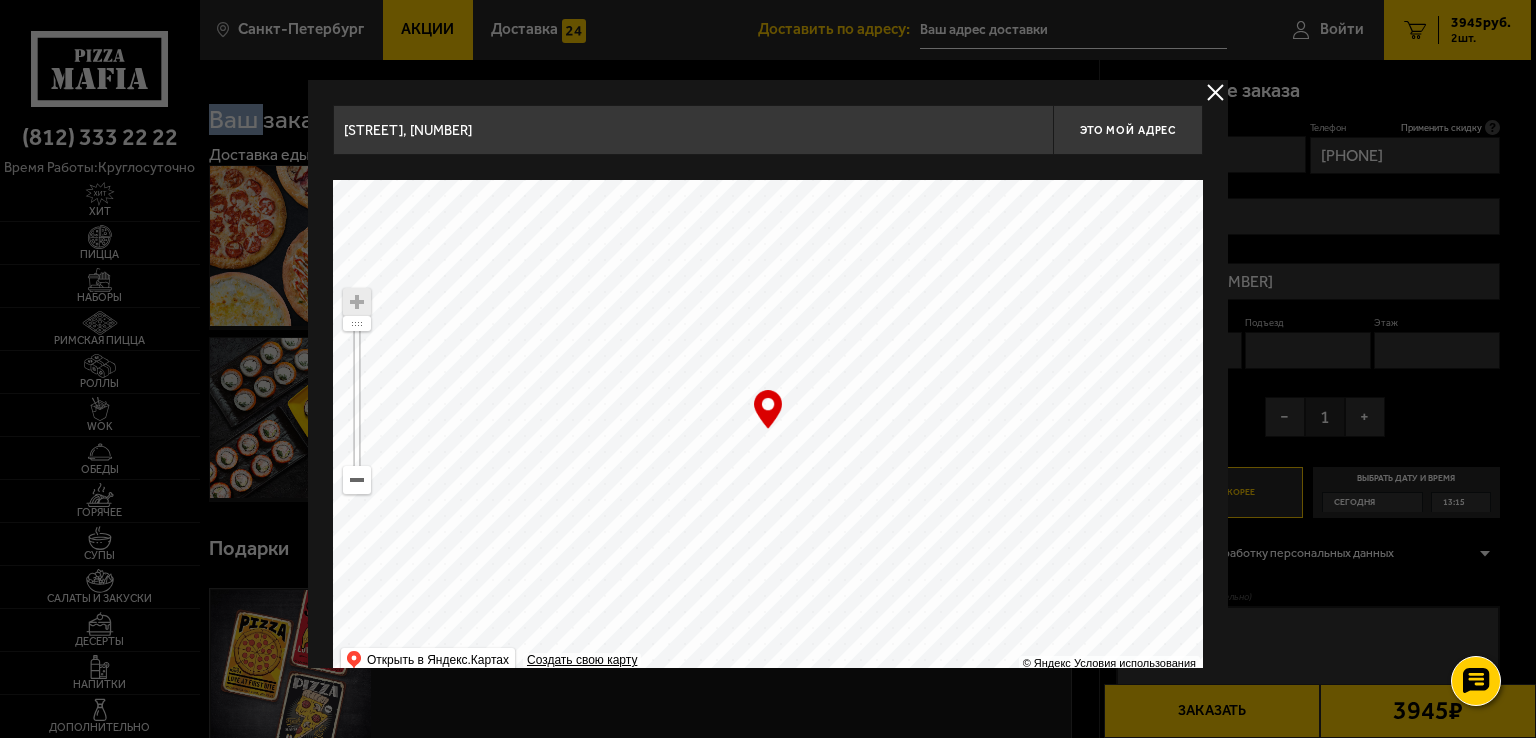 type on "проспект Юрия Гагарина, 2к4" 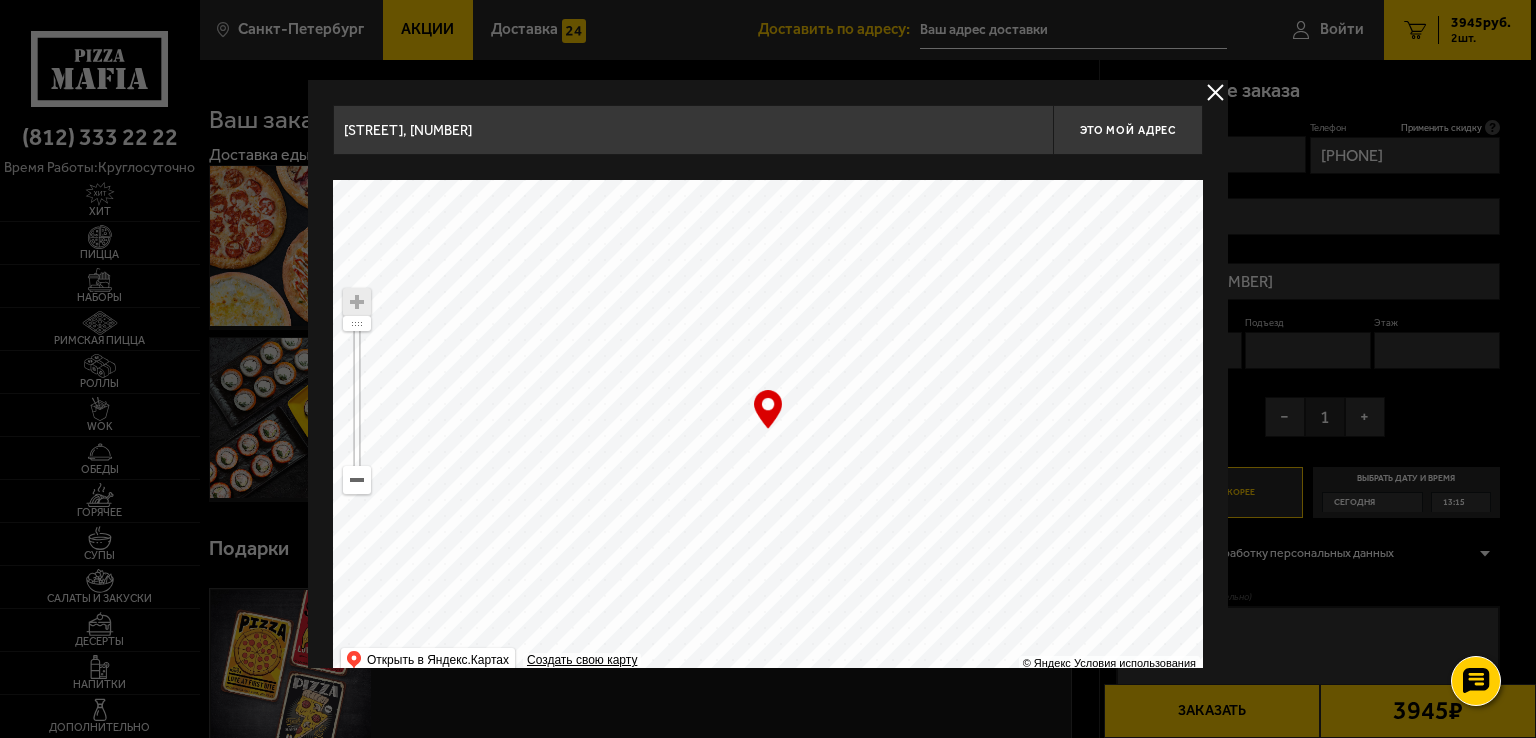 click on "… © Яндекс   Условия использования Открыть в Яндекс.Картах Создать свою карту" at bounding box center [768, 430] 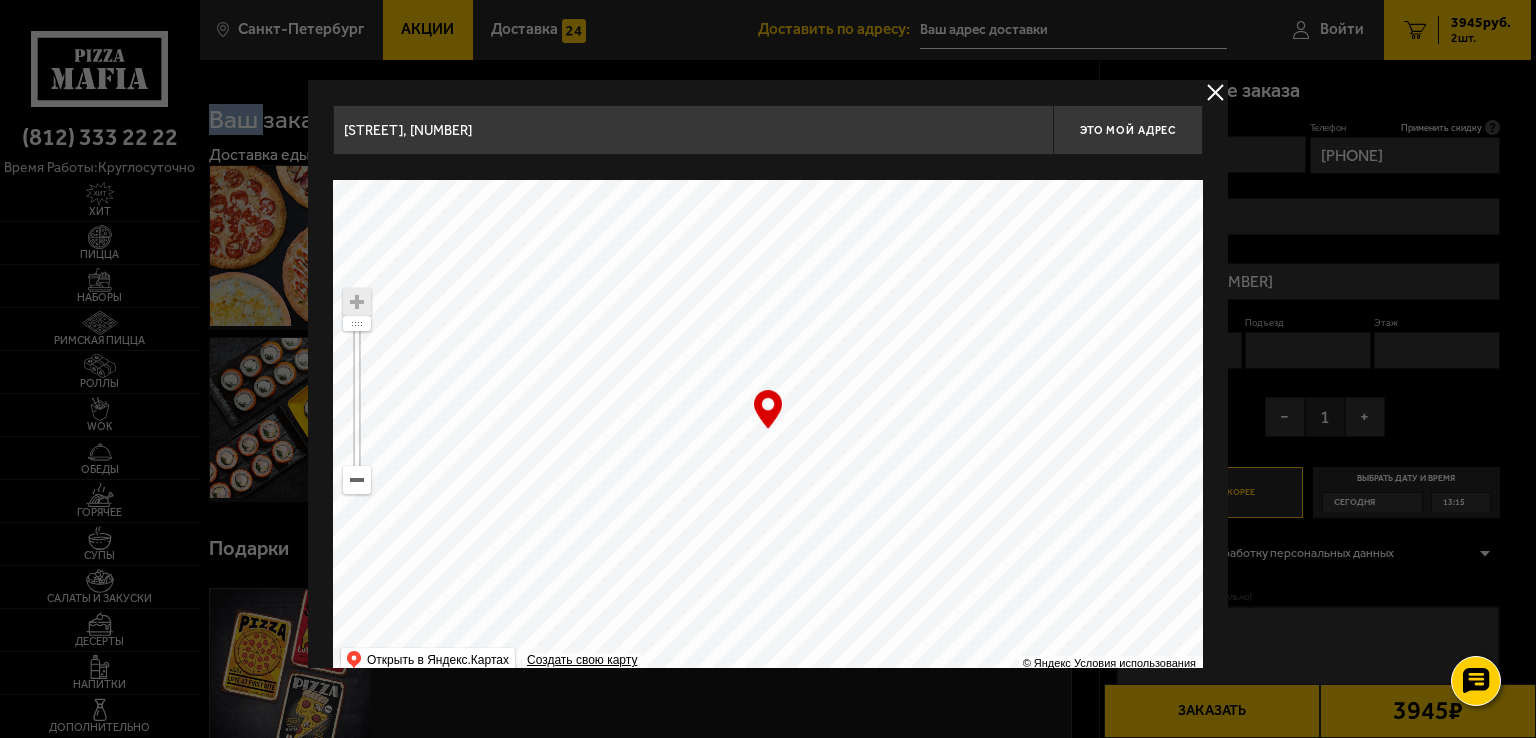 click on "… © Яндекс   Условия использования Открыть в Яндекс.Картах Создать свою карту" at bounding box center (768, 430) 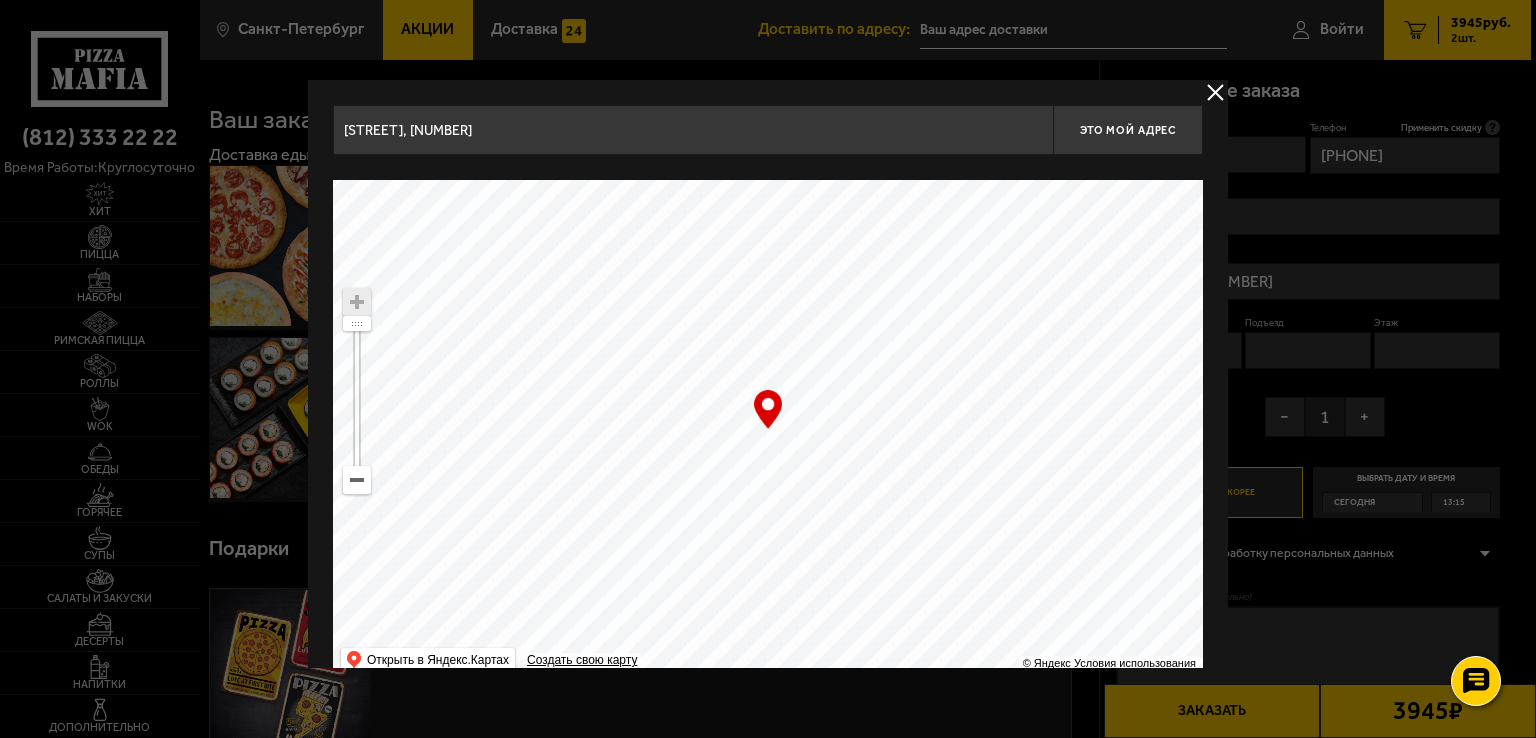 click on "… © Яндекс   Условия использования Открыть в Яндекс.Картах Создать свою карту" at bounding box center (768, 430) 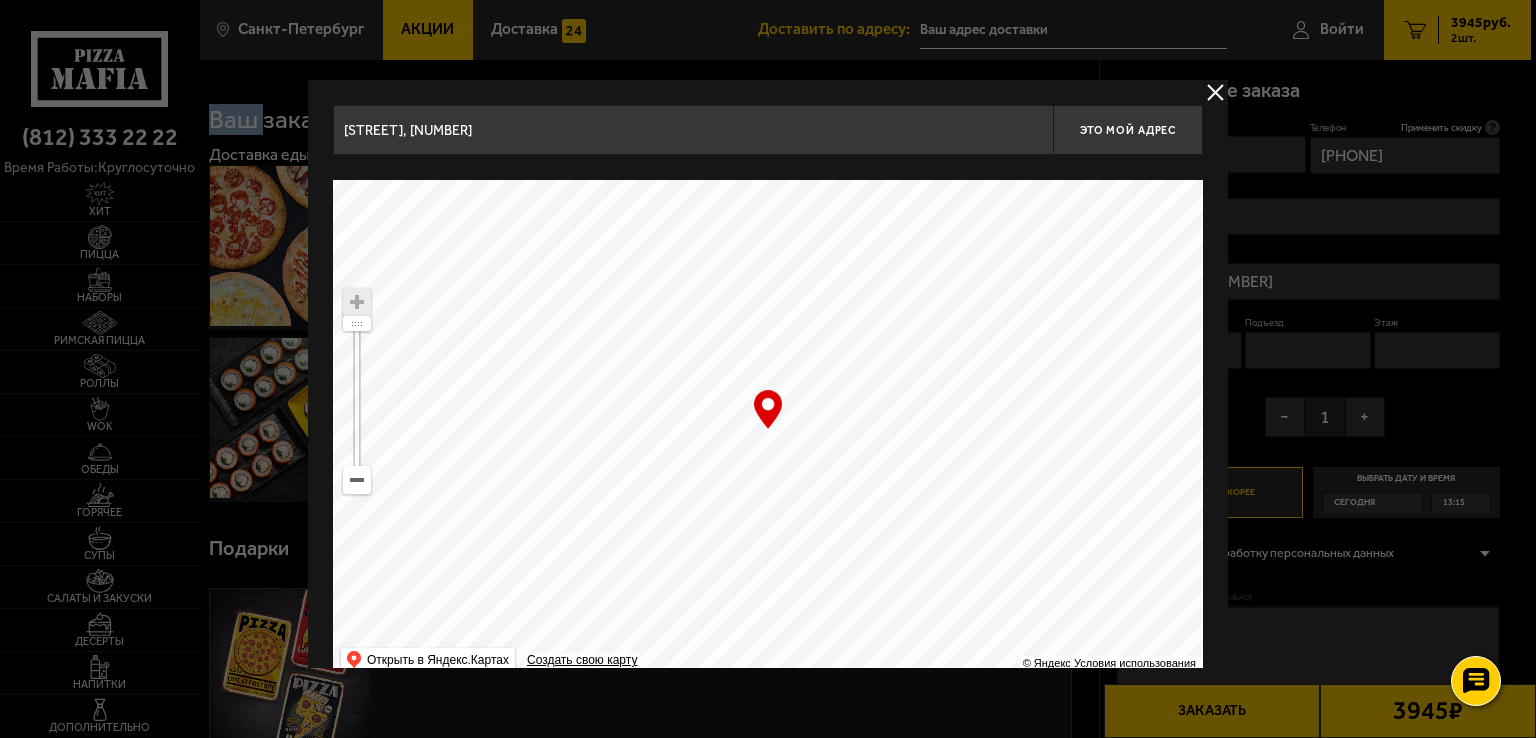click on "… © Яндекс   Условия использования Открыть в Яндекс.Картах Создать свою карту" at bounding box center (768, 430) 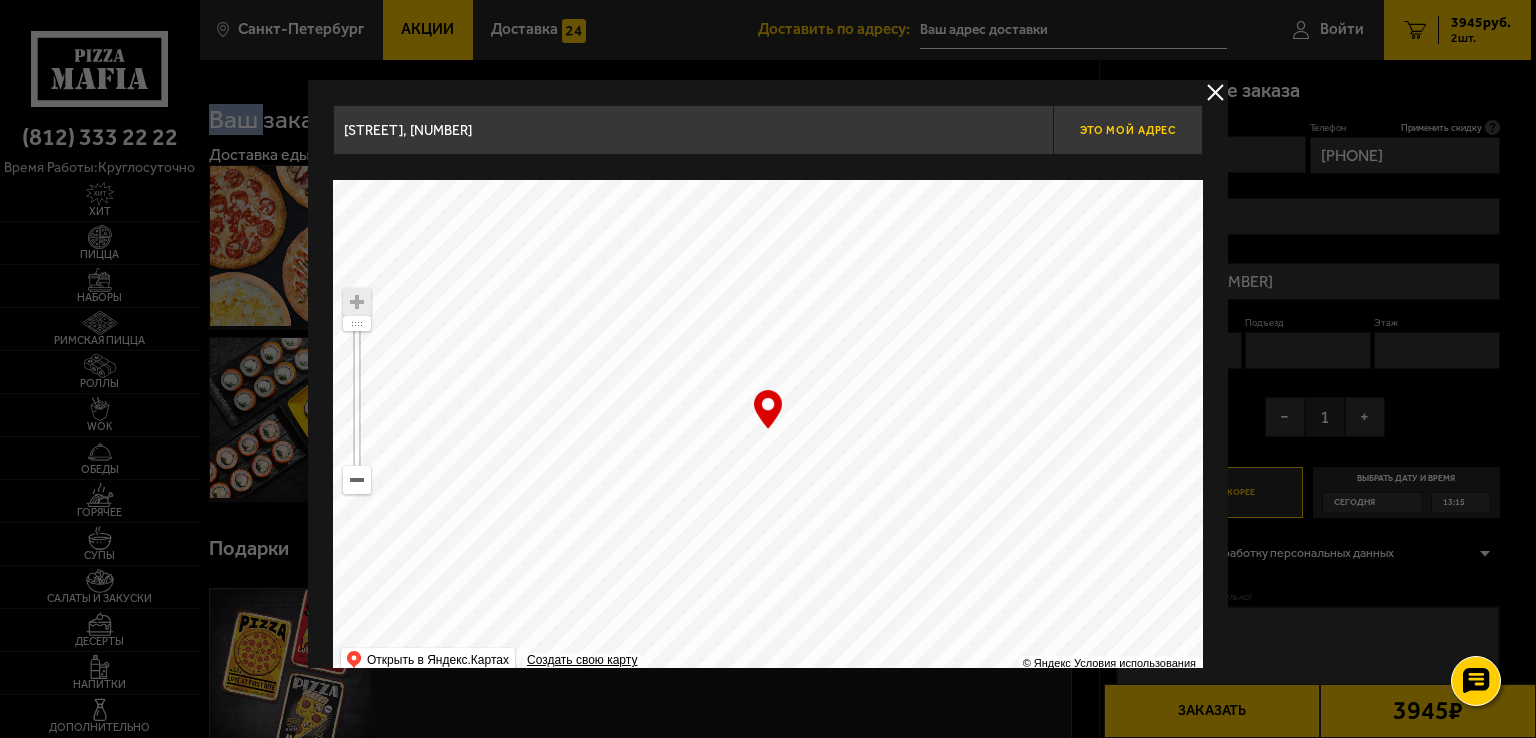click on "Это мой адрес" at bounding box center [1128, 130] 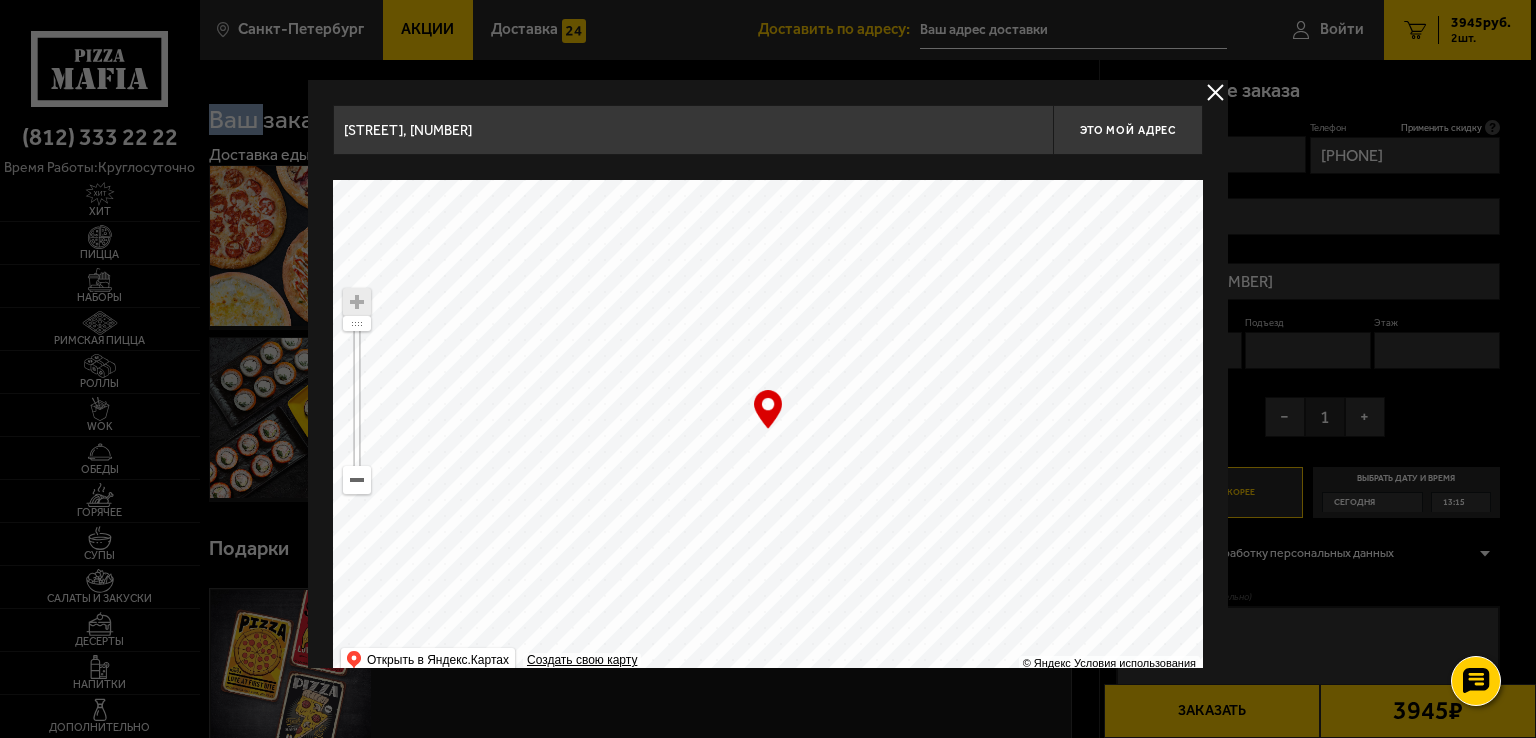 type on "Россия, Санкт-Петербург, проспект Юрия Гагарина, 2к4" 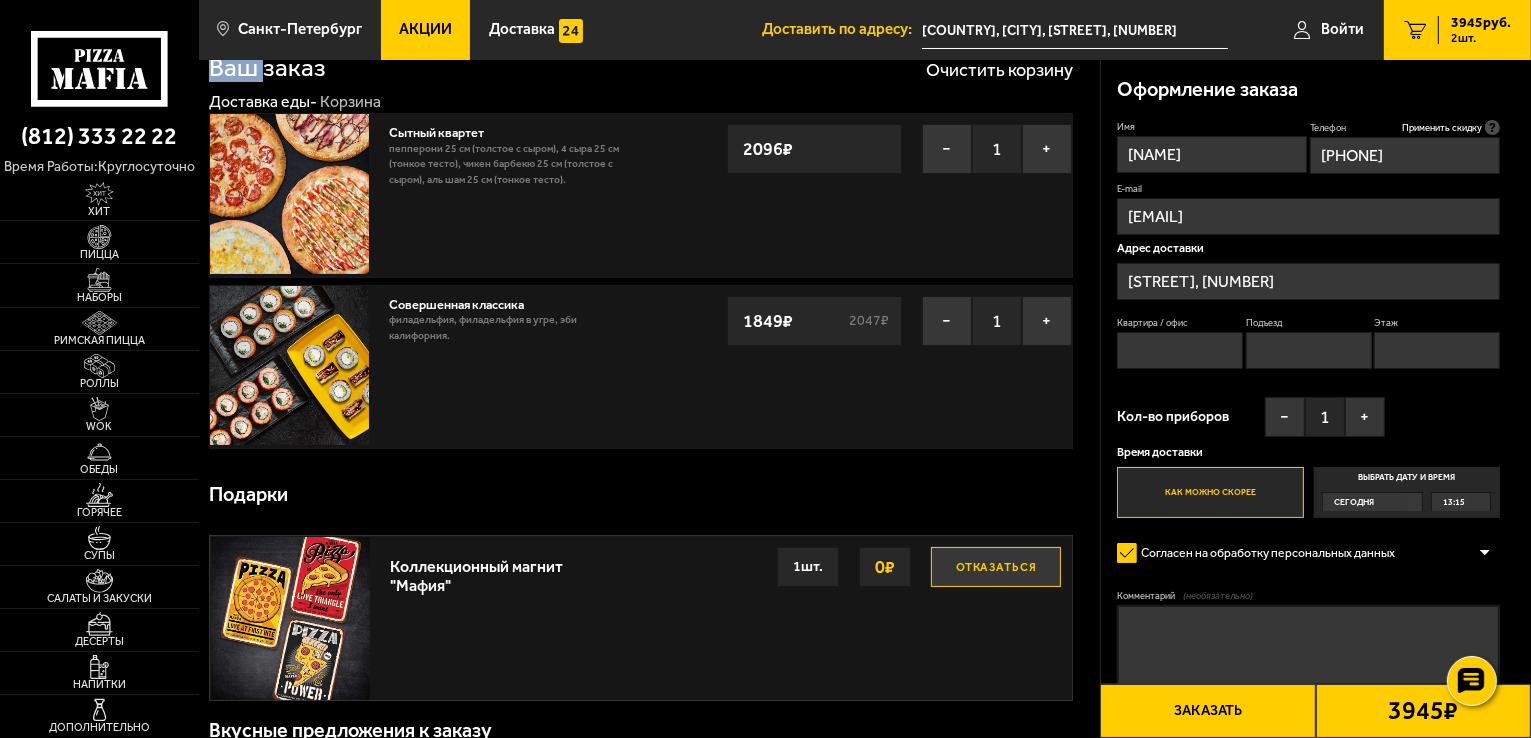 scroll, scrollTop: 100, scrollLeft: 0, axis: vertical 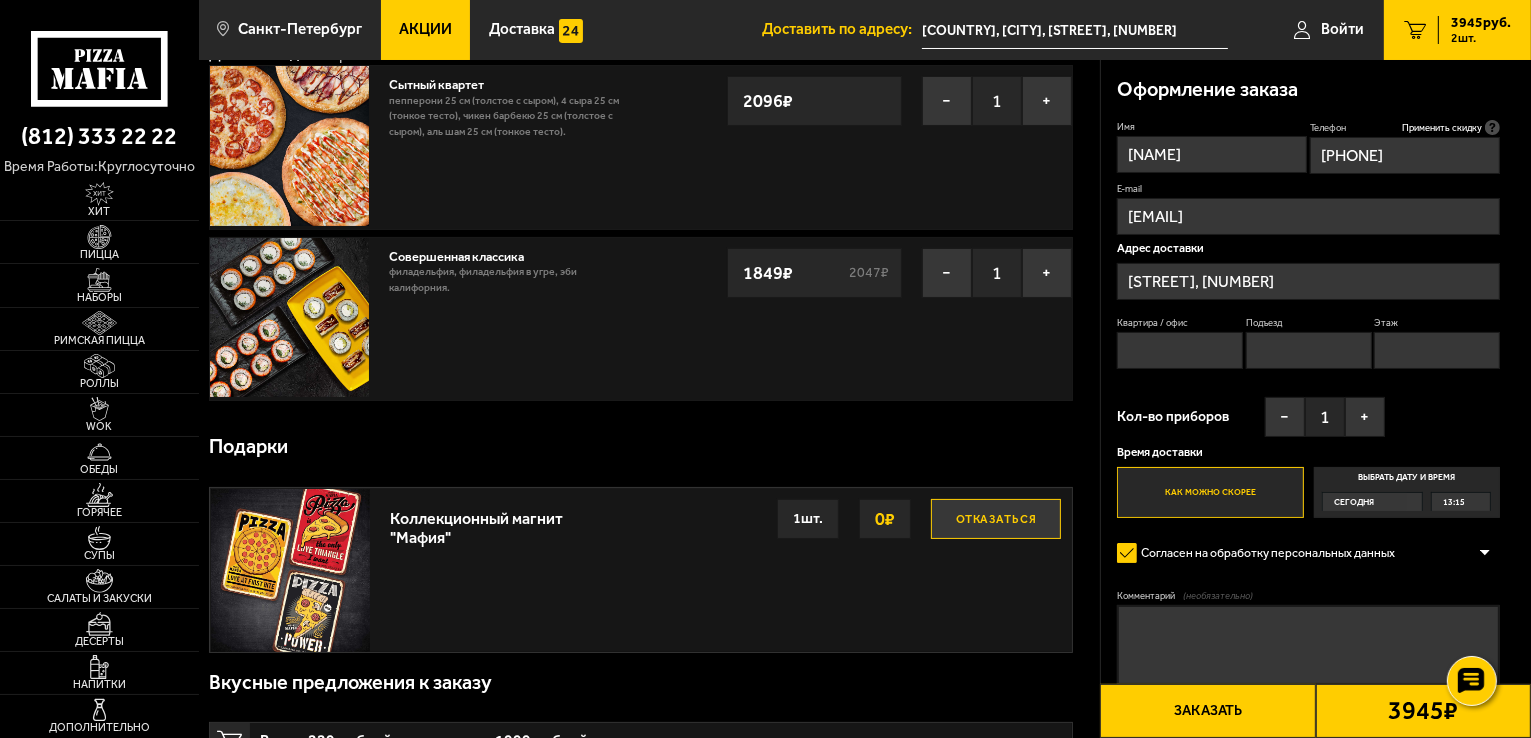 click on "Выбрать дату и время Сегодня 13:15" at bounding box center (1407, 492) 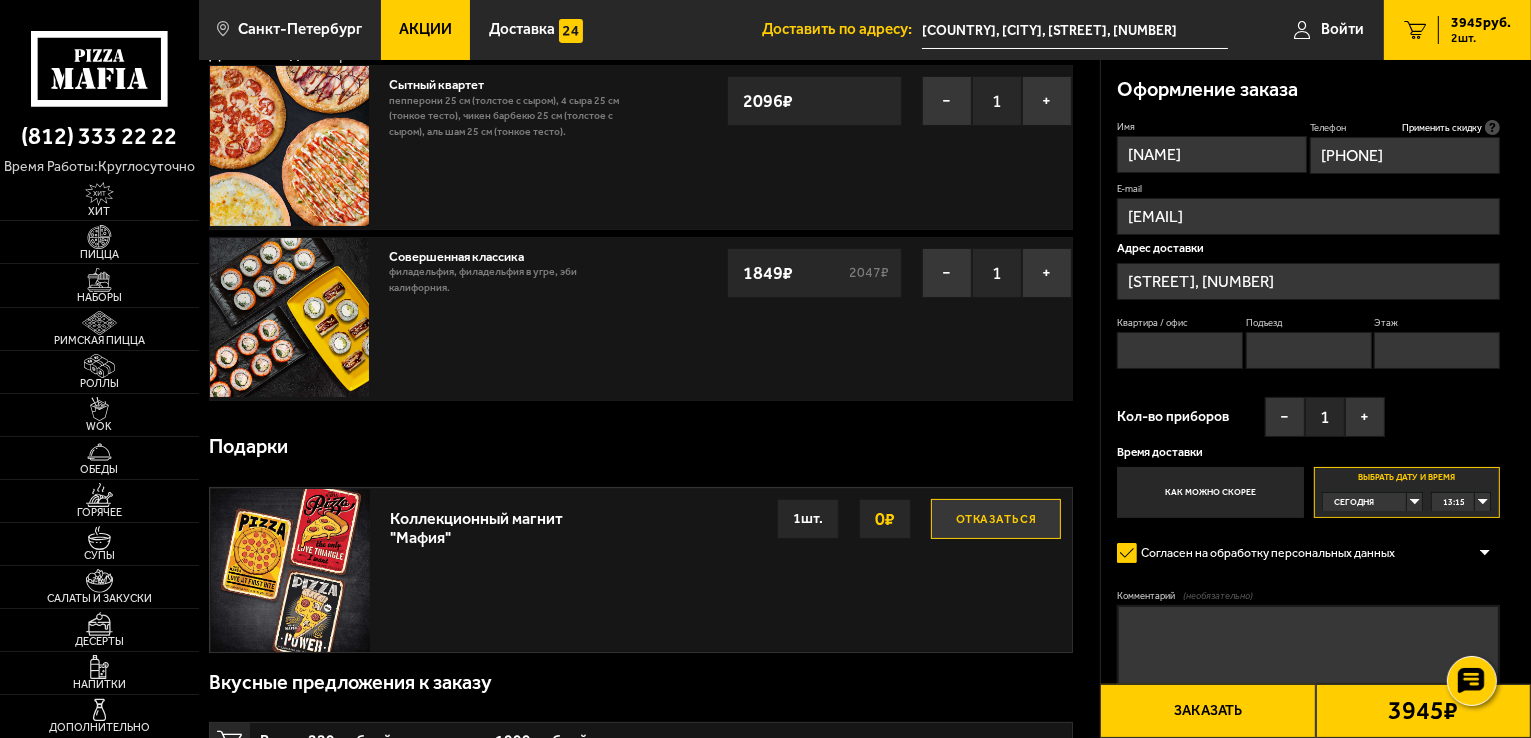 click on "Сегодня" at bounding box center [1365, 502] 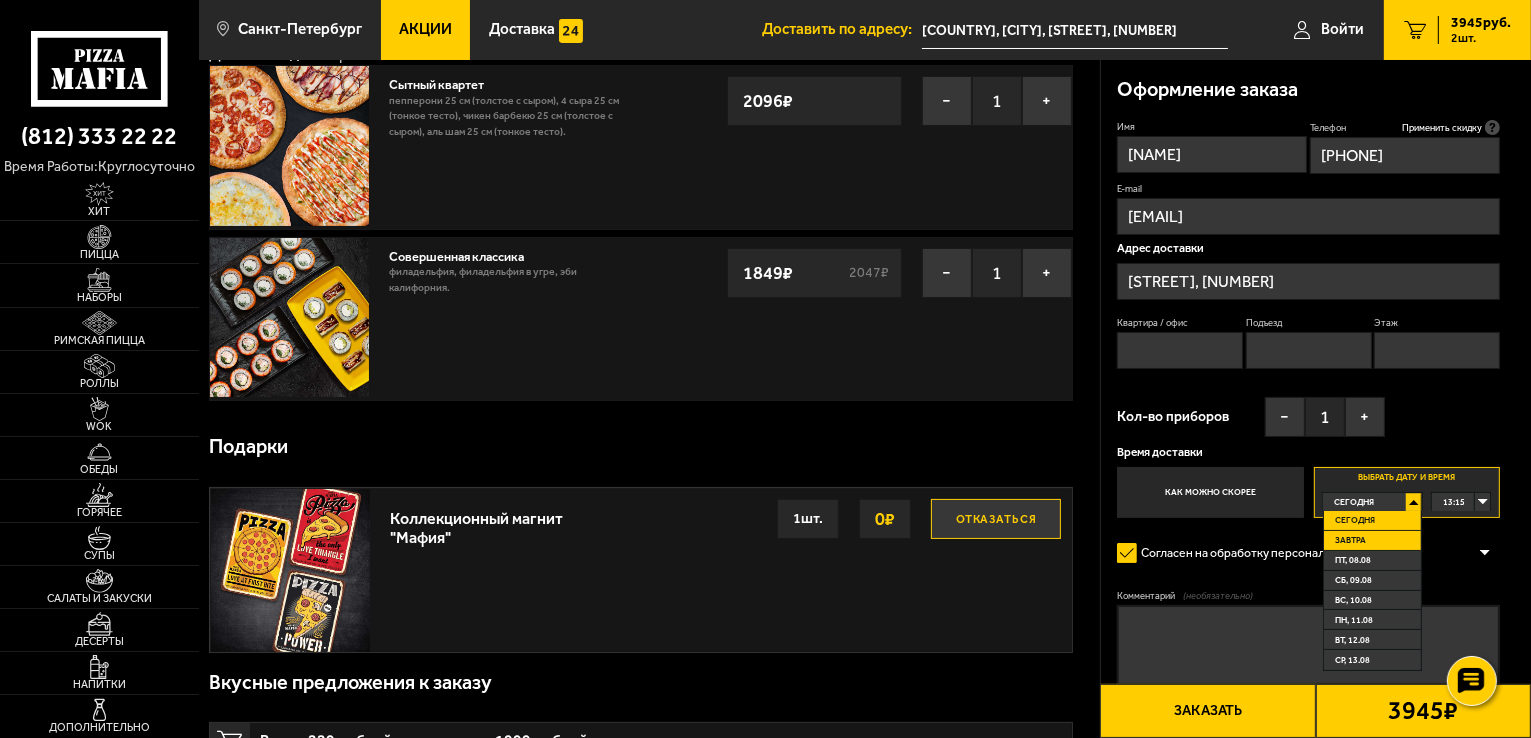 click on "Завтра" at bounding box center [1372, 541] 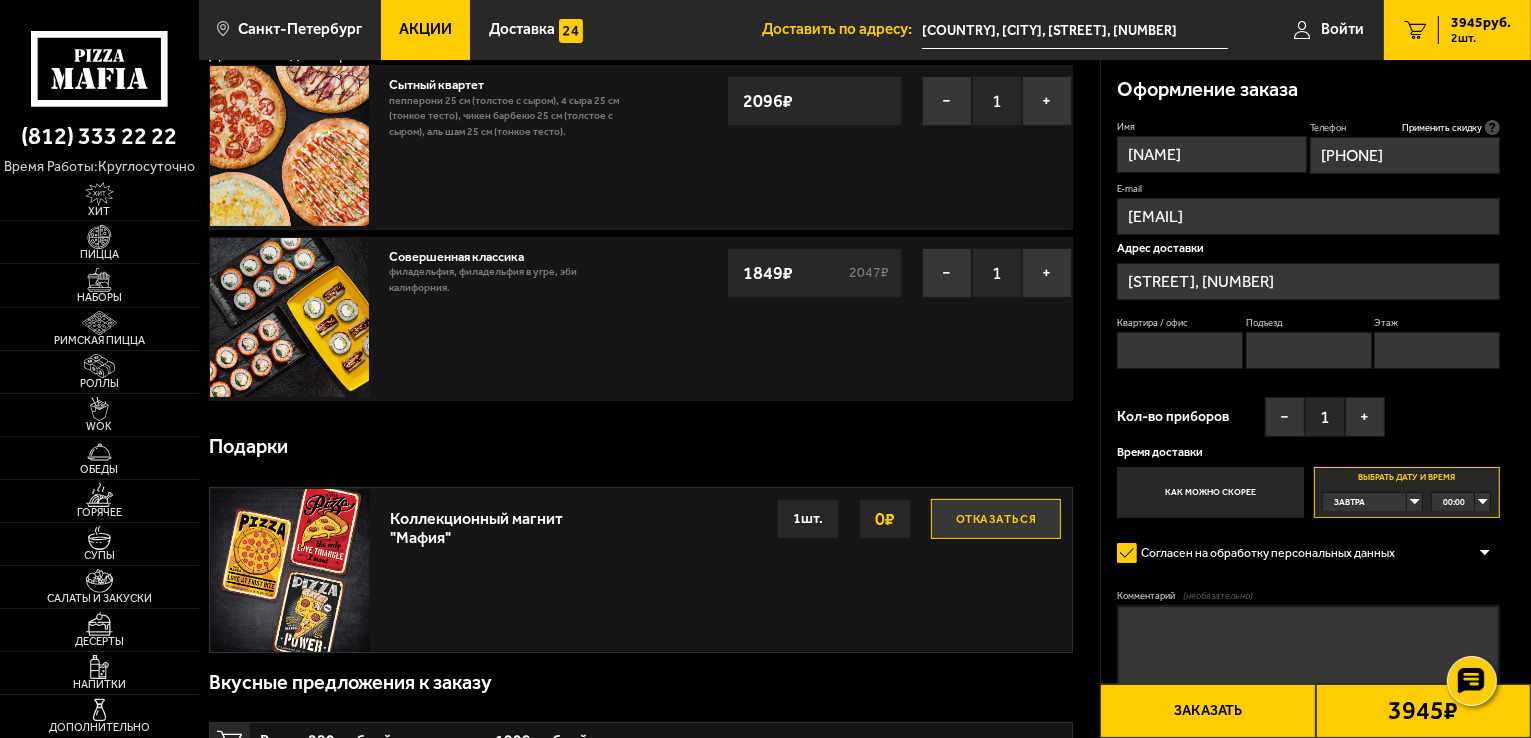 click on "00:00" at bounding box center [1461, 502] 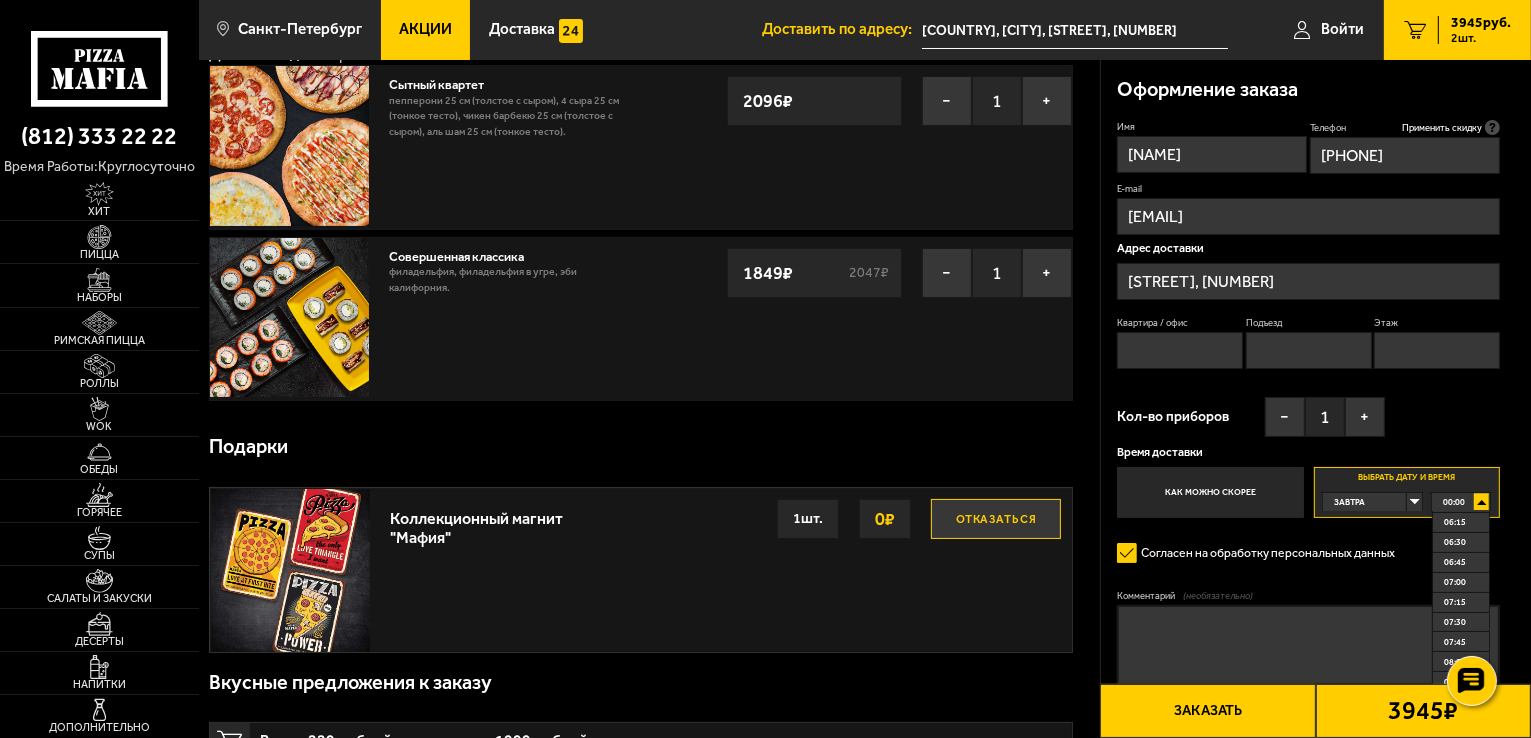 scroll, scrollTop: 500, scrollLeft: 0, axis: vertical 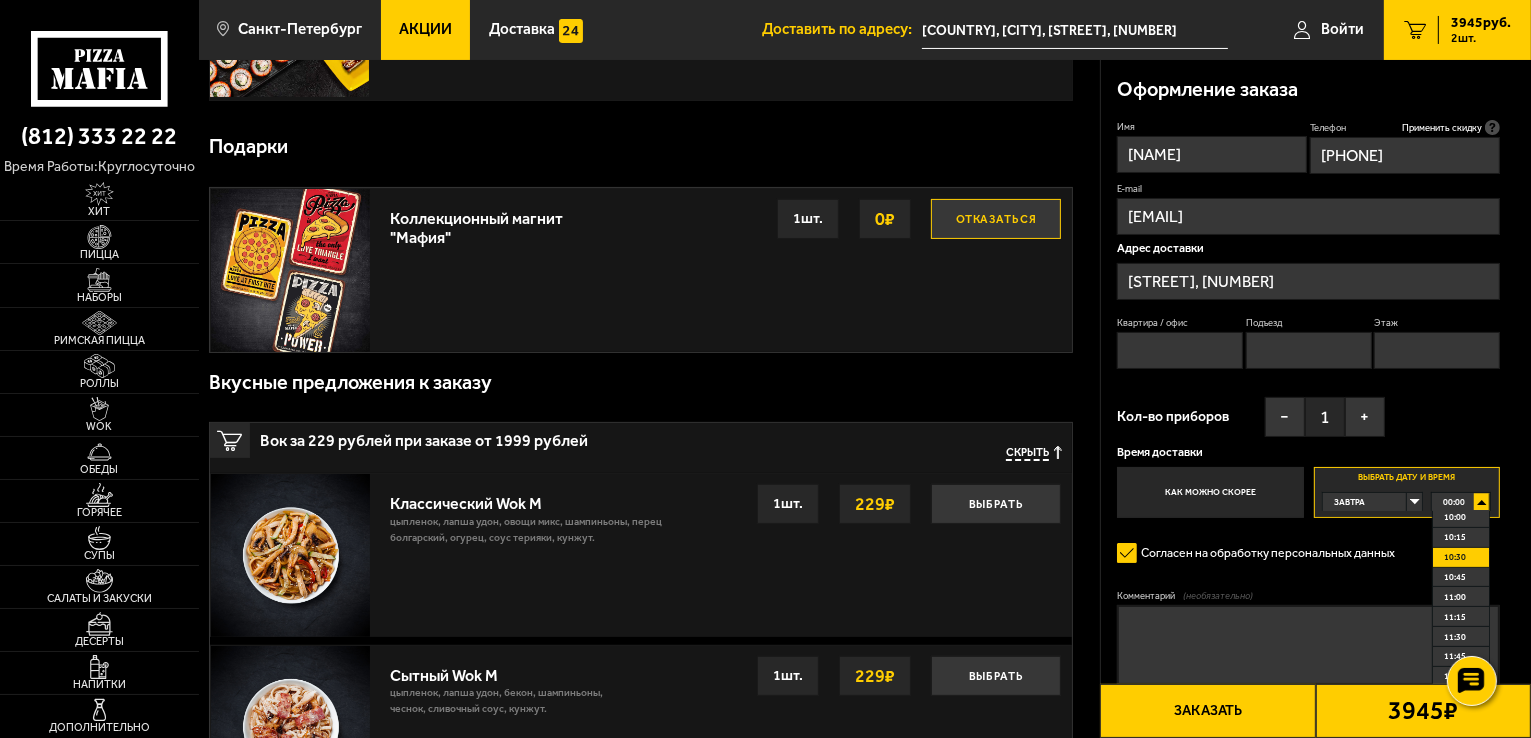 click on "10:30" at bounding box center [1455, 557] 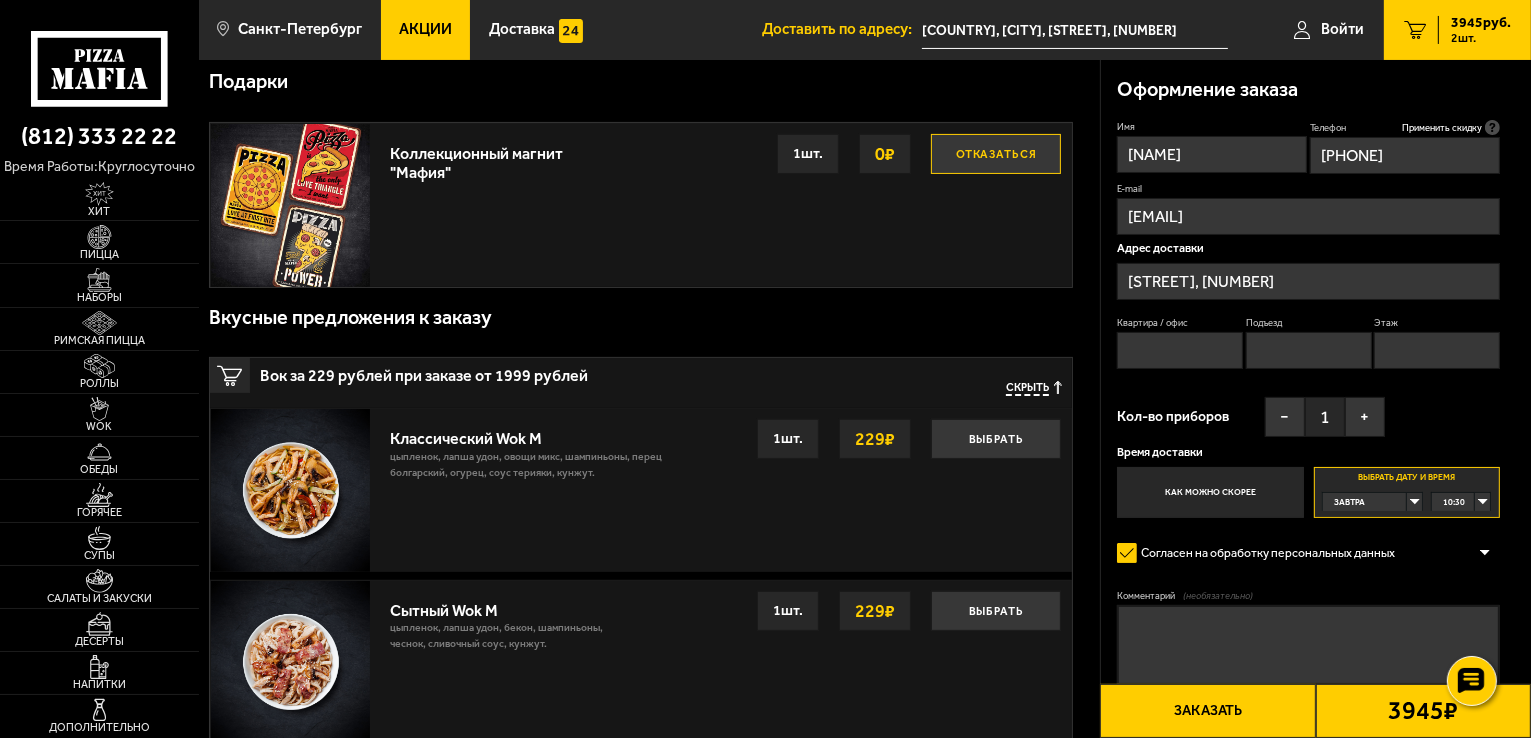 scroll, scrollTop: 500, scrollLeft: 0, axis: vertical 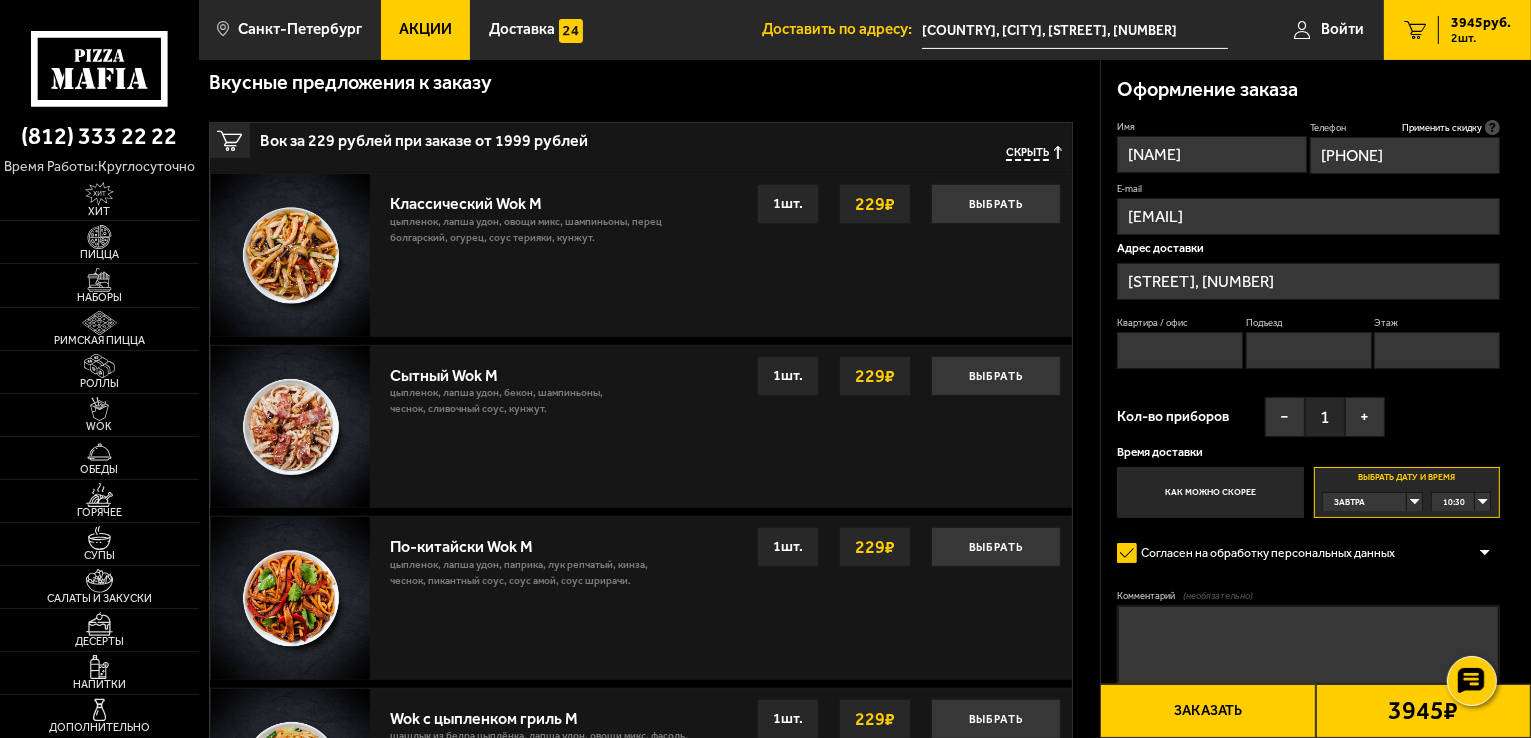 click on "Заказать" at bounding box center [1207, 711] 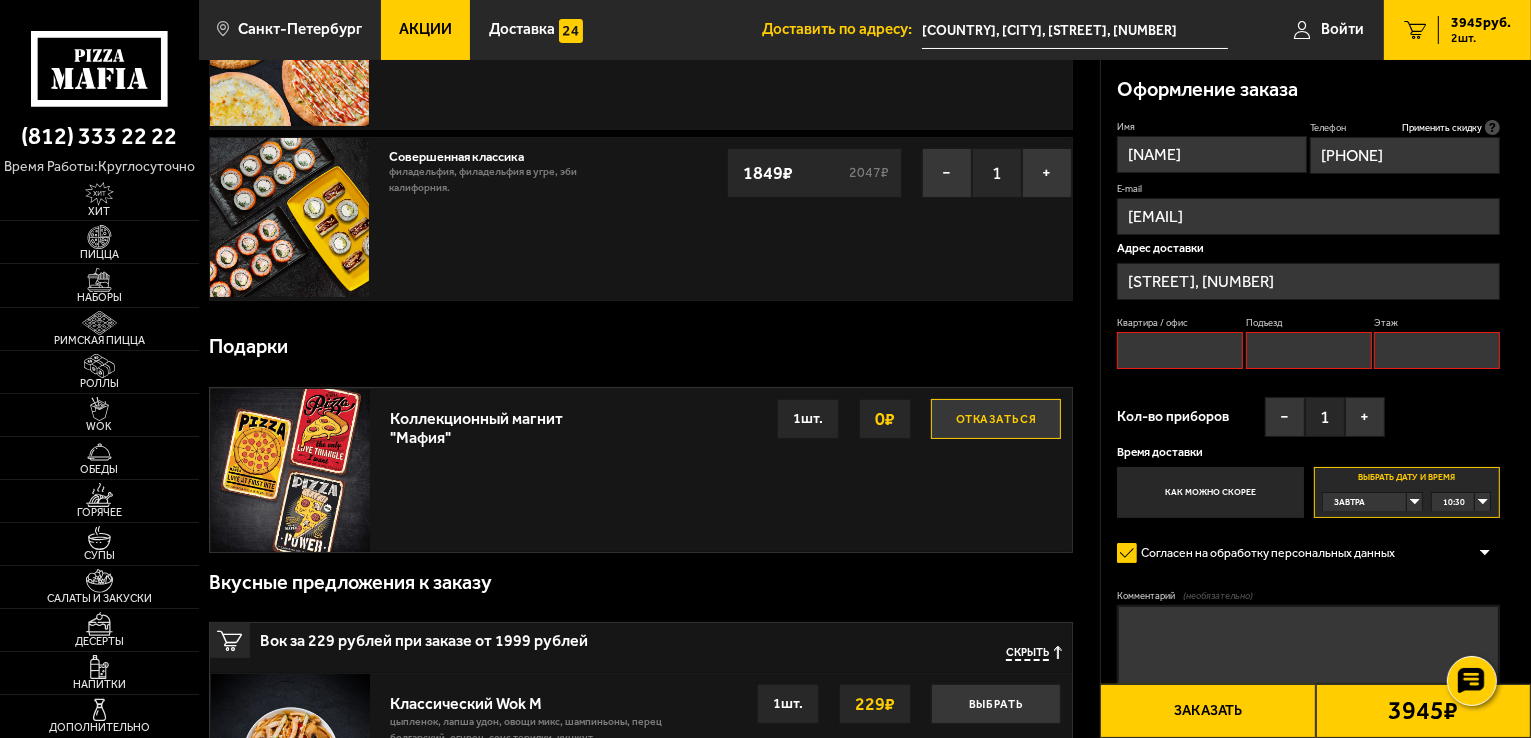 scroll, scrollTop: 170, scrollLeft: 0, axis: vertical 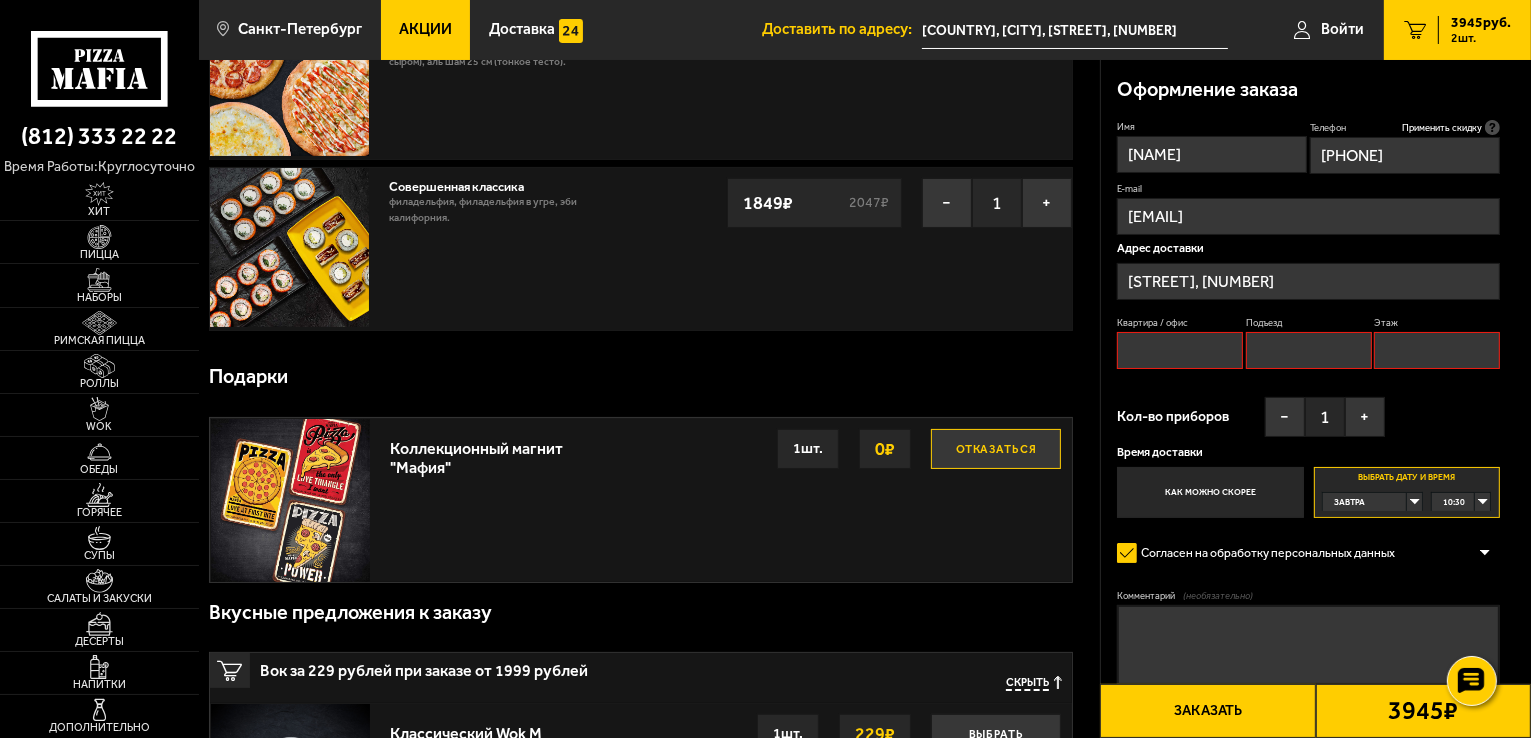 click on "Квартира / офис" at bounding box center (1180, 350) 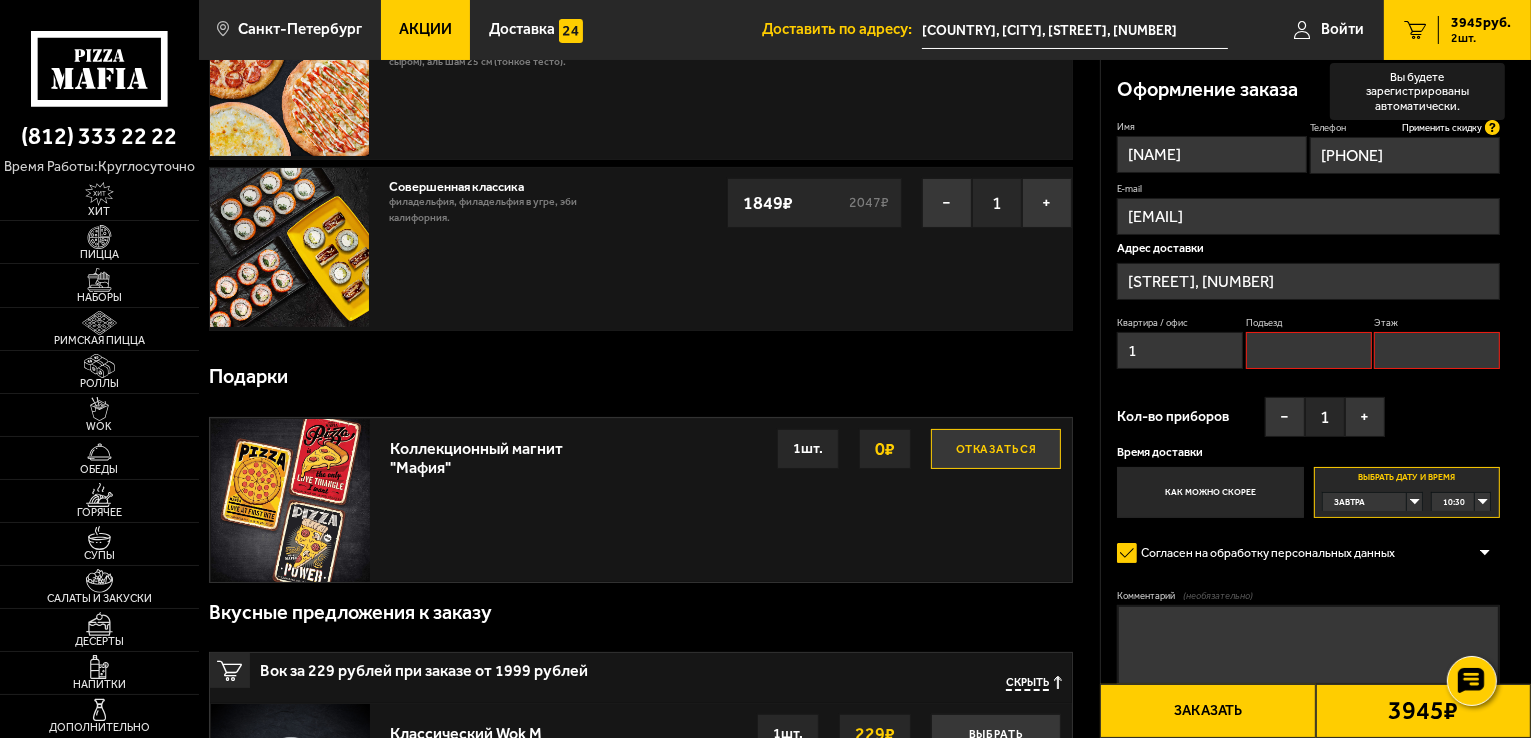 type on "1" 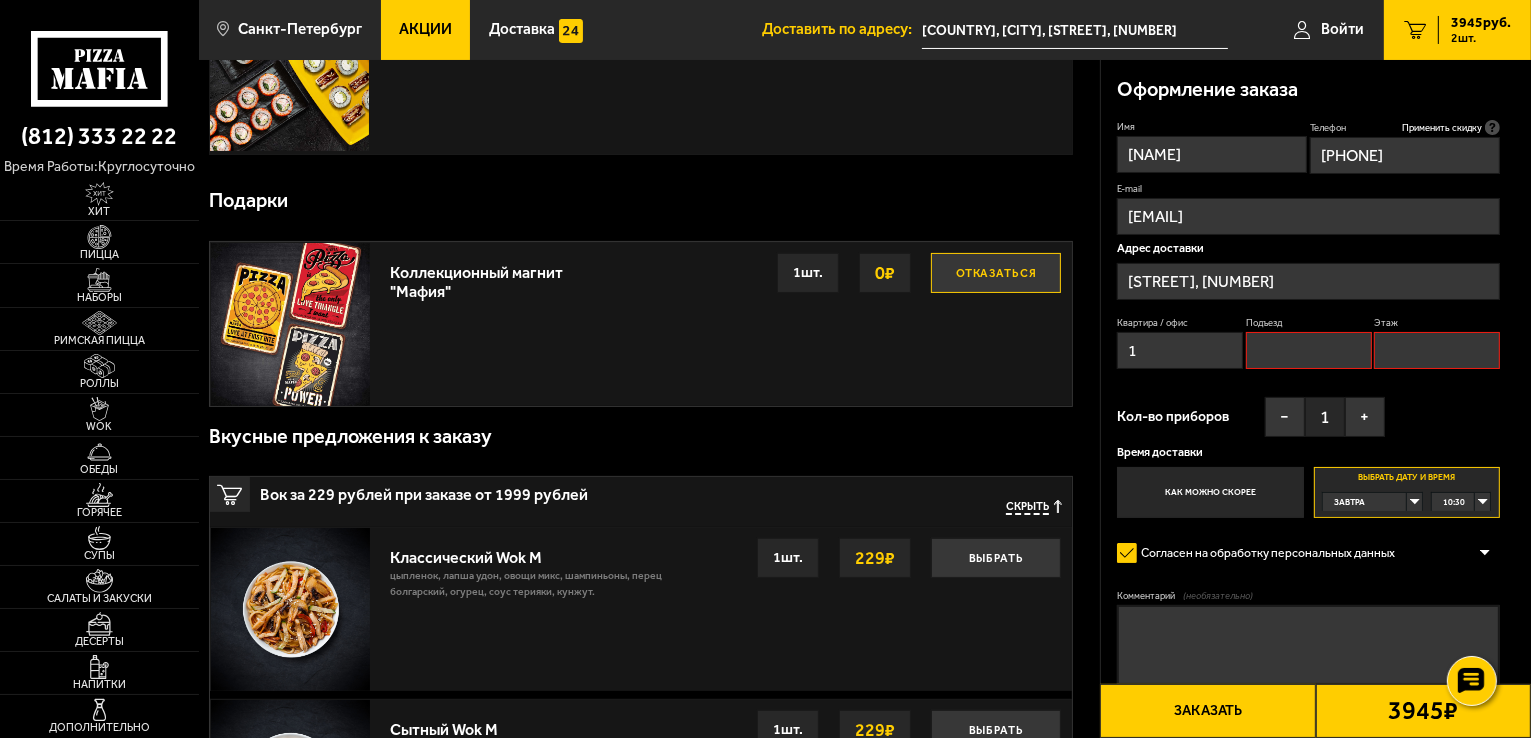 scroll, scrollTop: 370, scrollLeft: 0, axis: vertical 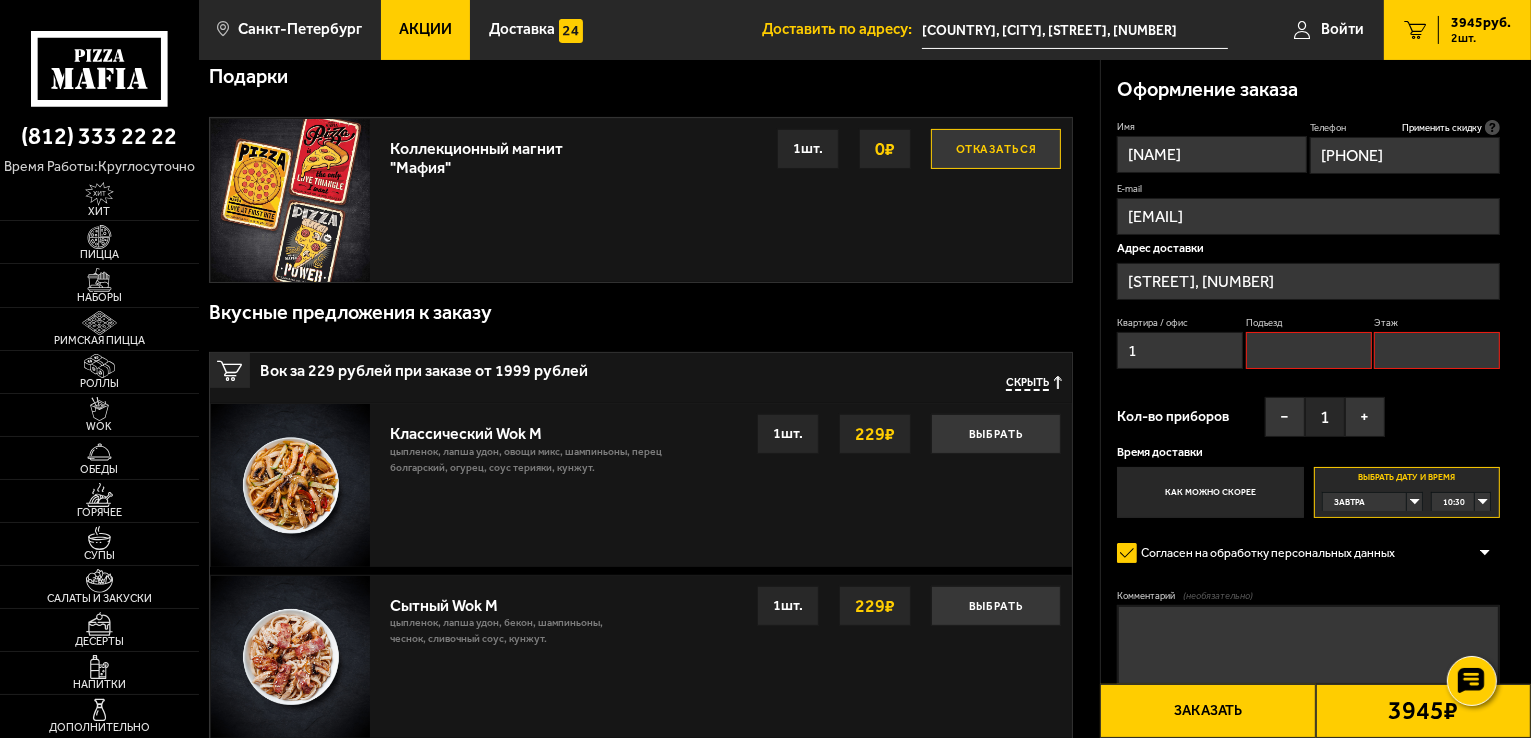 click on "Заказать" at bounding box center (1207, 711) 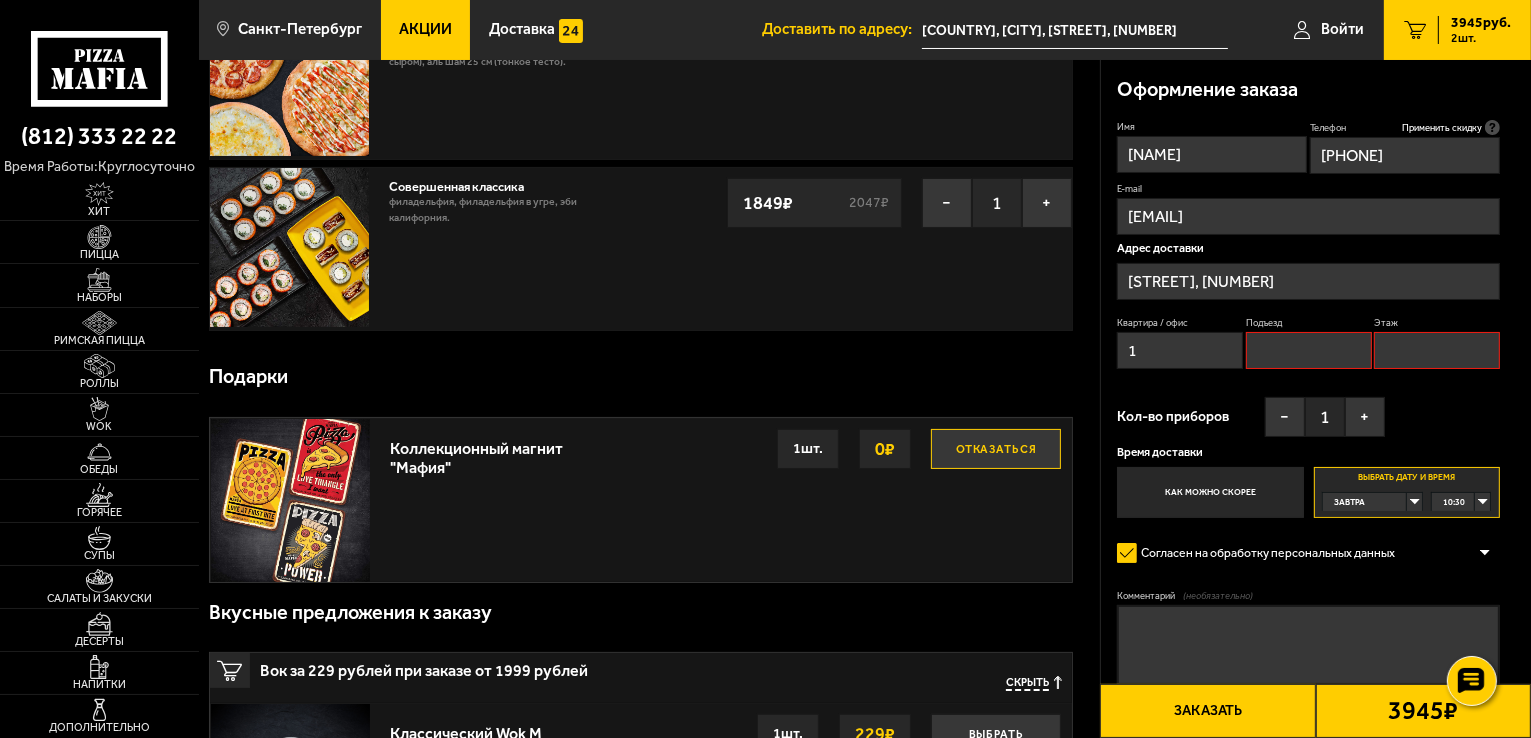 click on "Заказать" at bounding box center (1207, 711) 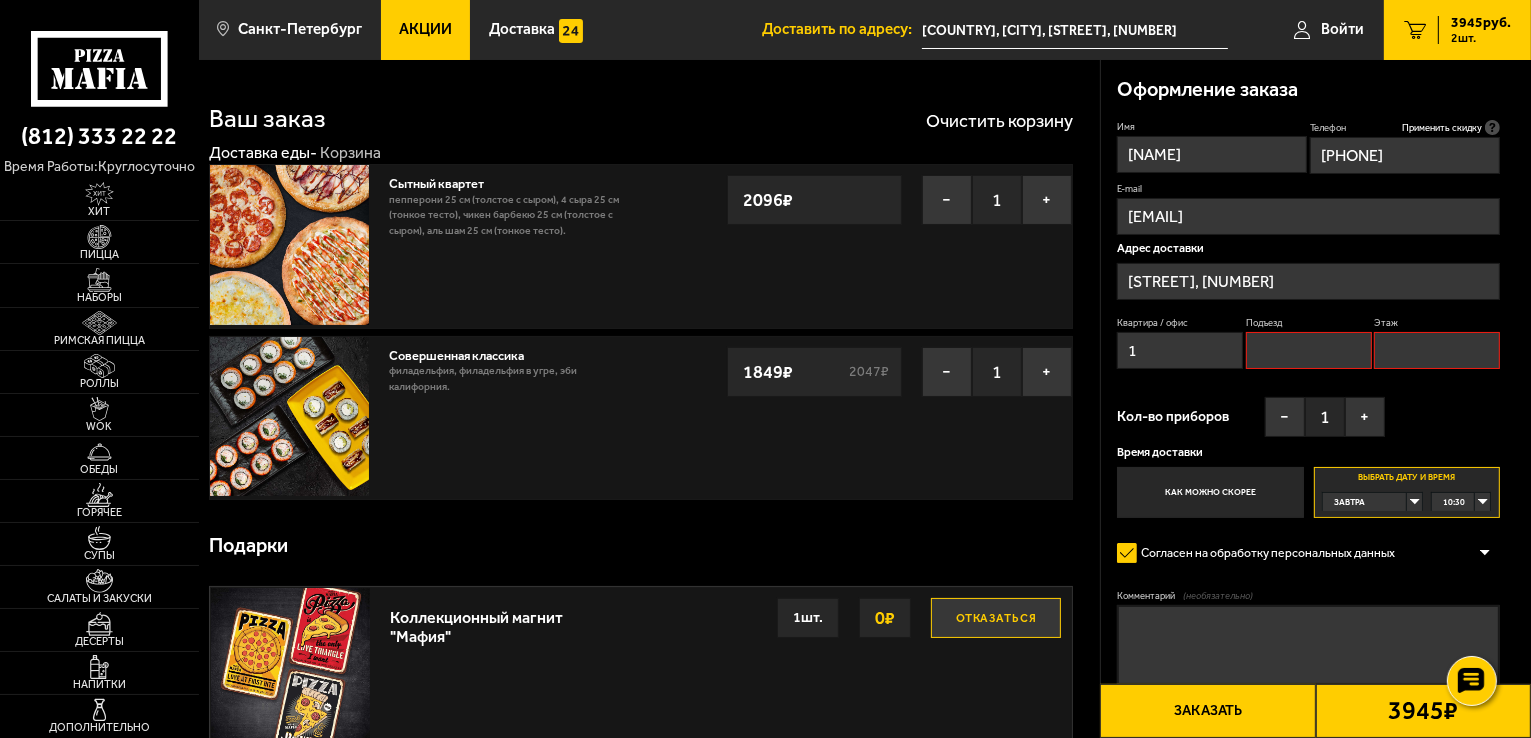 scroll, scrollTop: 0, scrollLeft: 0, axis: both 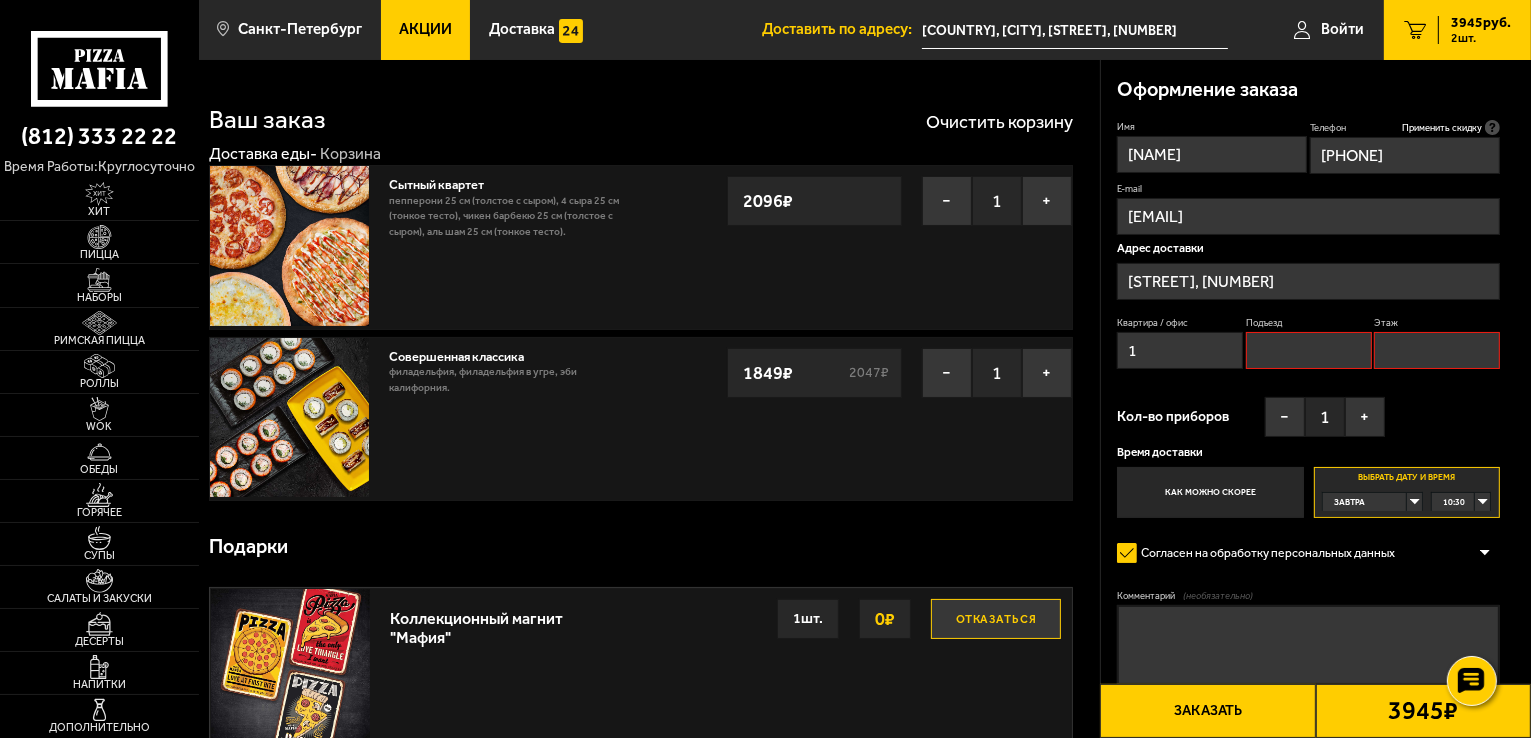 click on "Подъезд" at bounding box center (1309, 350) 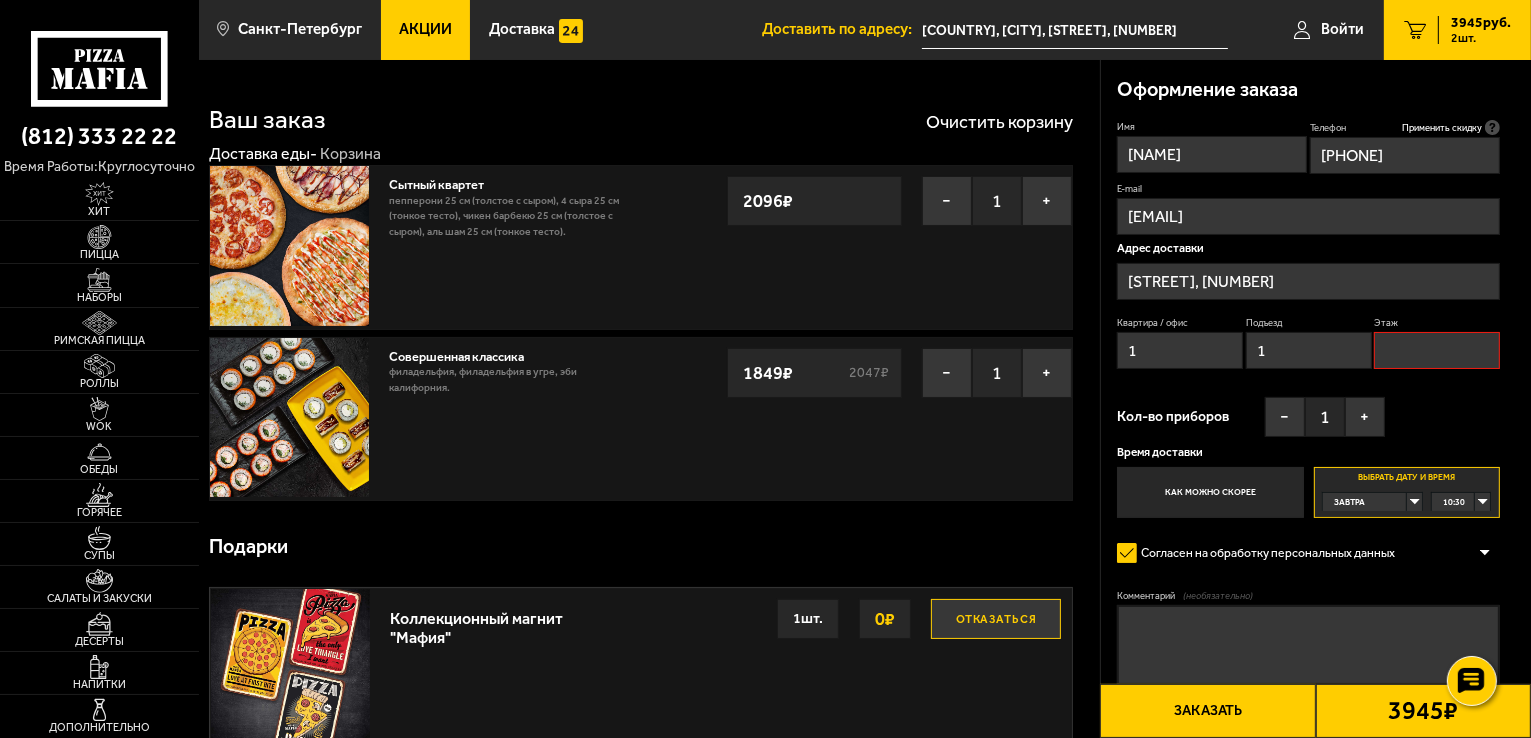 type on "1" 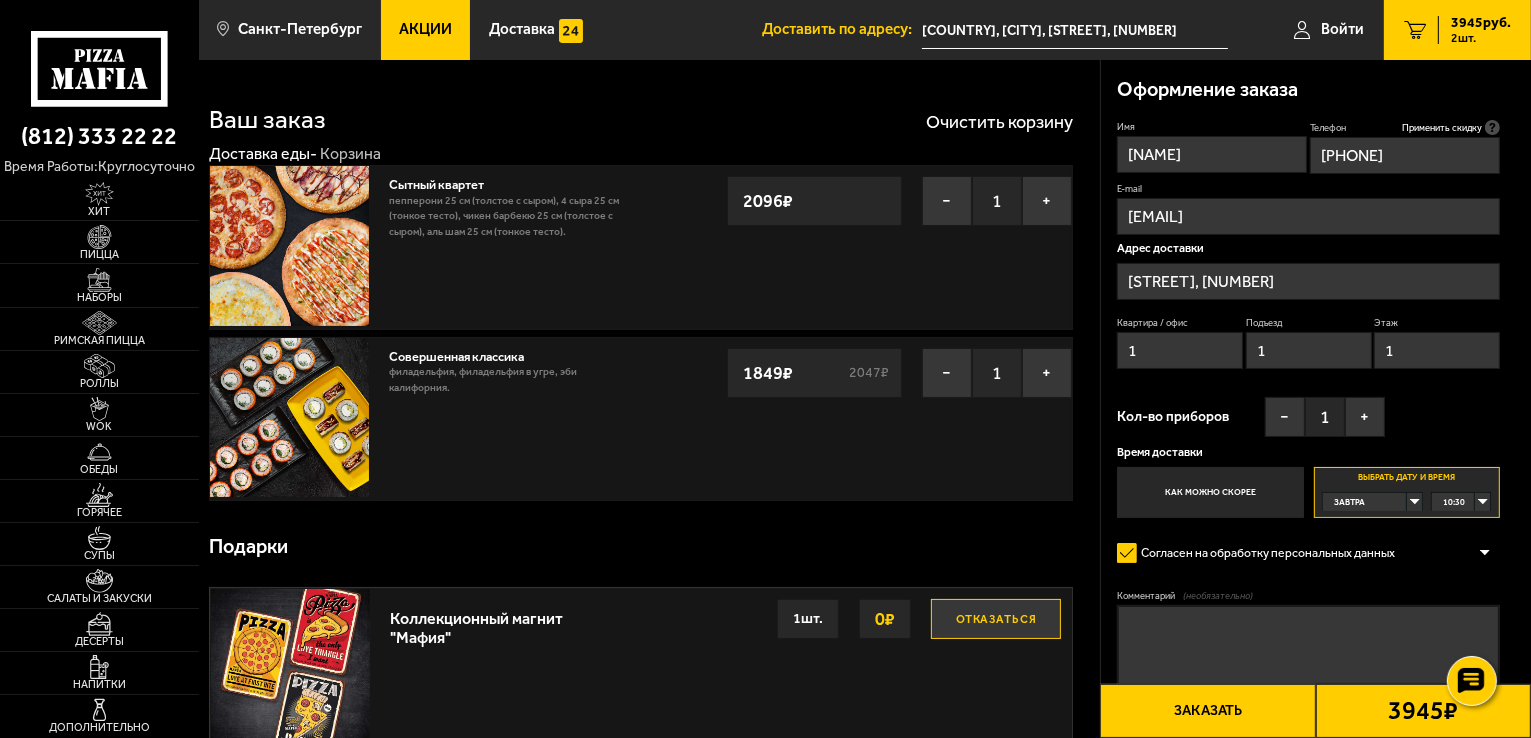 type on "1" 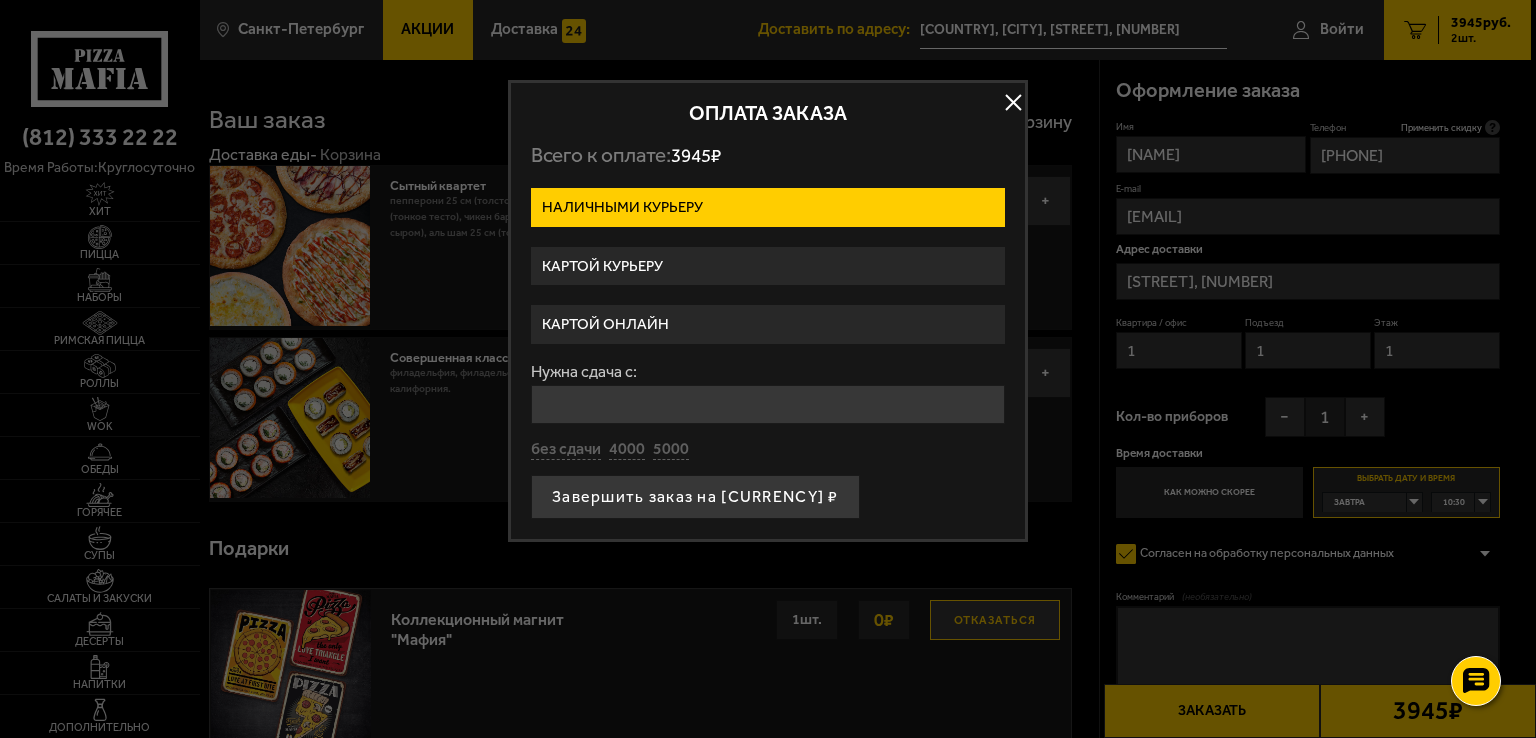 click on "Картой курьеру" at bounding box center (768, 266) 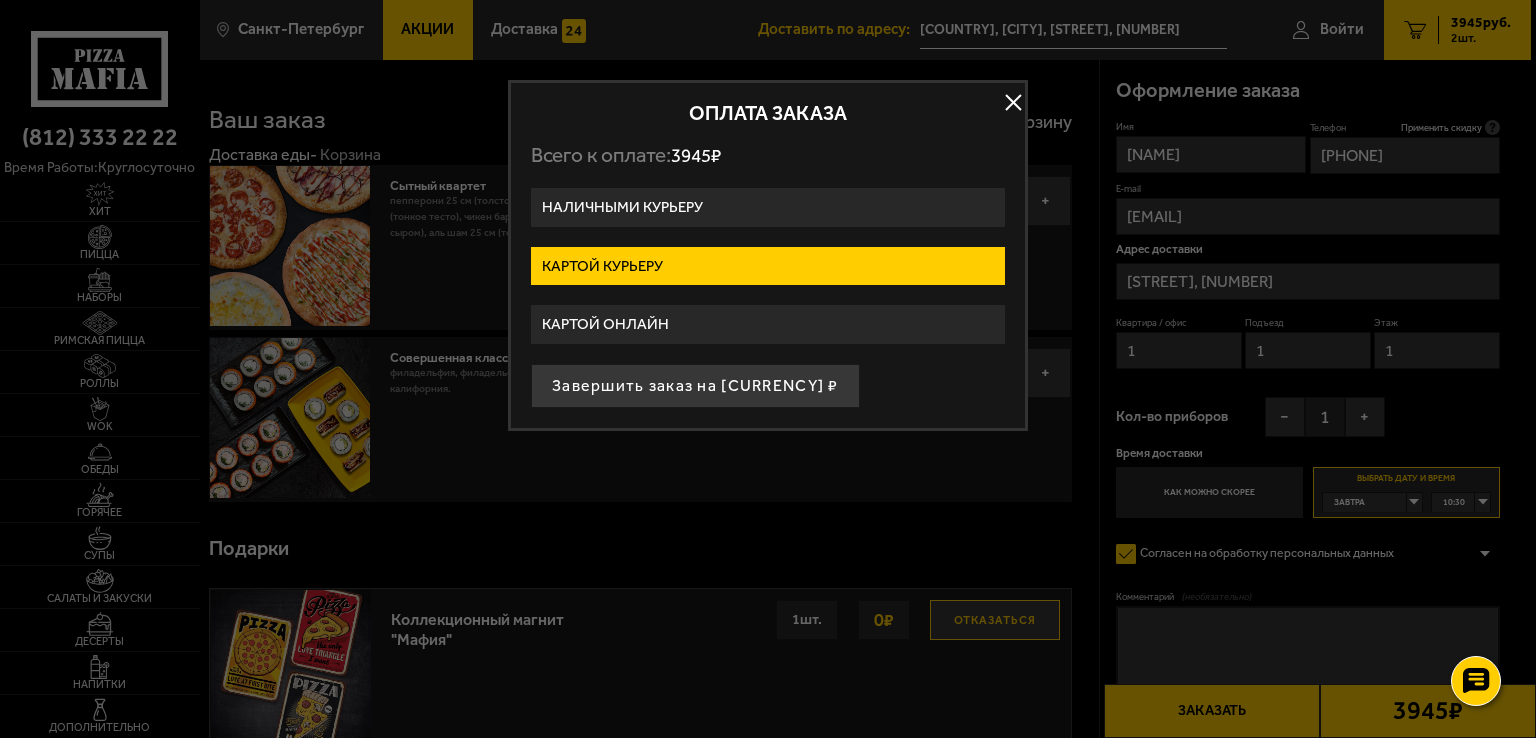 click at bounding box center [1013, 103] 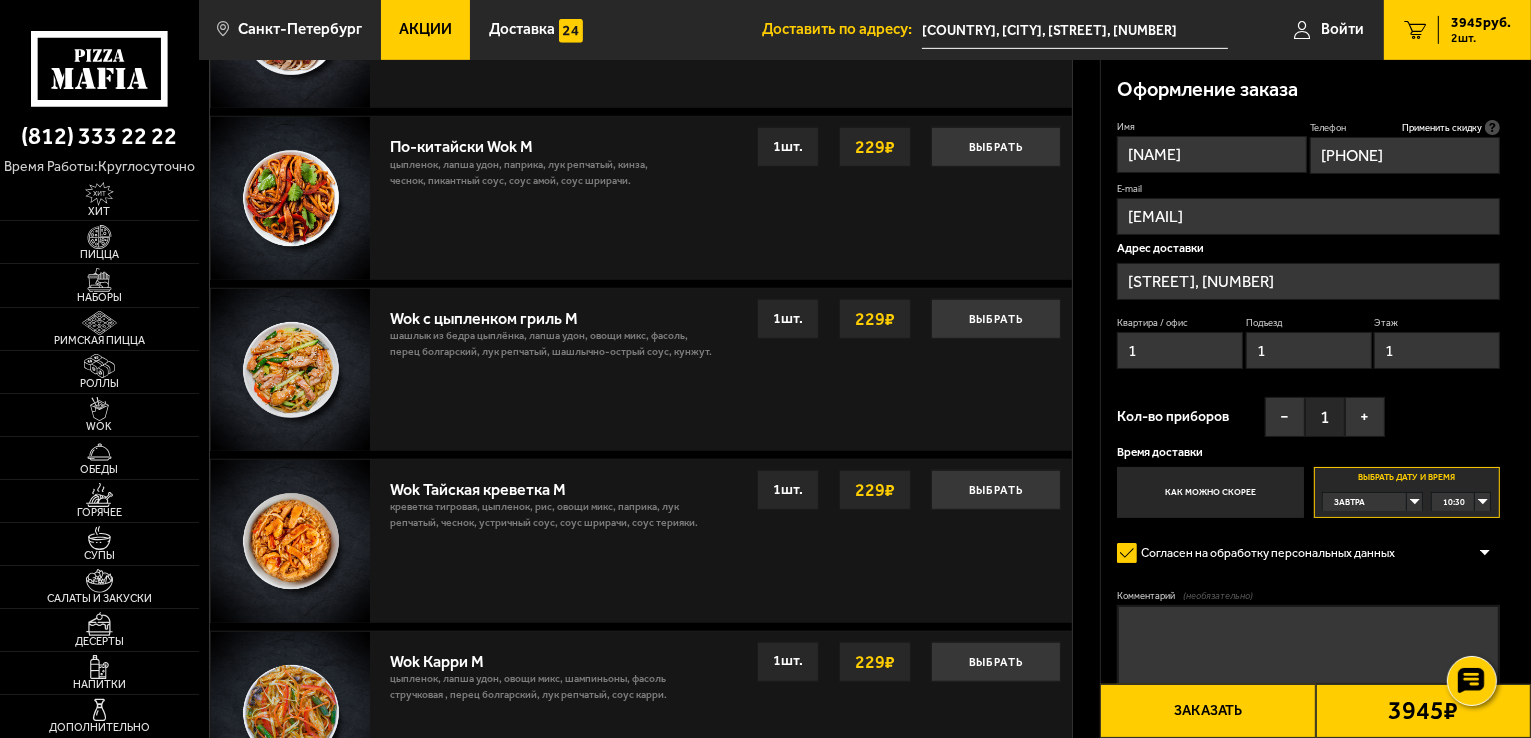 scroll, scrollTop: 1544, scrollLeft: 0, axis: vertical 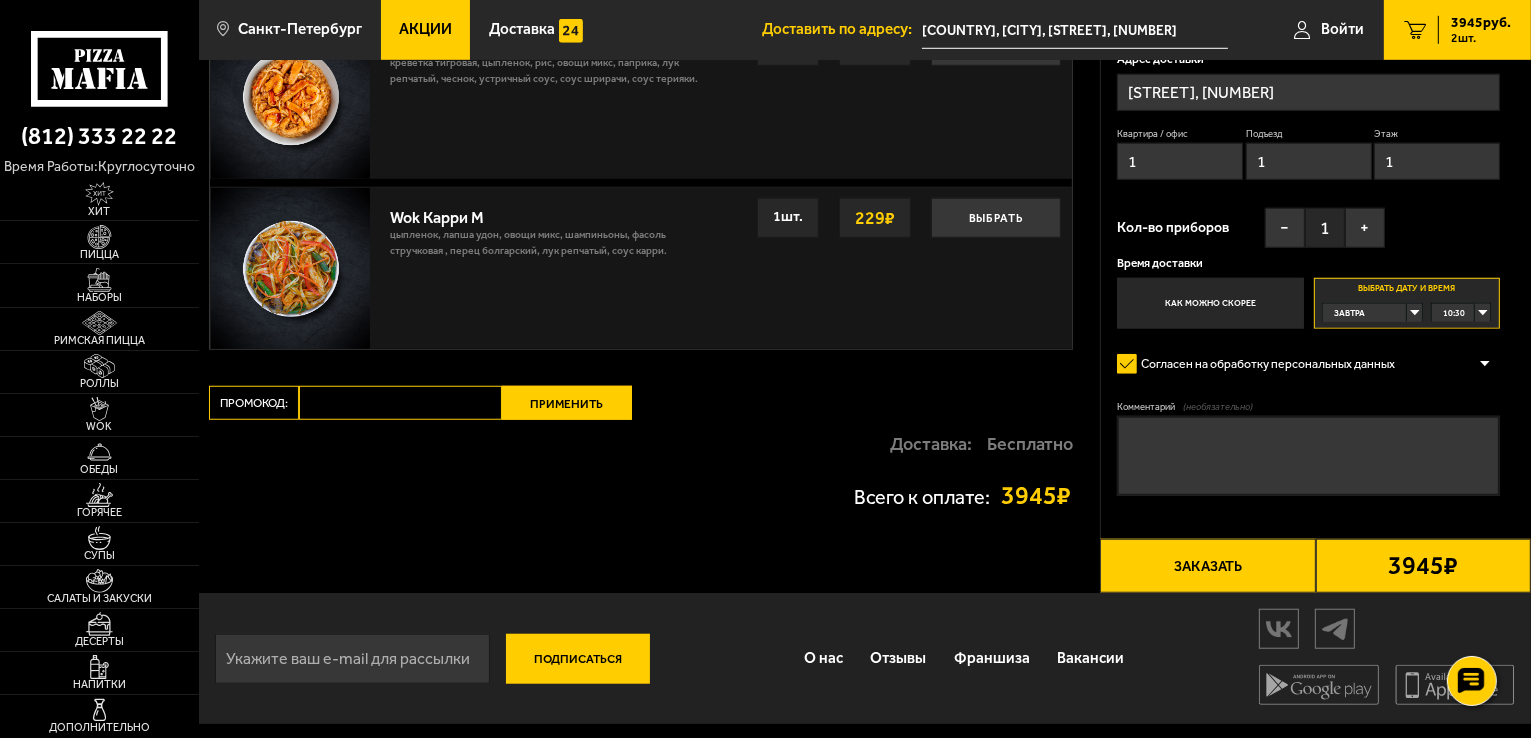click on "Промокод:" at bounding box center [400, 403] 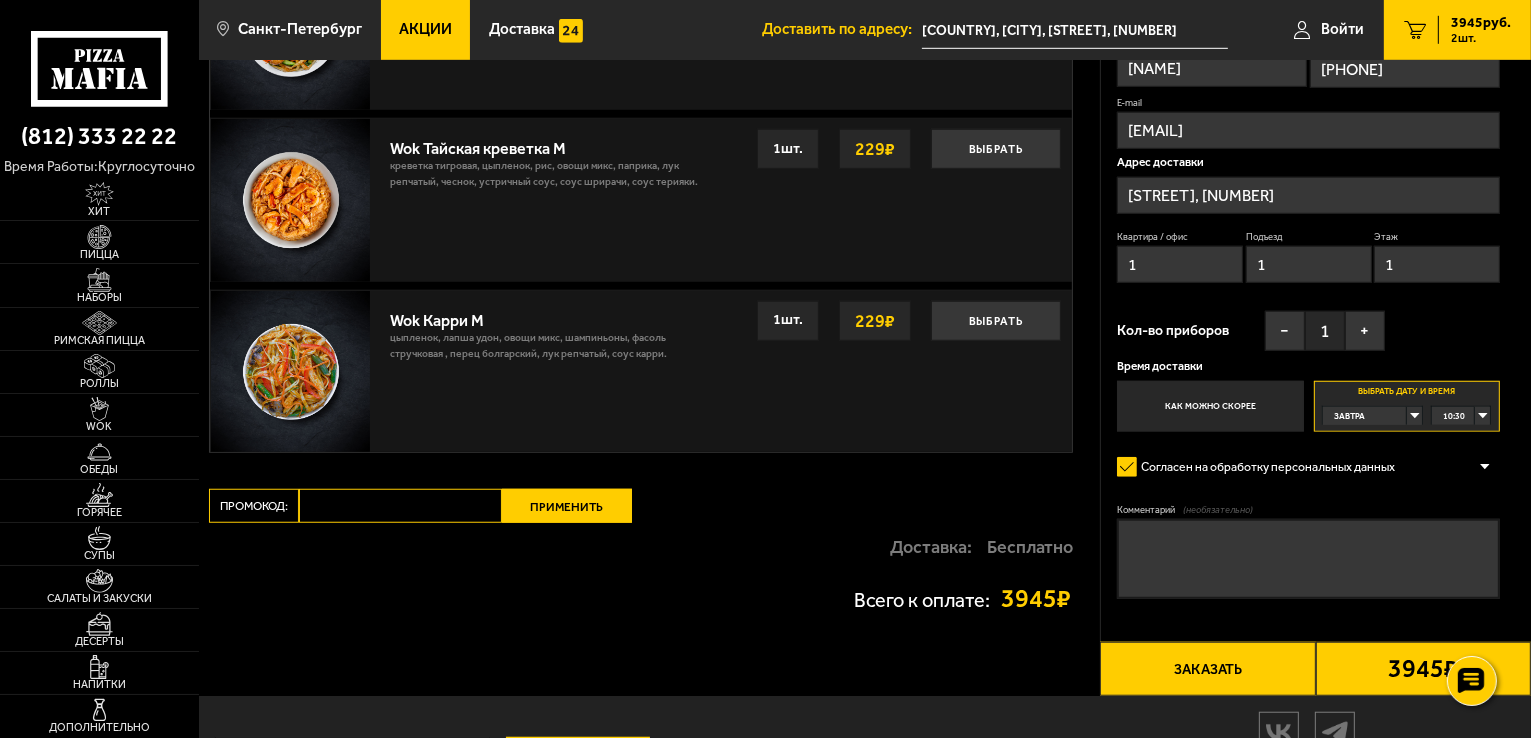 scroll, scrollTop: 1544, scrollLeft: 0, axis: vertical 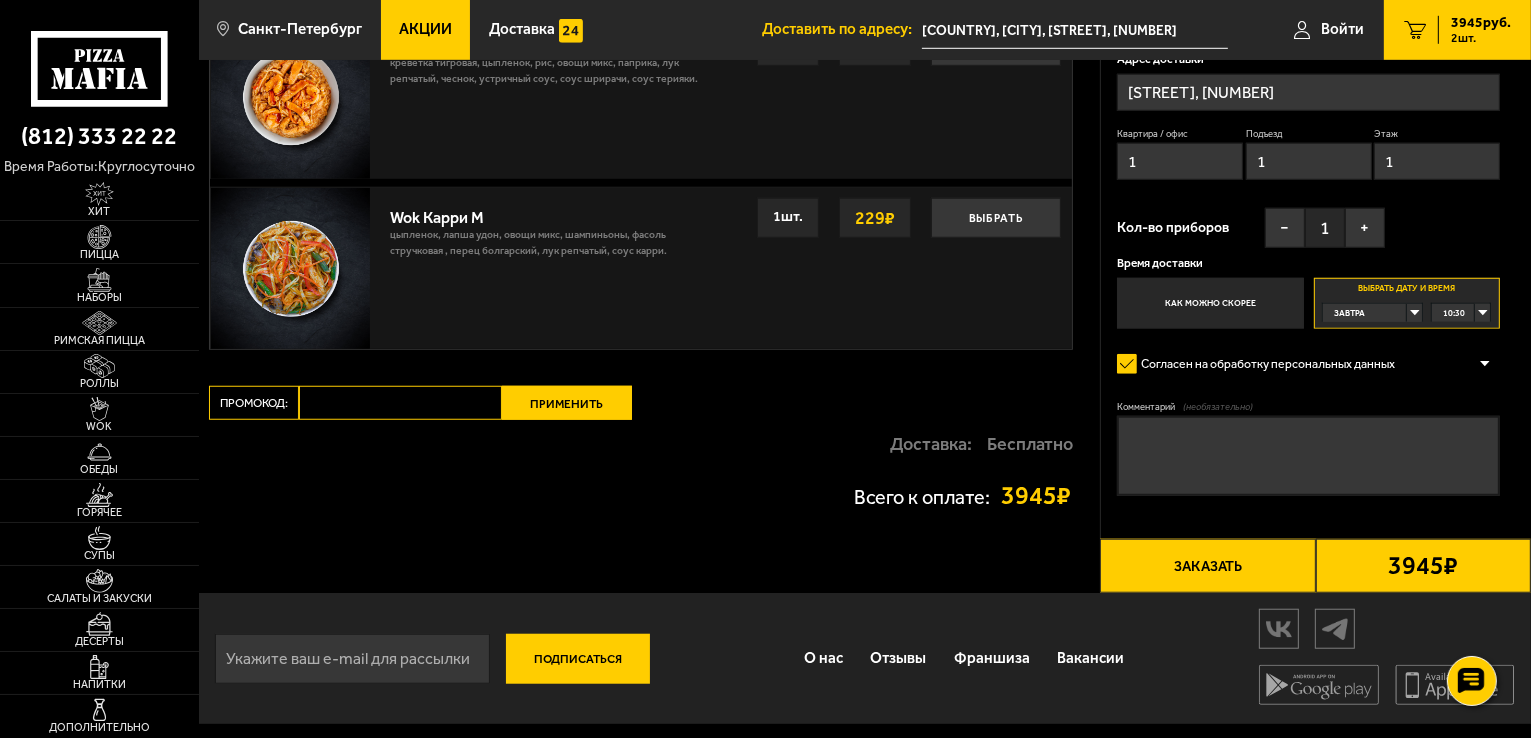 click on "Промокод:" at bounding box center (400, 403) 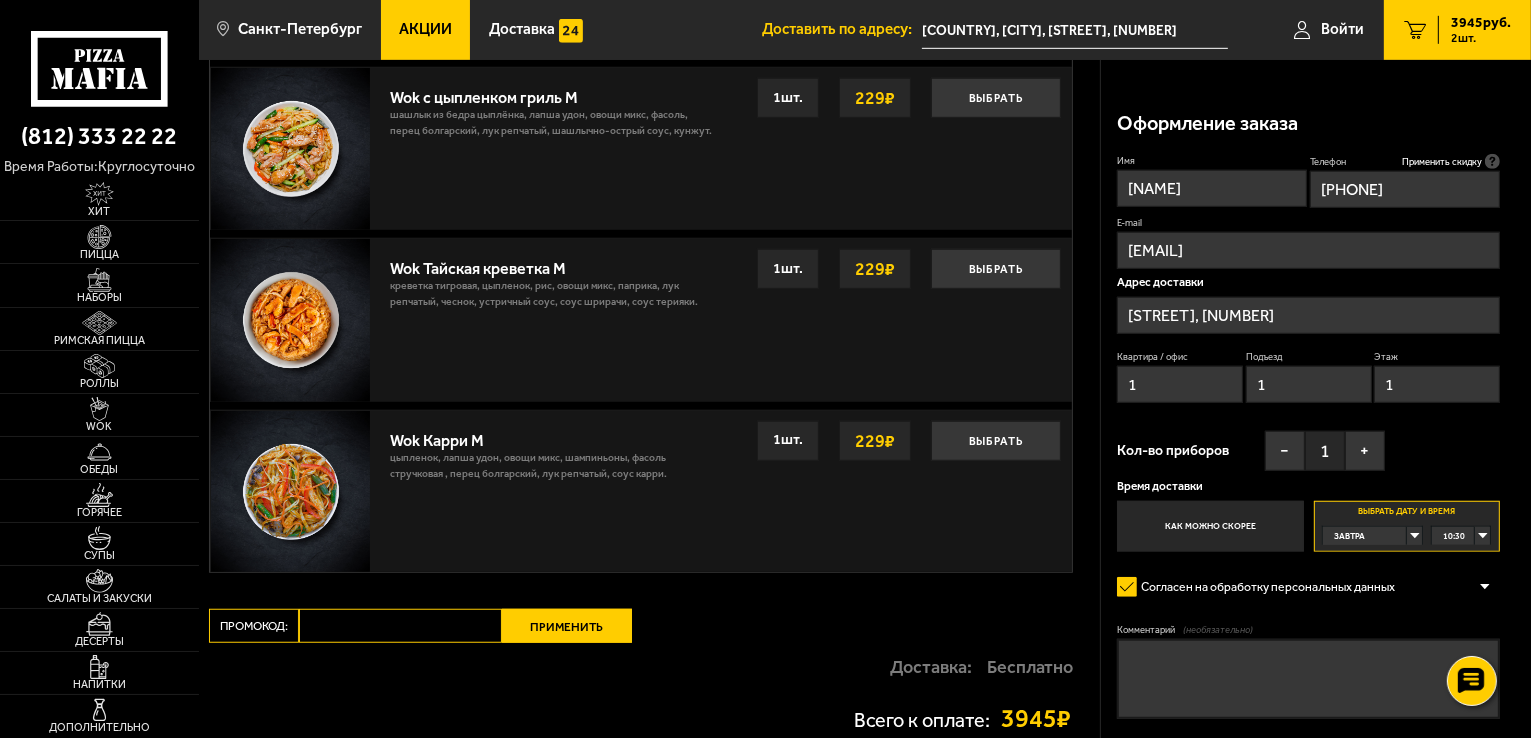 scroll, scrollTop: 1544, scrollLeft: 0, axis: vertical 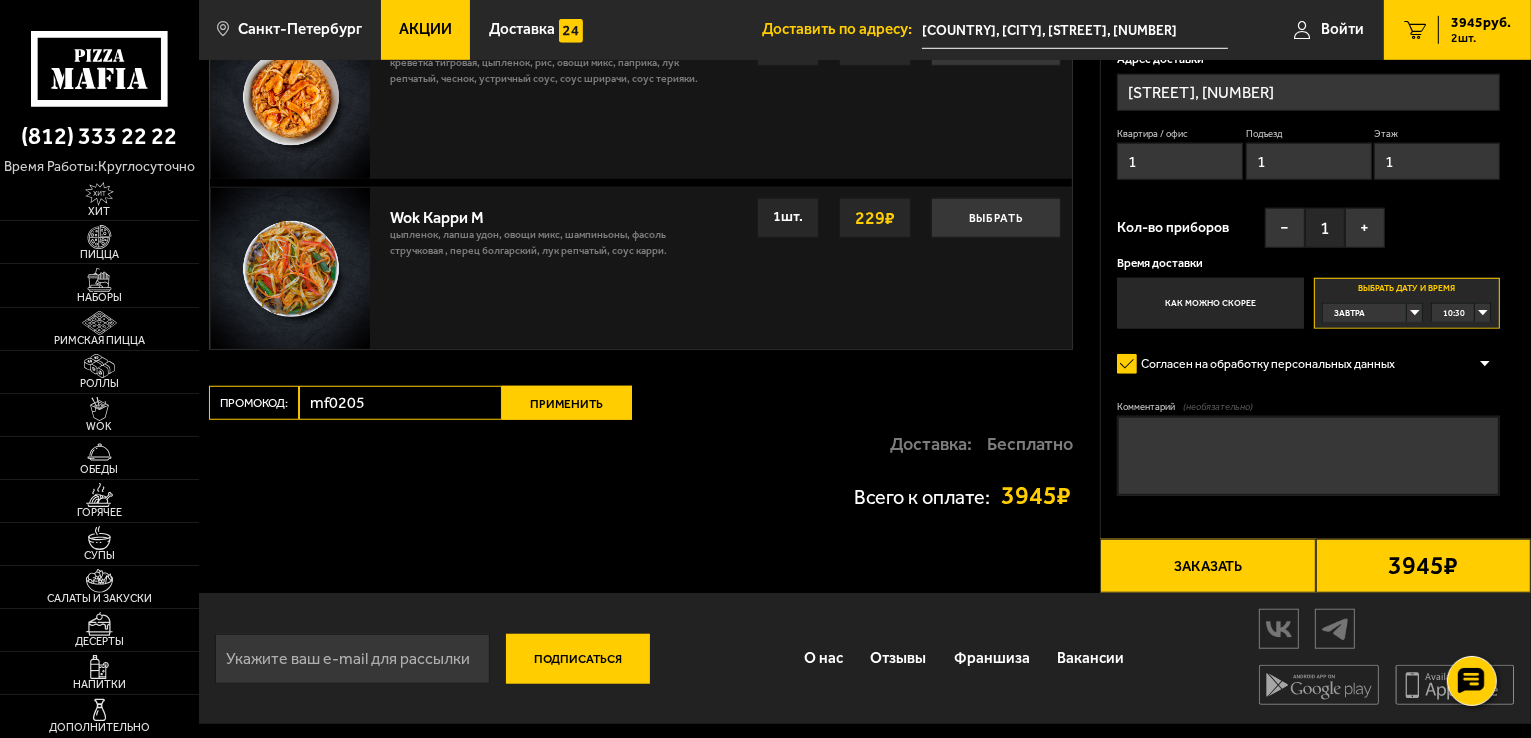 type on "mf0205" 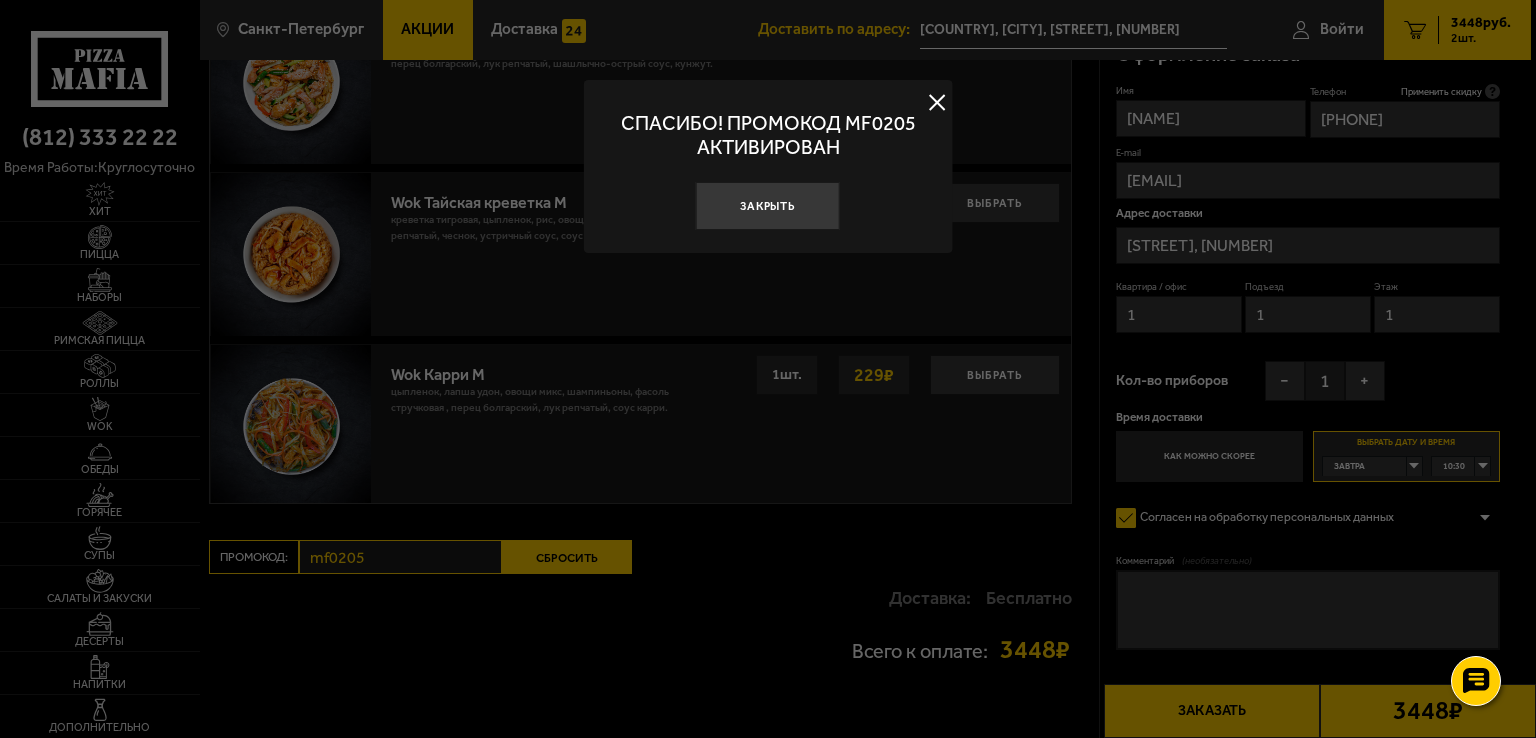 click at bounding box center (768, 369) 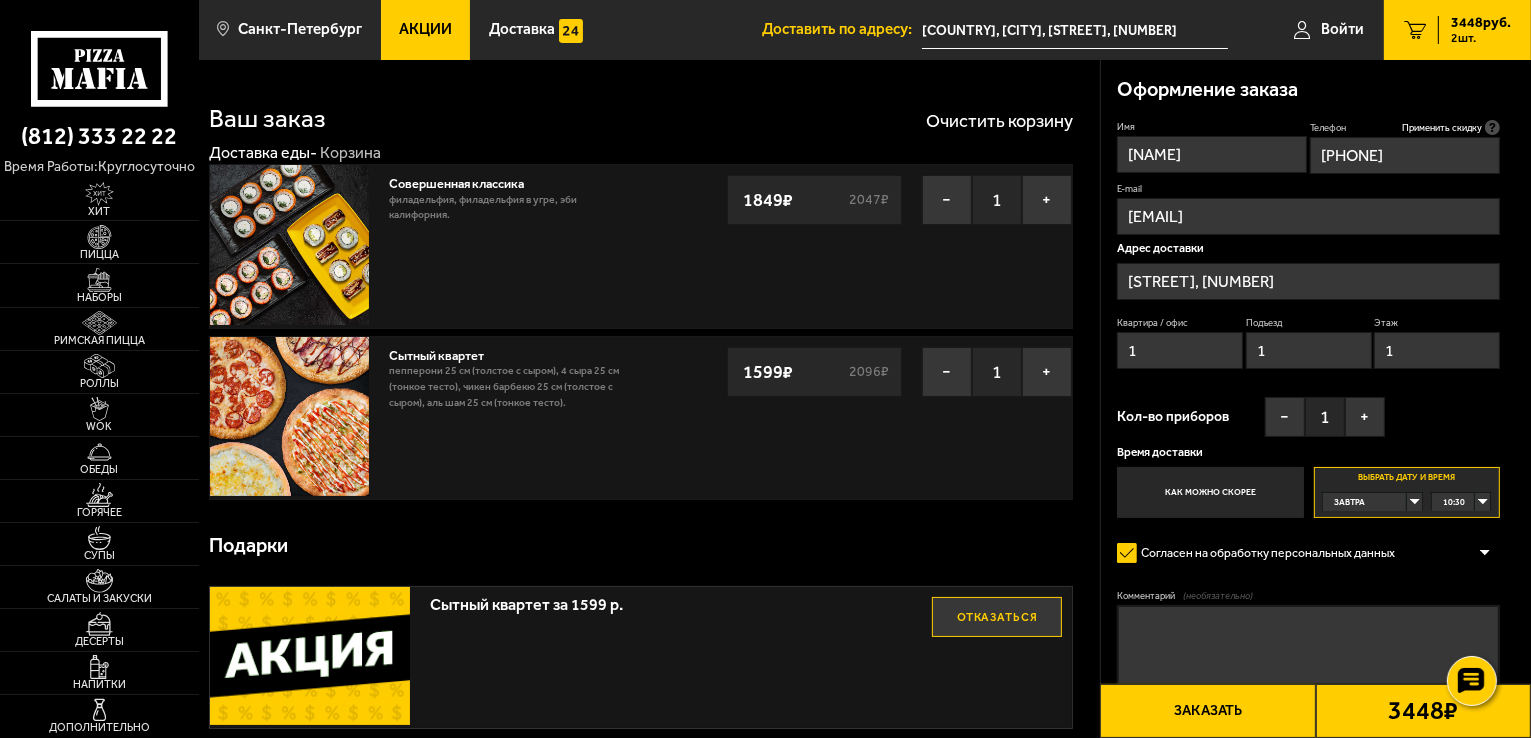 scroll, scrollTop: 0, scrollLeft: 0, axis: both 